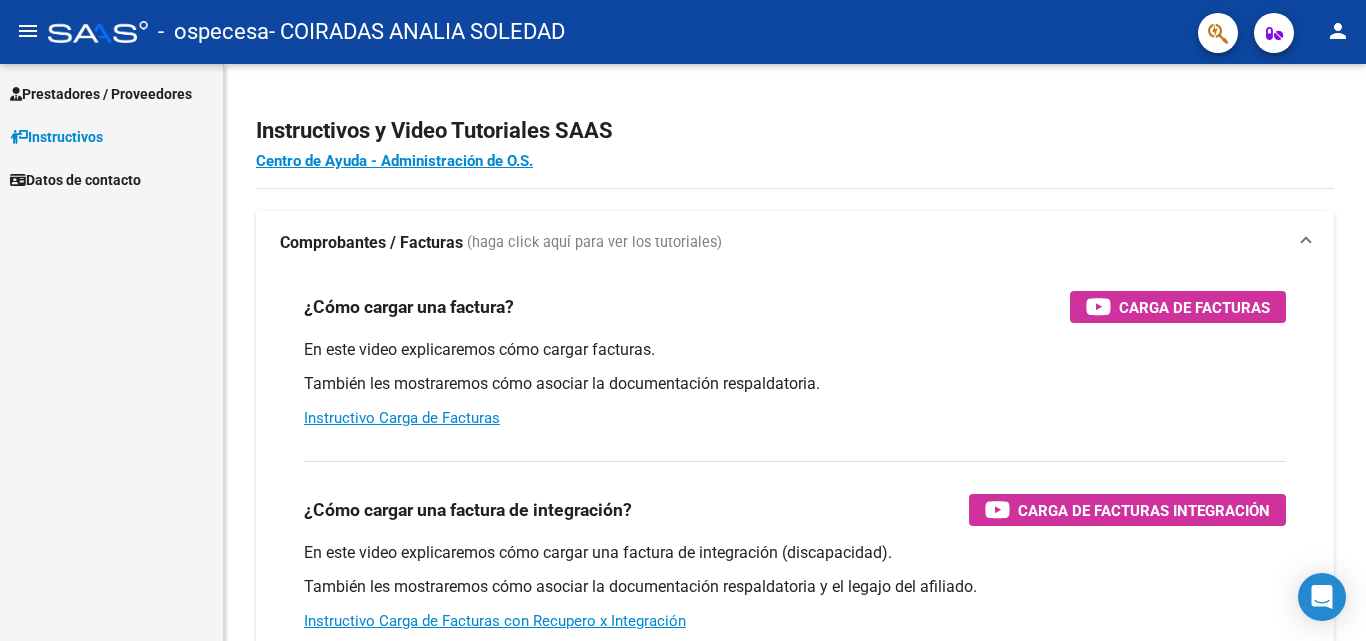 scroll, scrollTop: 0, scrollLeft: 0, axis: both 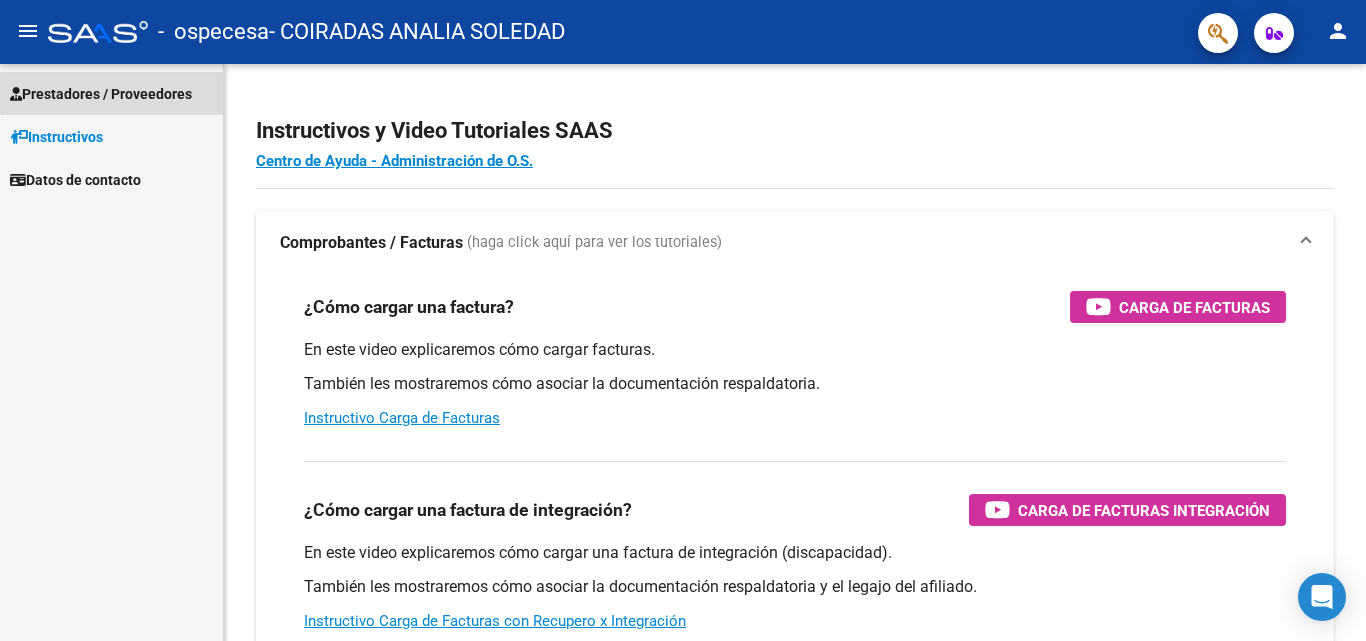 click on "Prestadores / Proveedores" at bounding box center [101, 94] 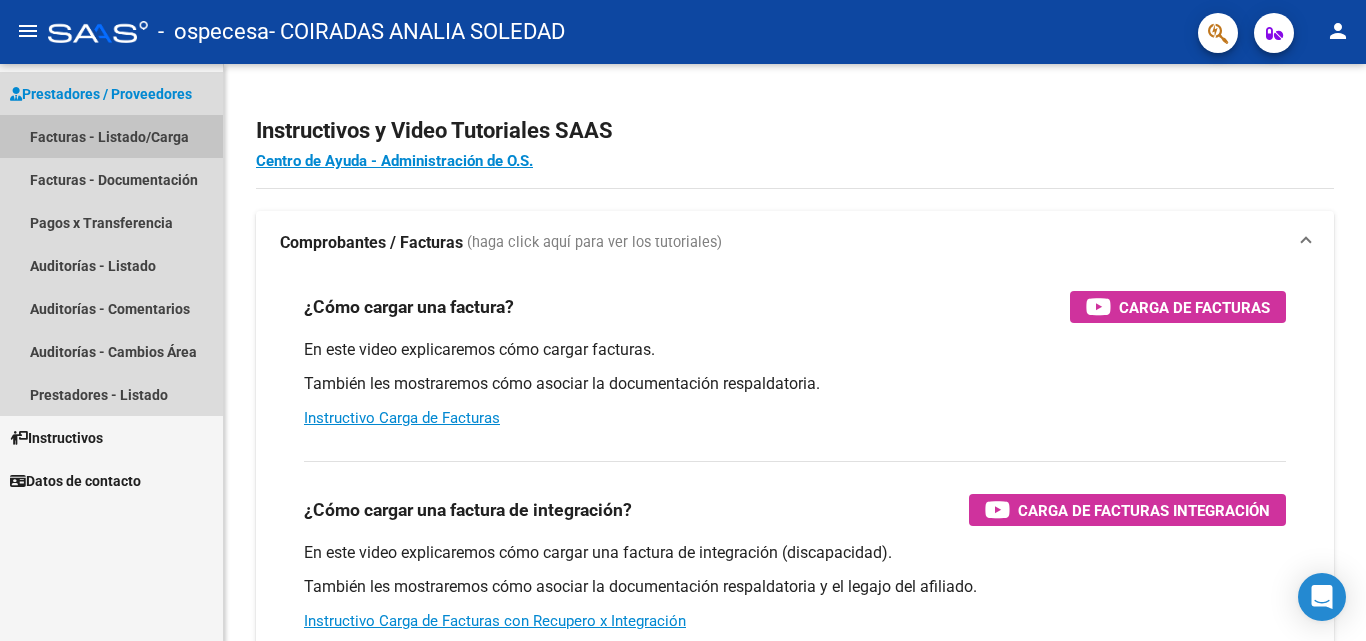 click on "Facturas - Listado/Carga" at bounding box center (111, 136) 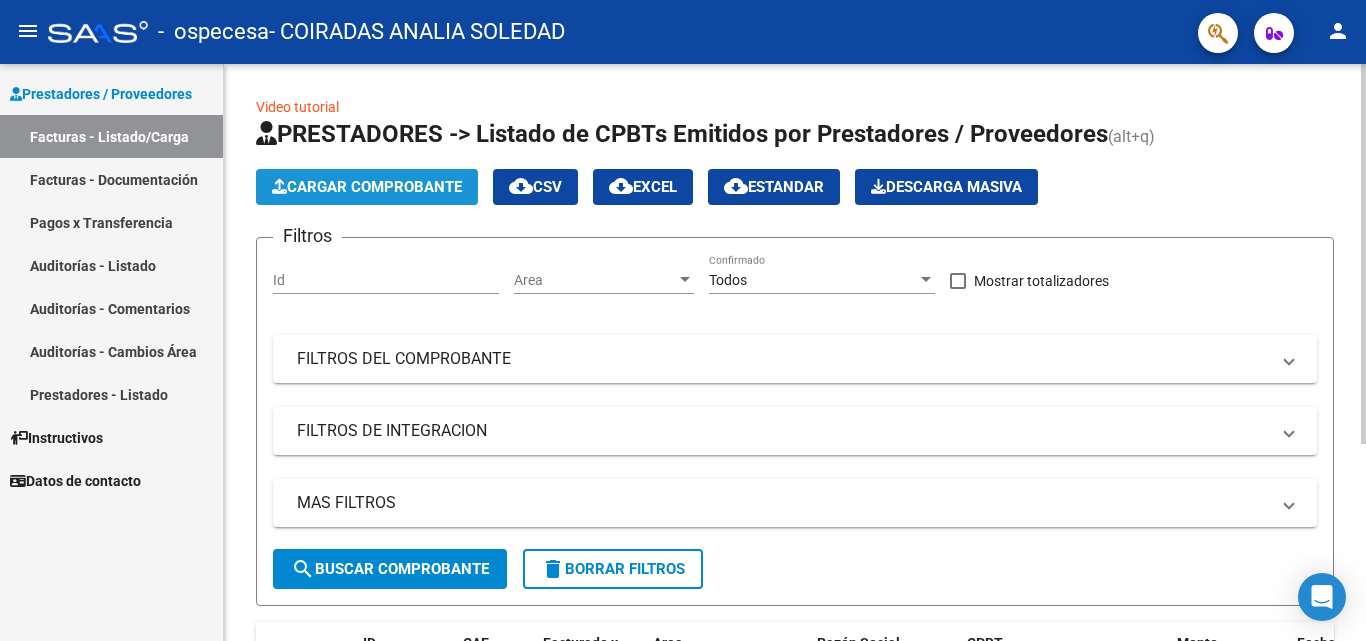 click on "Cargar Comprobante" 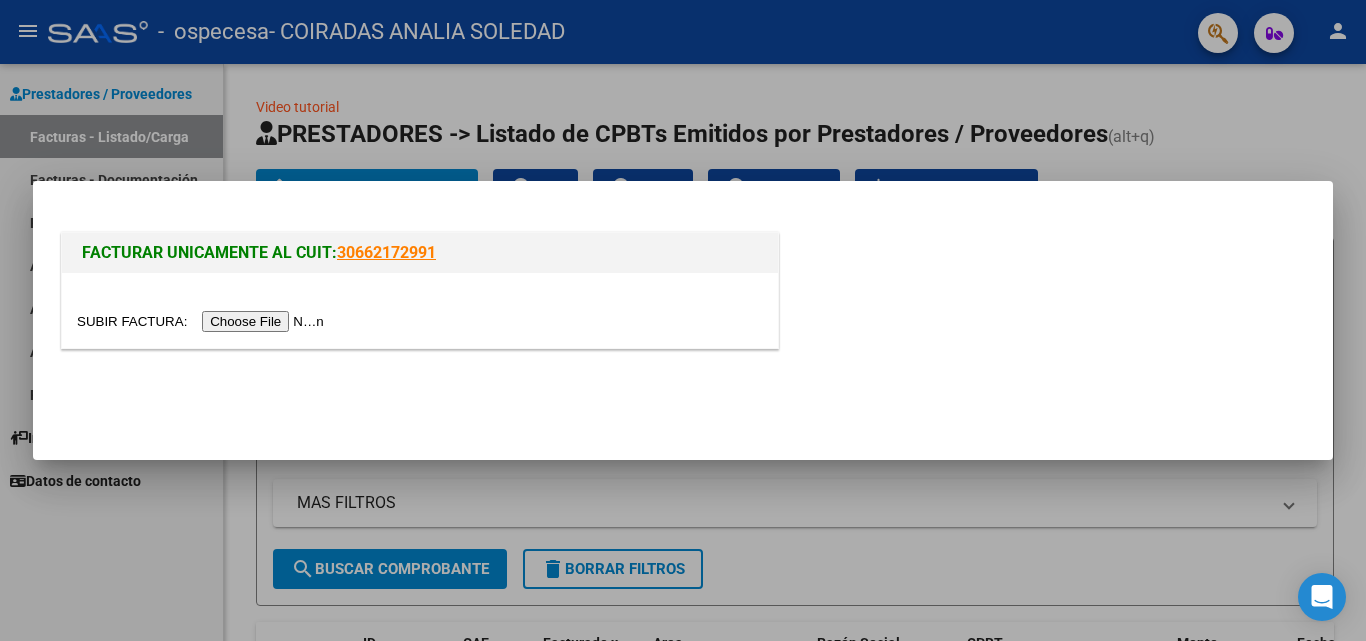 click at bounding box center (203, 321) 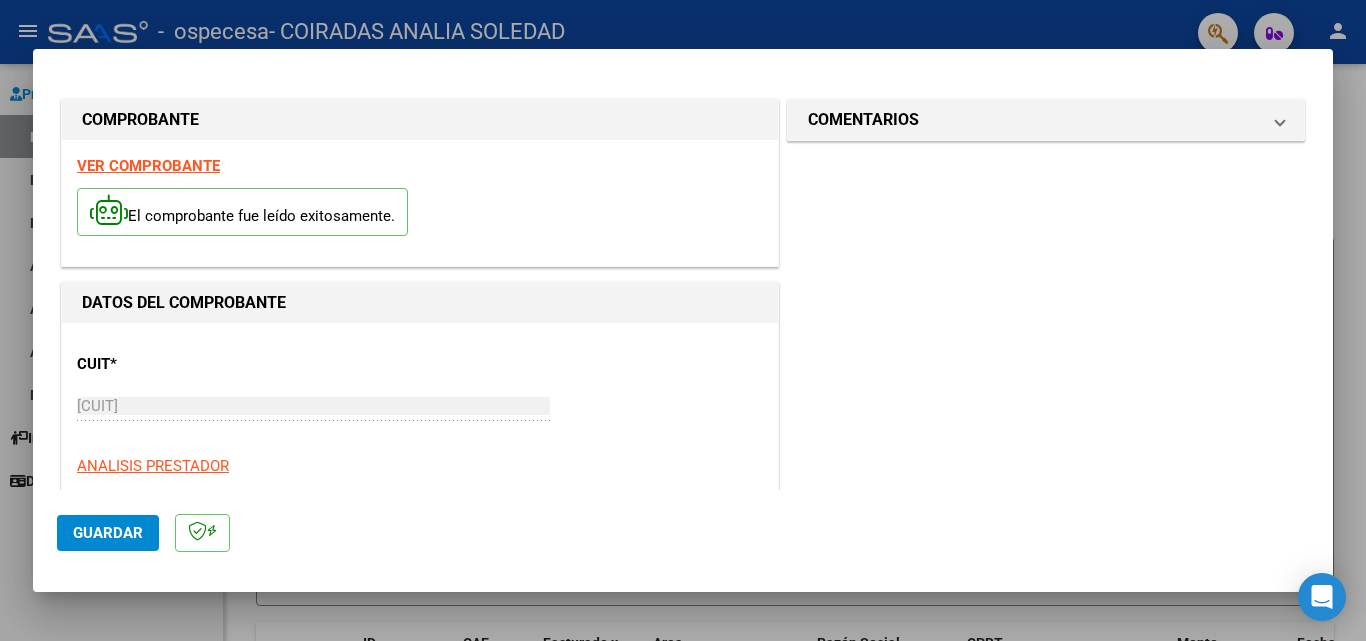 click on "DATOS DEL COMPROBANTE" at bounding box center (184, 302) 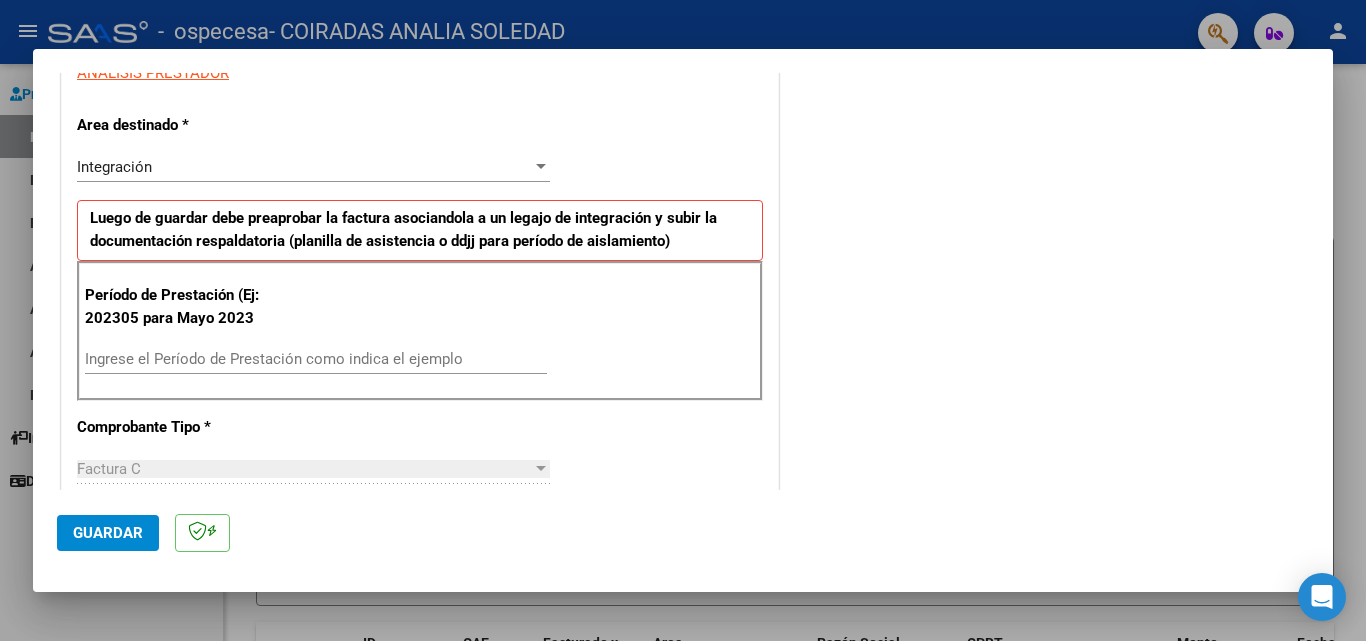 scroll, scrollTop: 397, scrollLeft: 0, axis: vertical 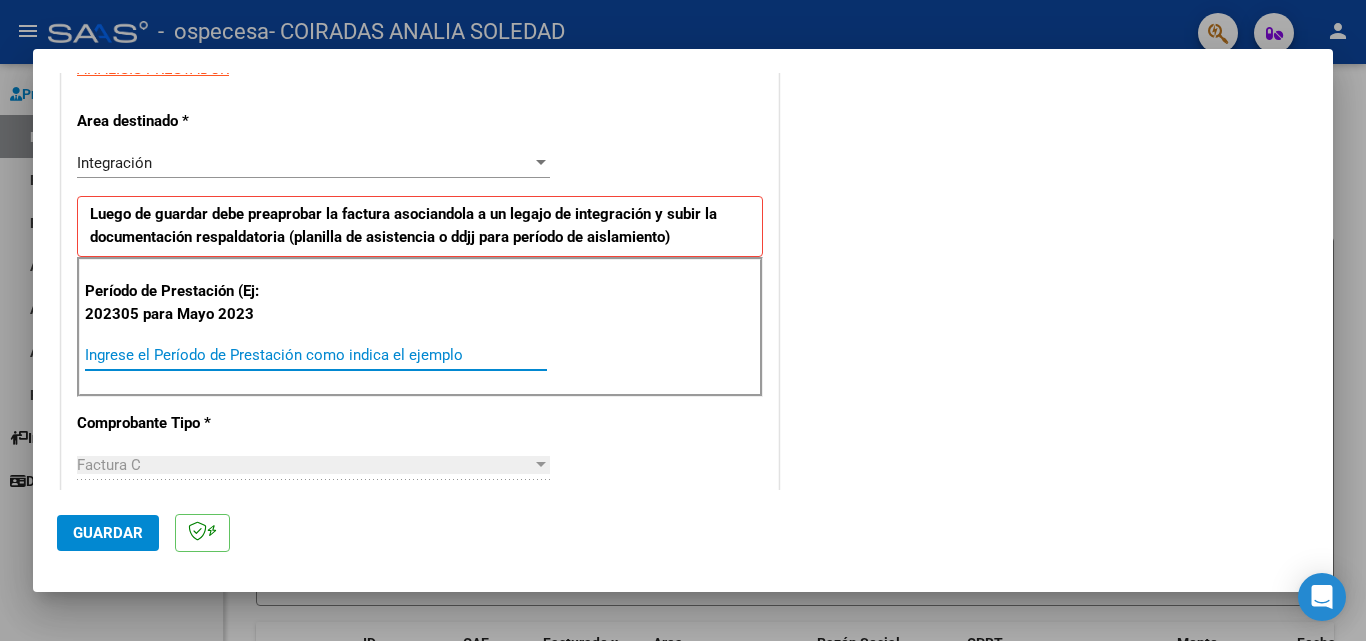 click on "Ingrese el Período de Prestación como indica el ejemplo" at bounding box center [316, 355] 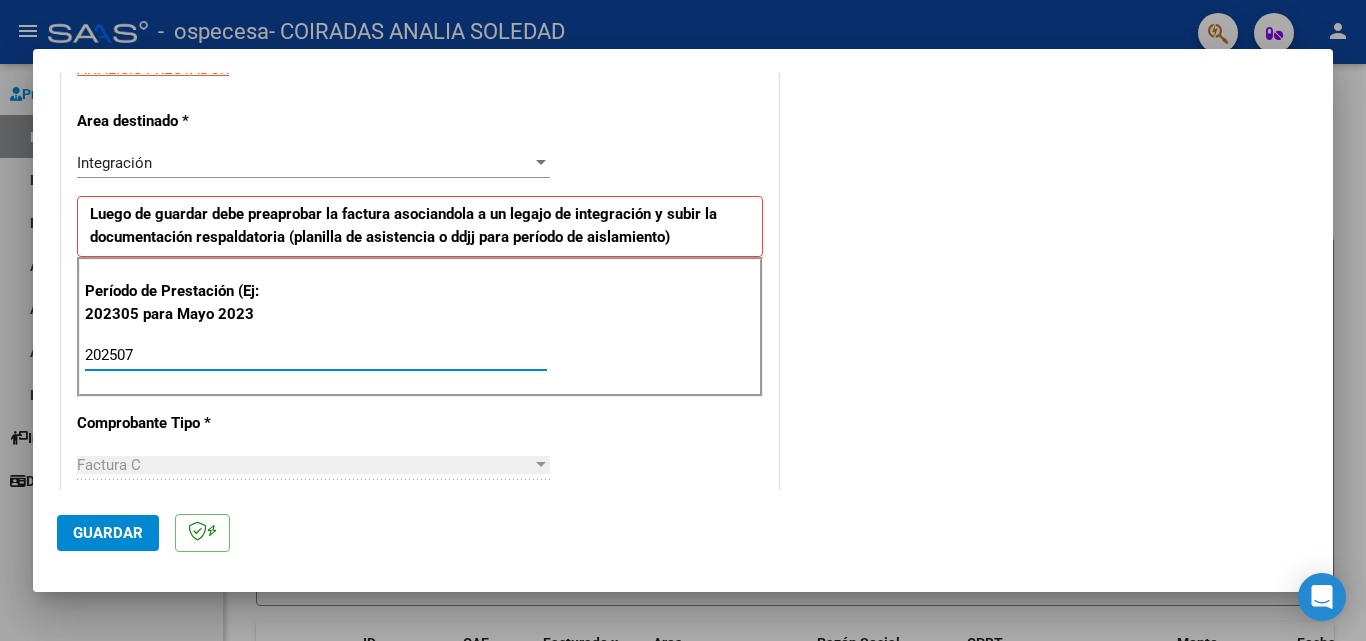 type on "202507" 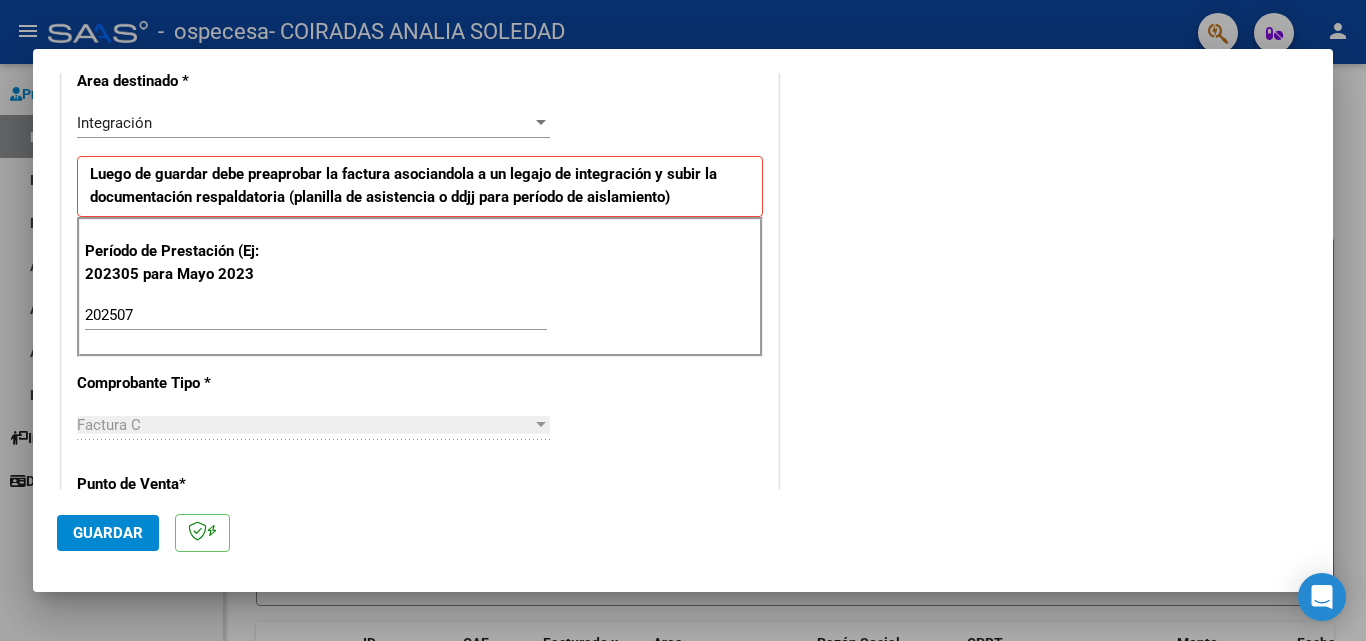 scroll, scrollTop: 706, scrollLeft: 0, axis: vertical 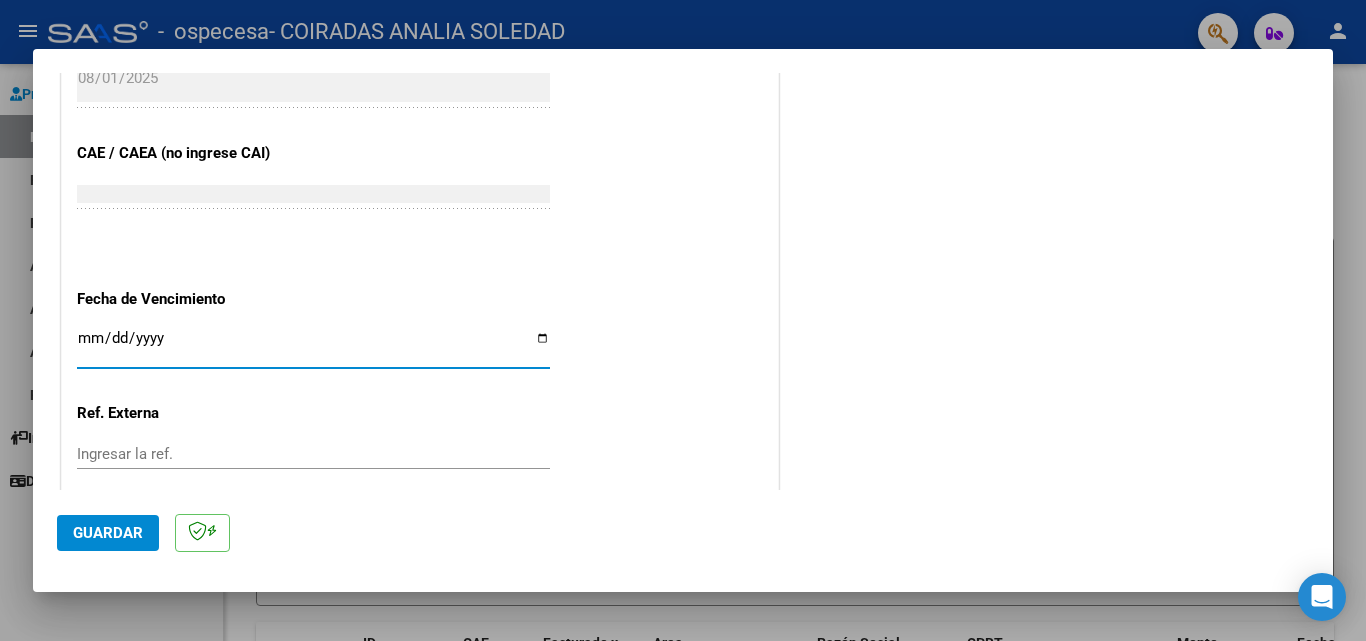 click on "Ingresar la fecha" at bounding box center (313, 346) 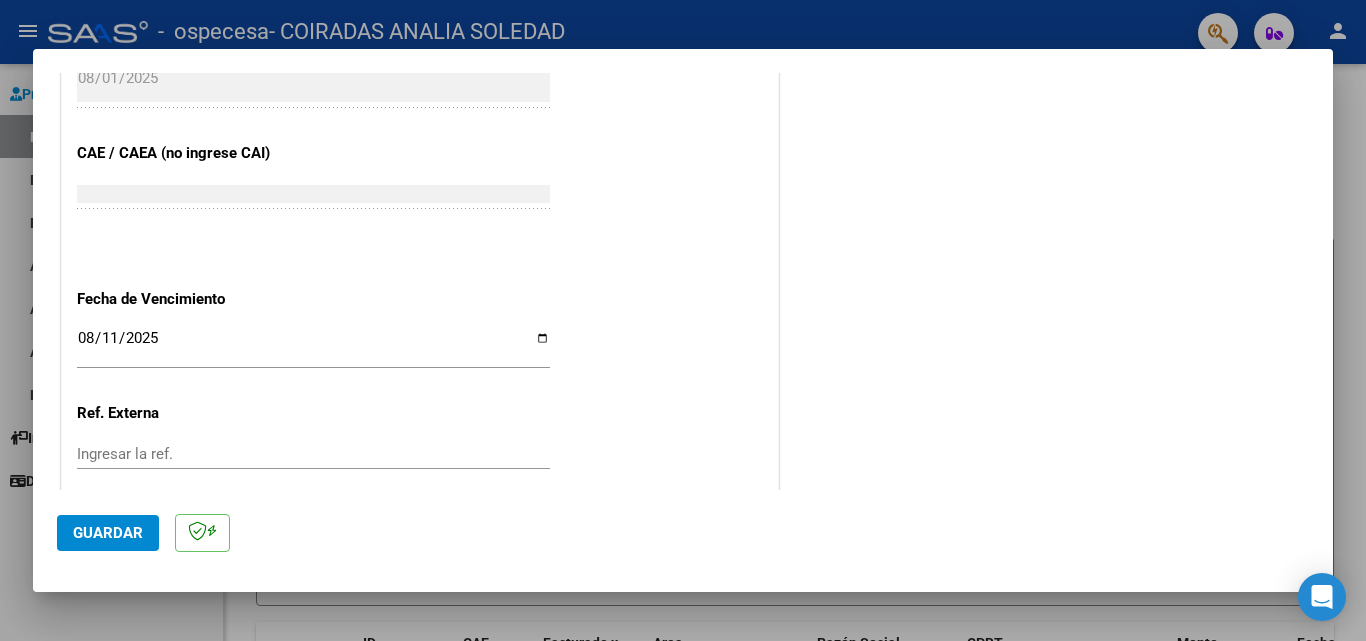 scroll, scrollTop: 1305, scrollLeft: 0, axis: vertical 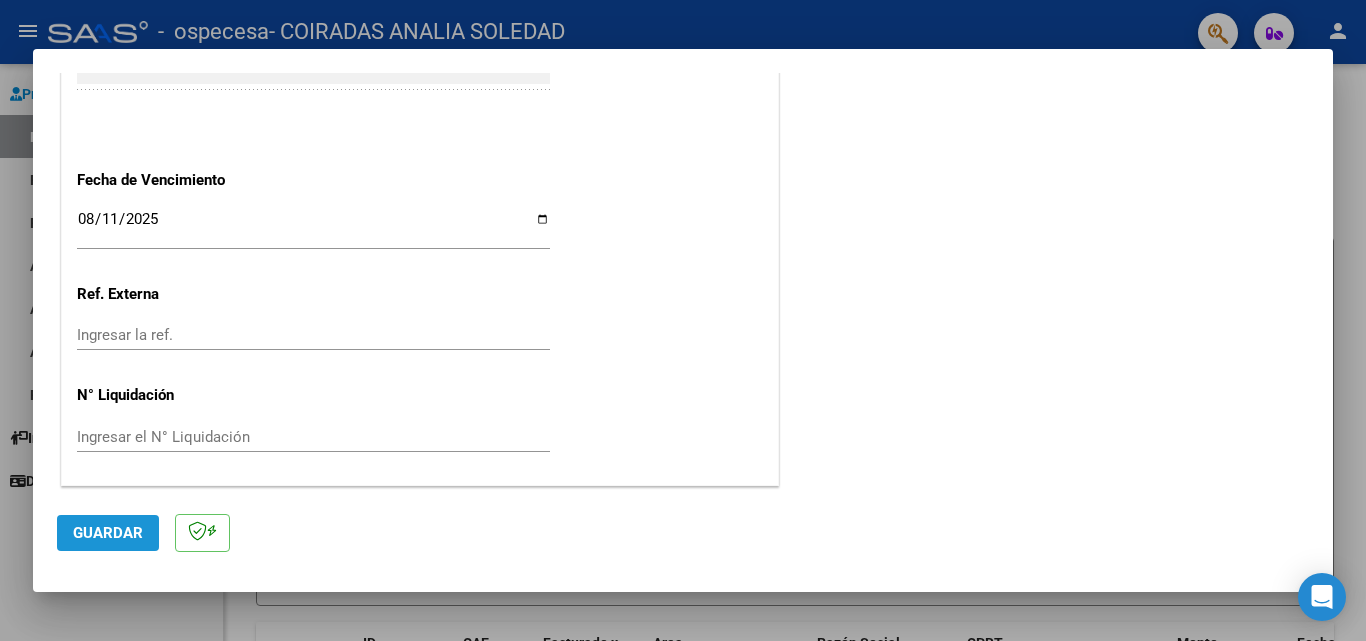 click on "Guardar" 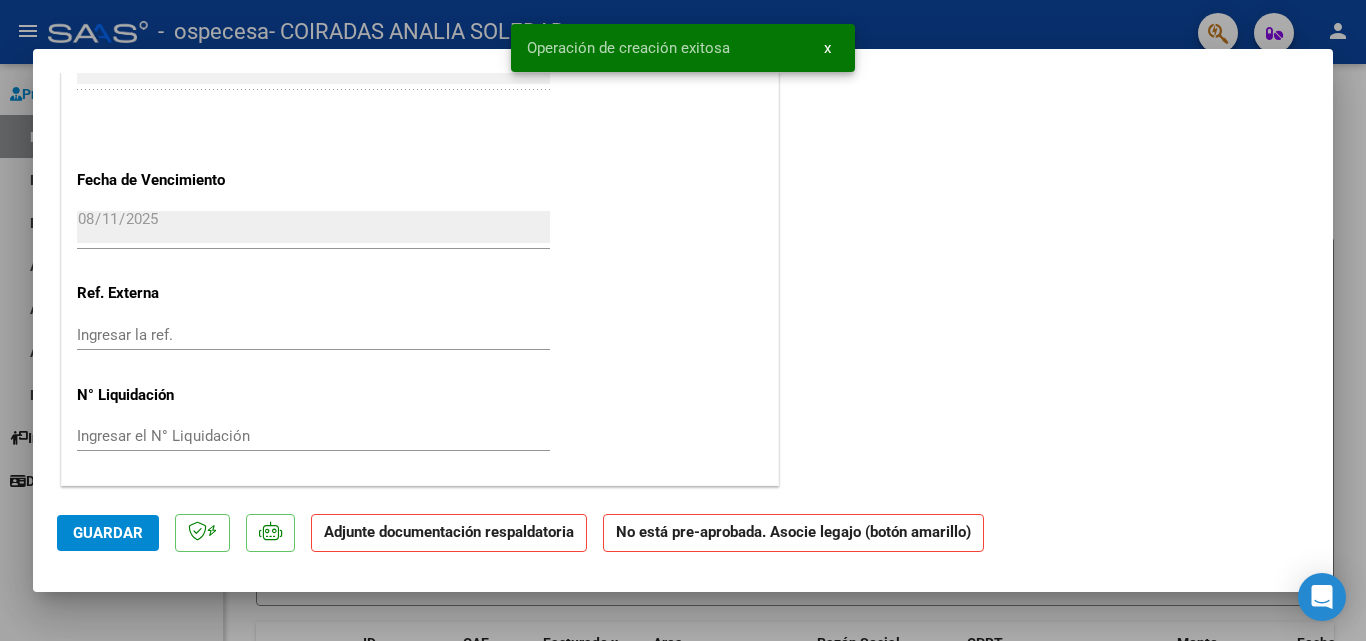 scroll, scrollTop: 0, scrollLeft: 0, axis: both 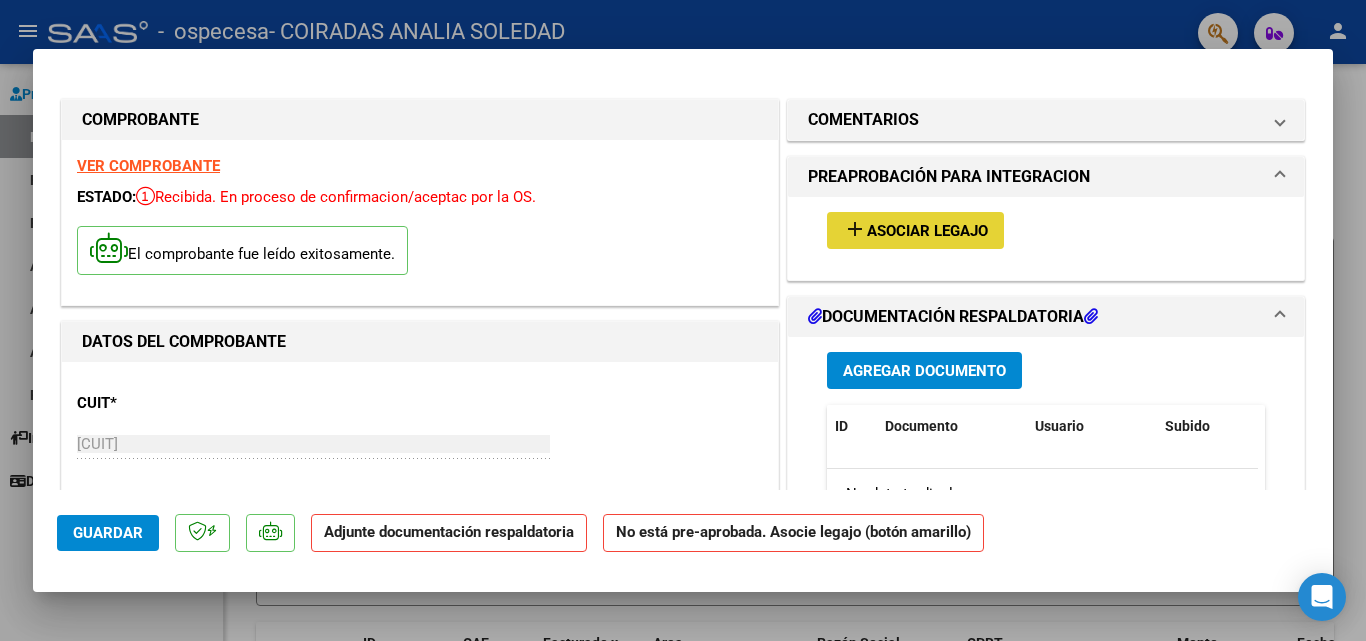 click on "Asociar Legajo" at bounding box center (927, 231) 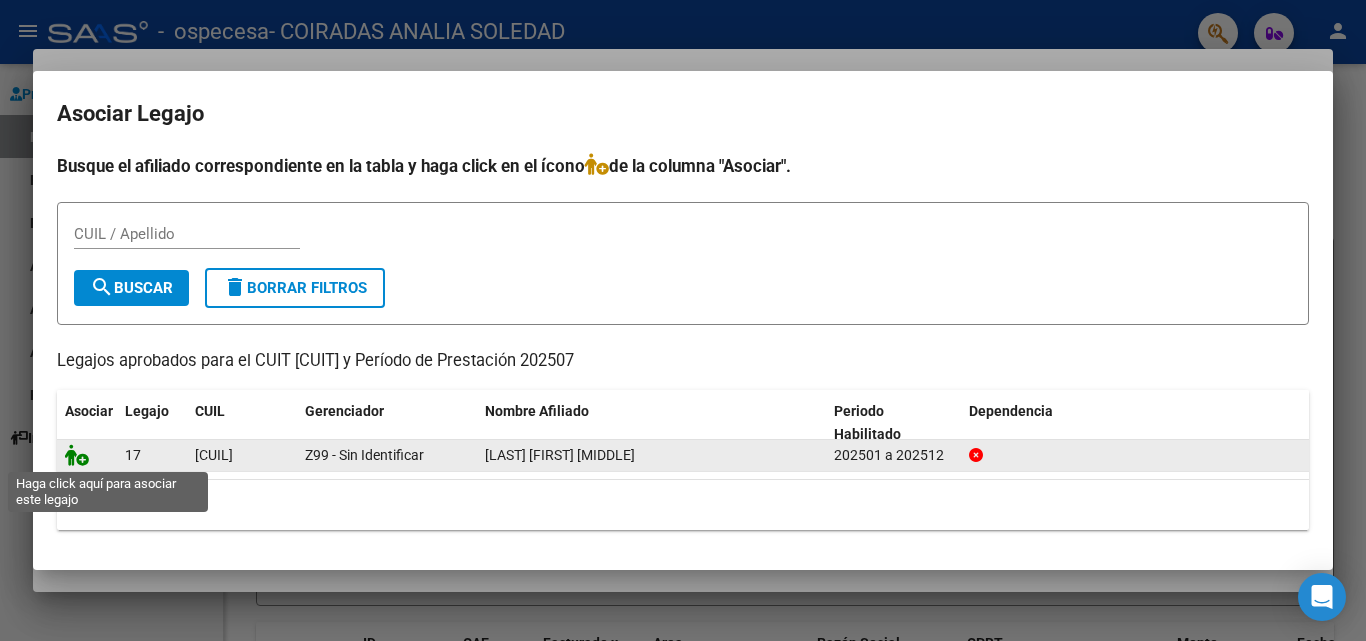 click 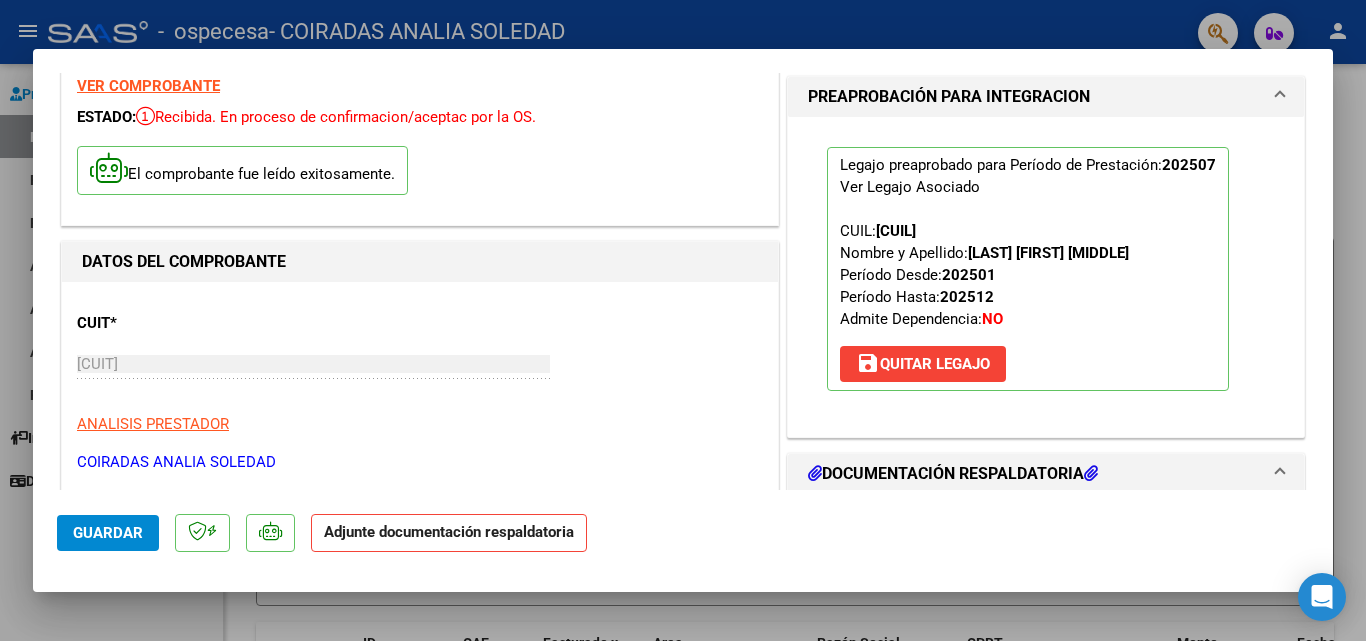 scroll, scrollTop: 292, scrollLeft: 0, axis: vertical 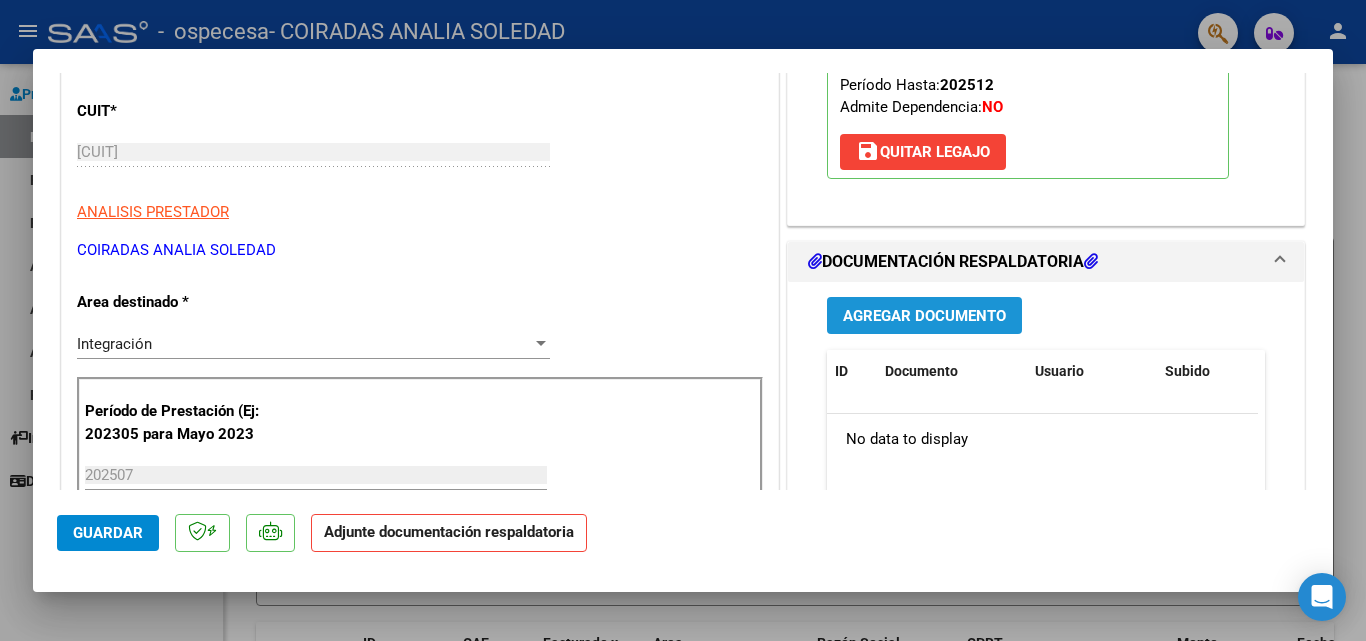 click on "Agregar Documento" at bounding box center (924, 316) 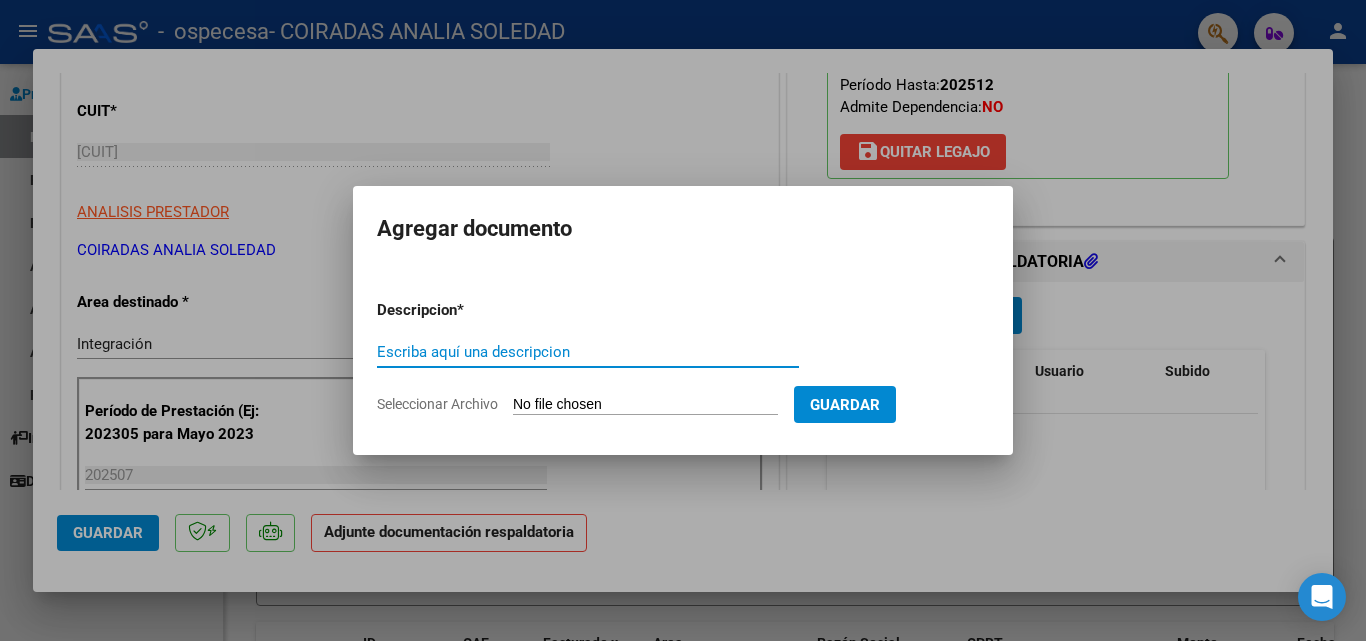 click on "Escriba aquí una descripcion" at bounding box center [588, 352] 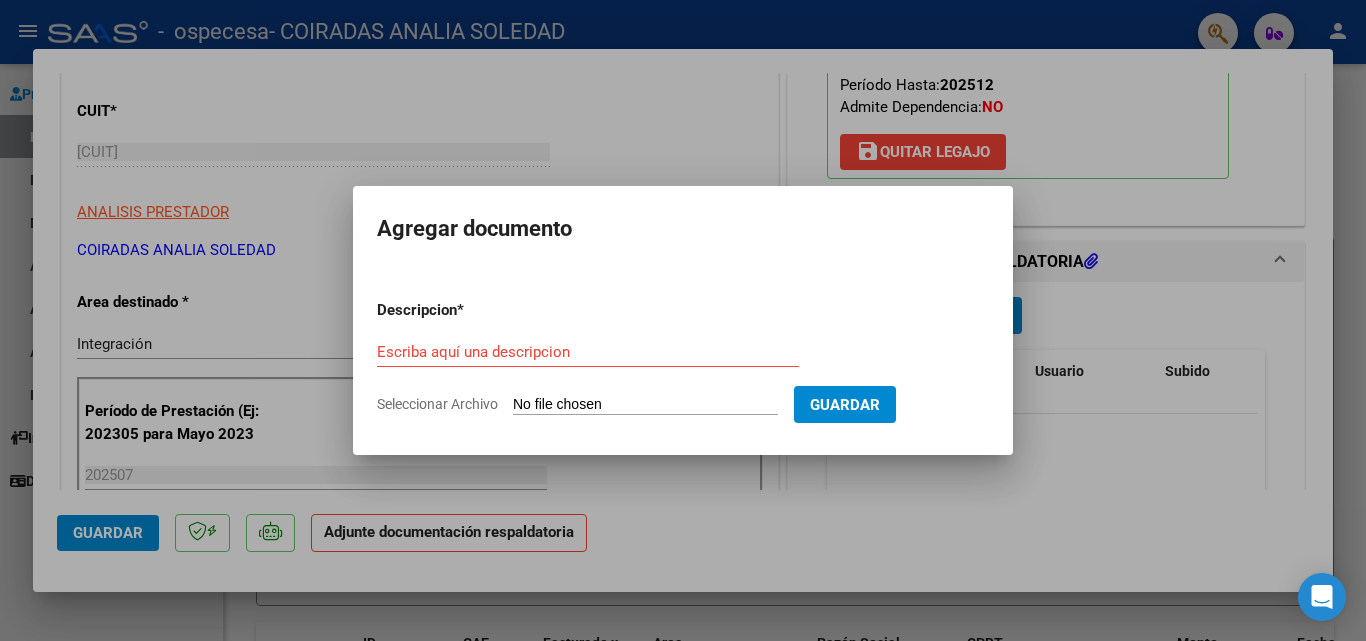 click on "Seleccionar Archivo" at bounding box center (645, 405) 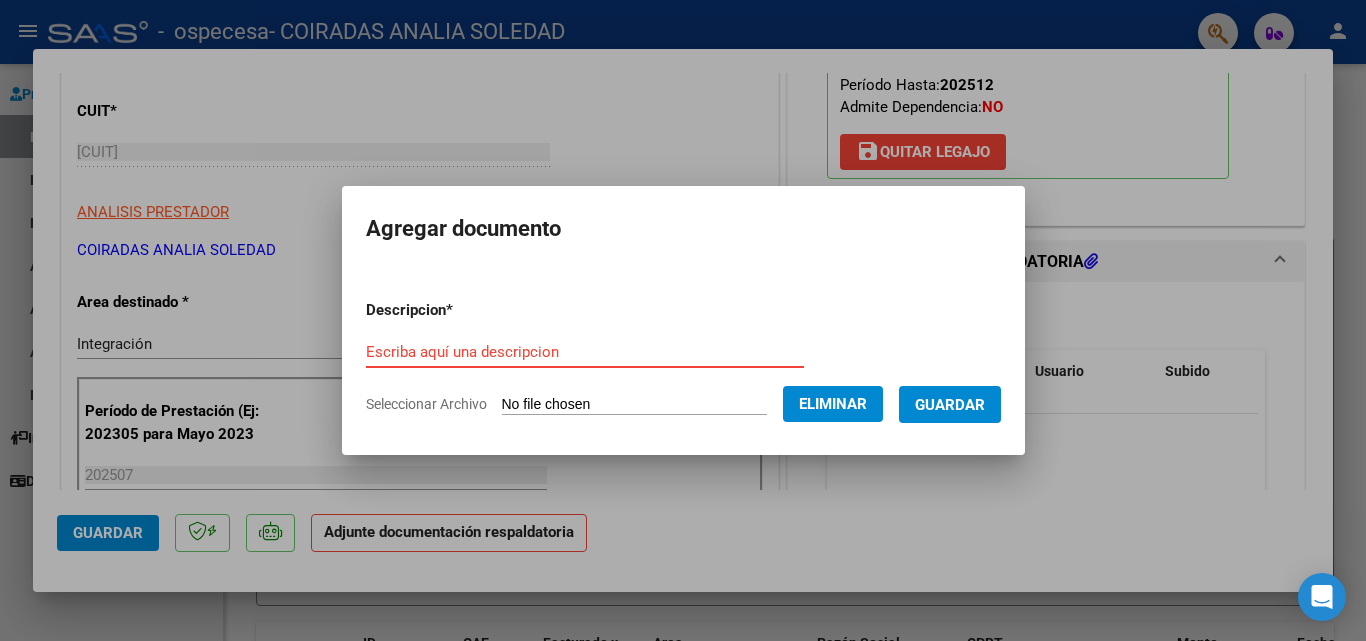 click on "Escriba aquí una descripcion" at bounding box center [585, 352] 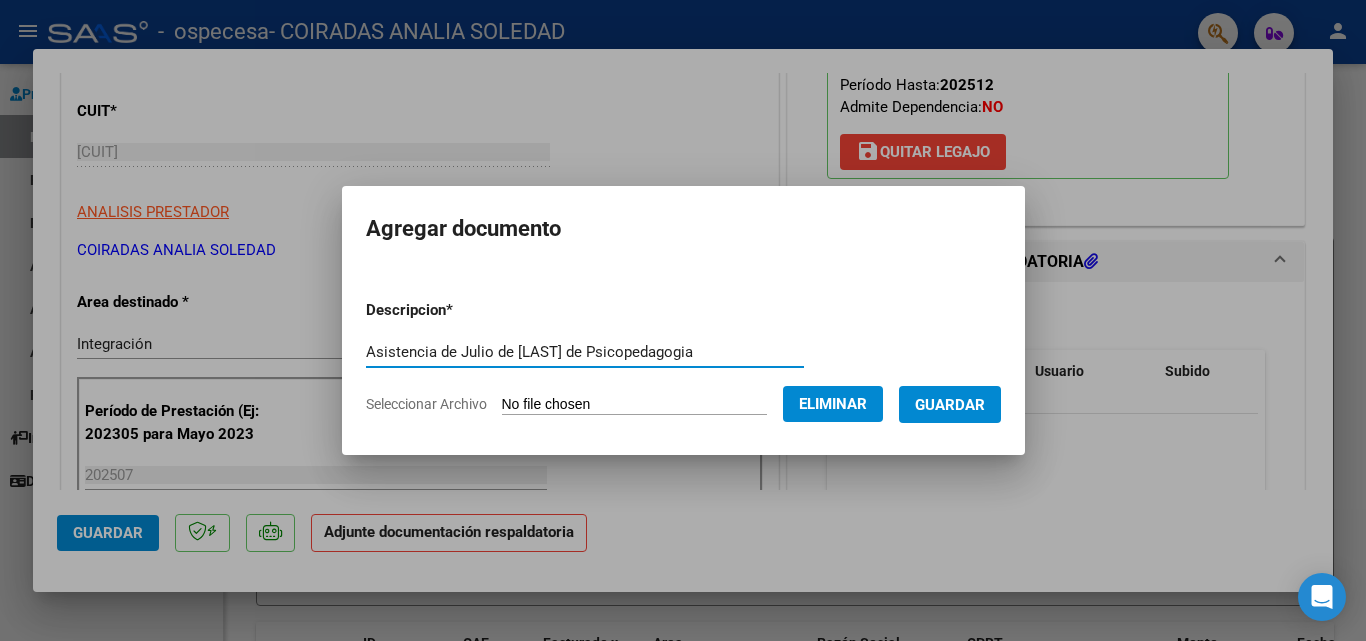type on "Asistencia de Julio de [LAST] de Psicopedagogia" 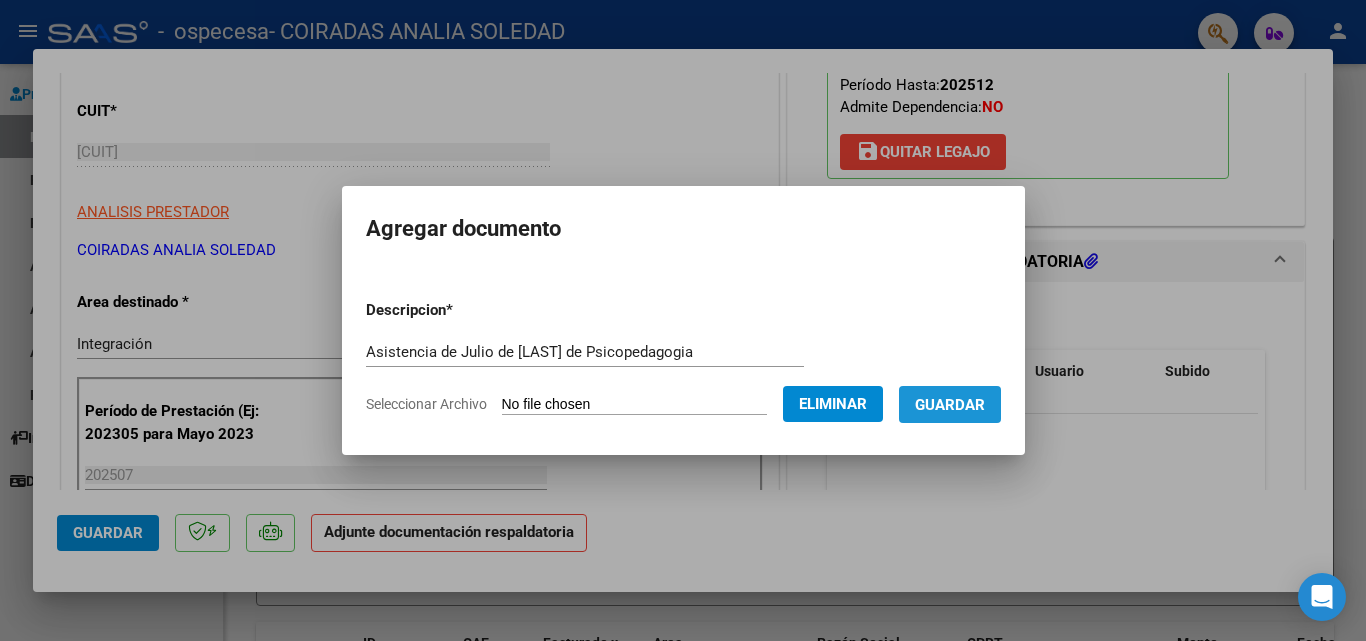 click on "Guardar" at bounding box center [950, 405] 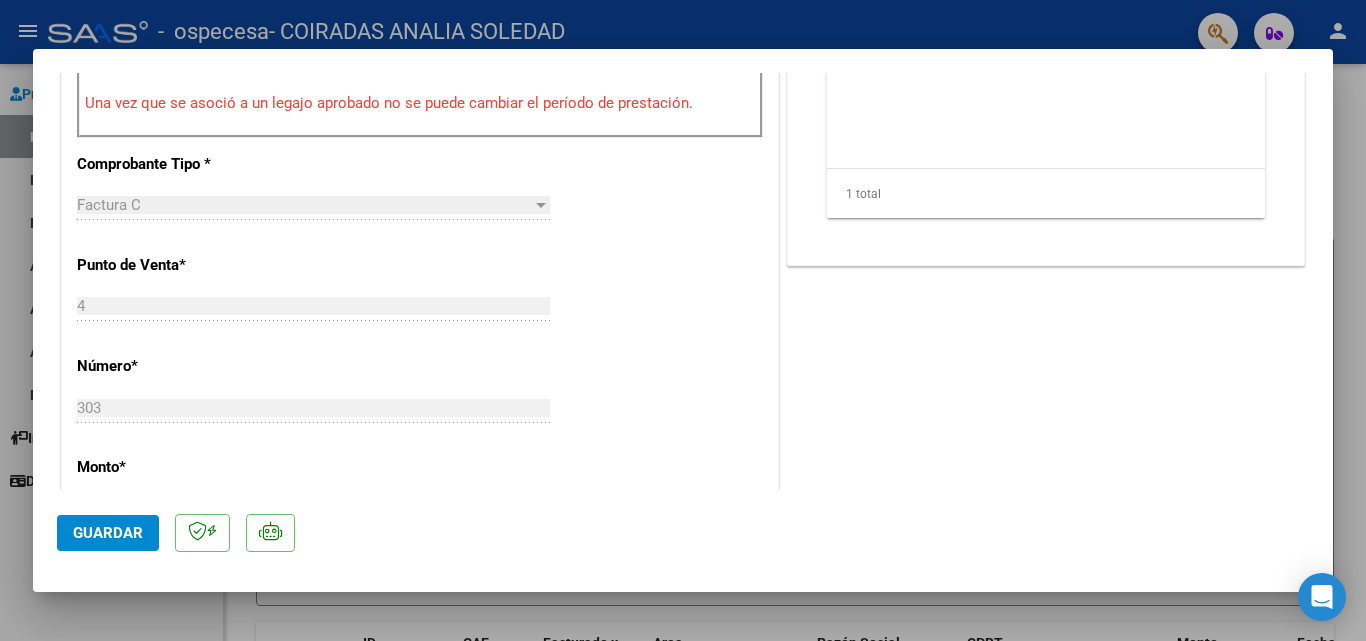 scroll, scrollTop: 1142, scrollLeft: 0, axis: vertical 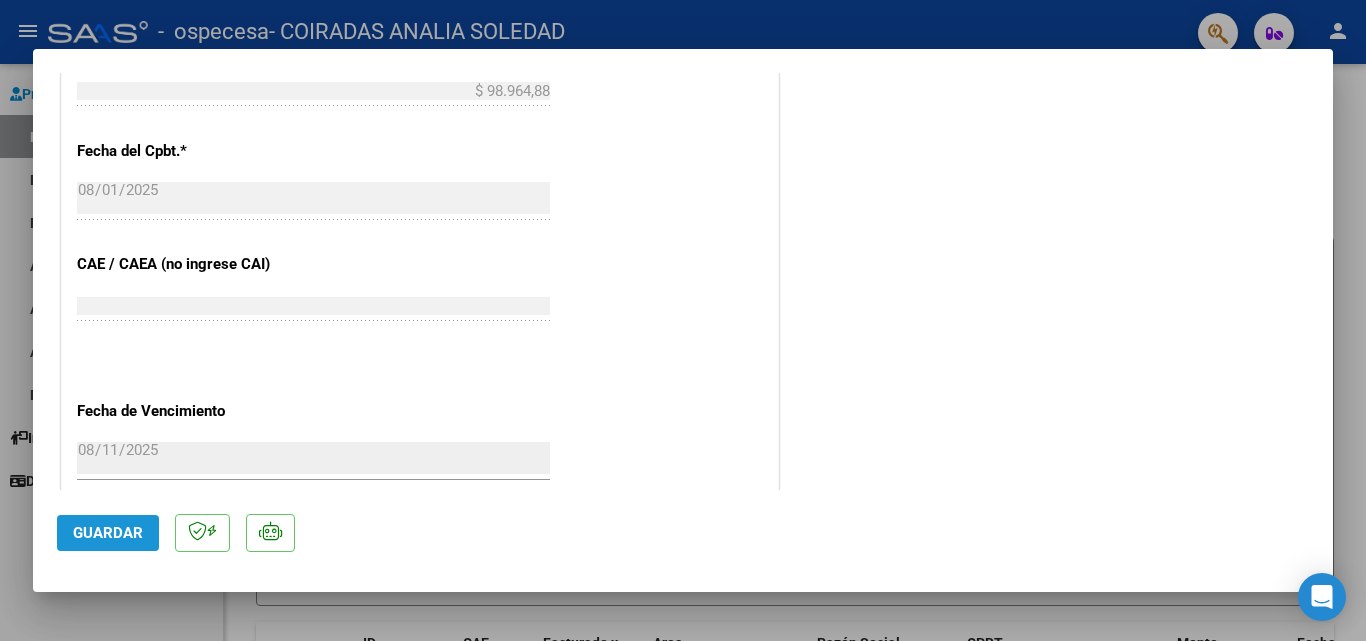 click on "Guardar" 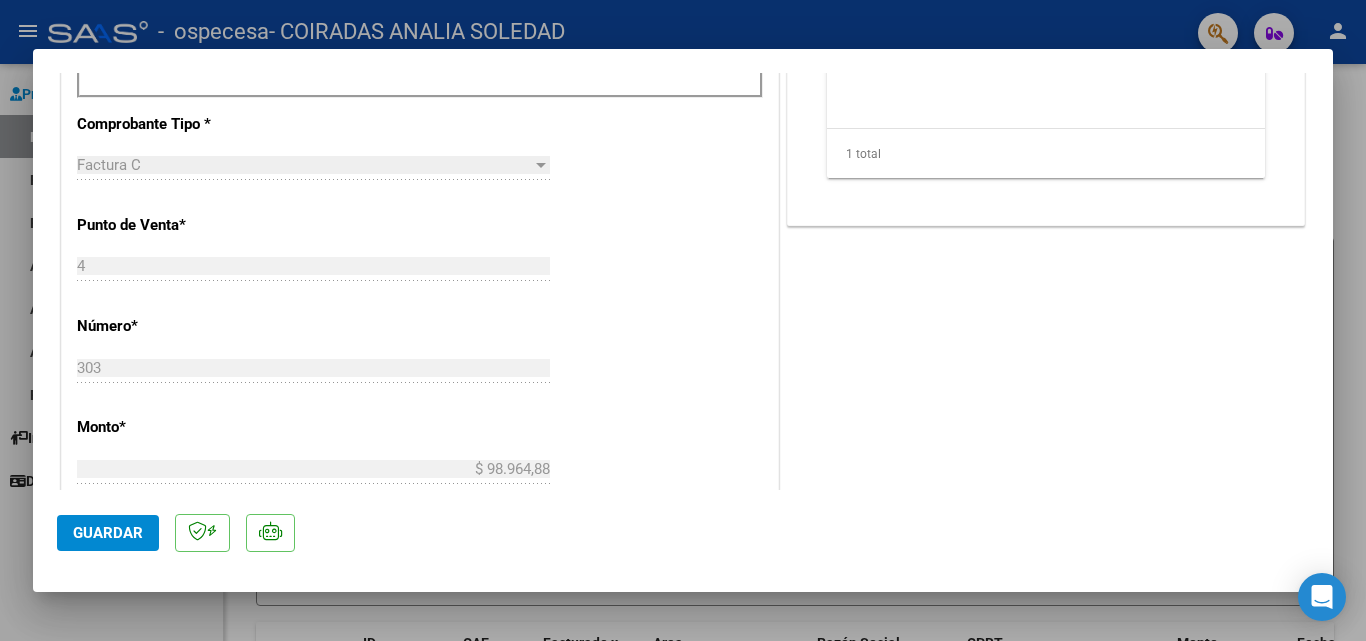 scroll, scrollTop: 414, scrollLeft: 0, axis: vertical 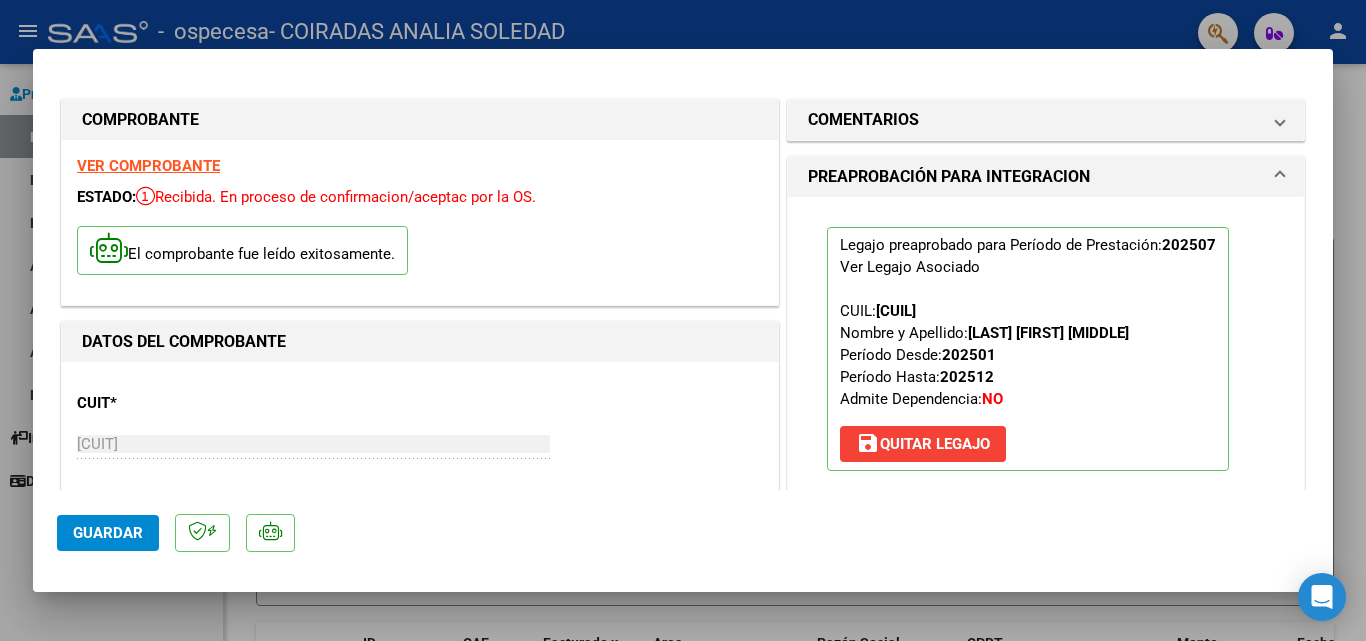 click at bounding box center (683, 320) 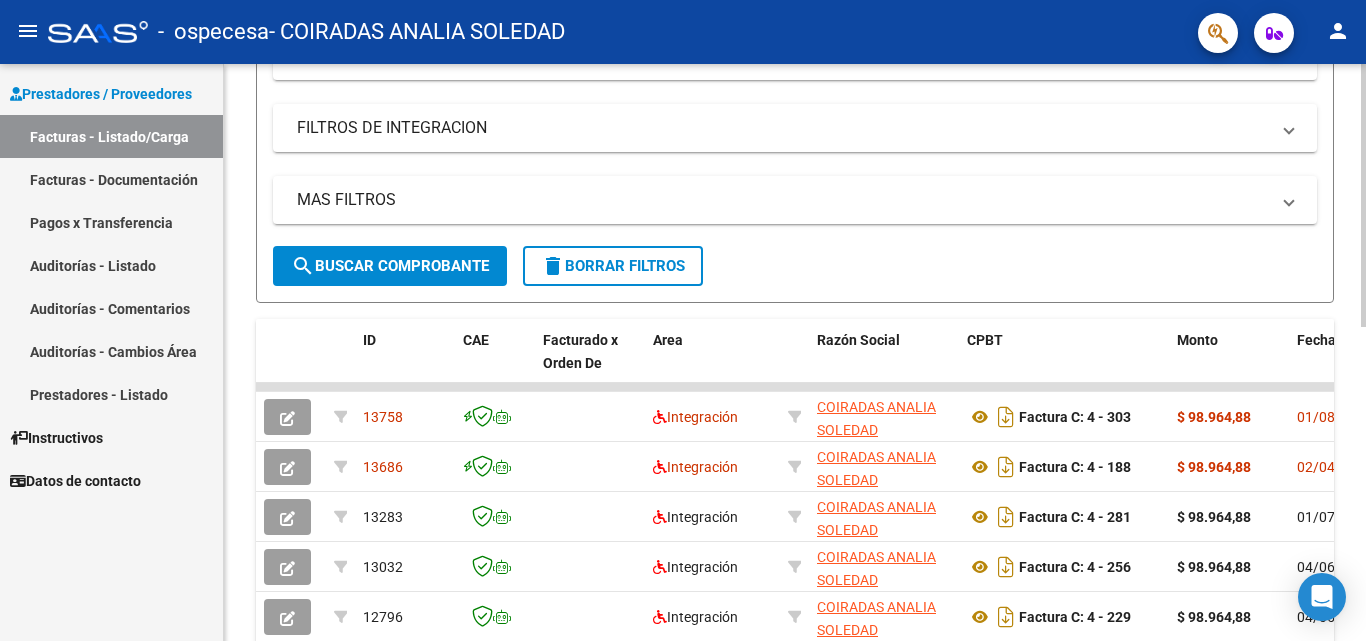 click 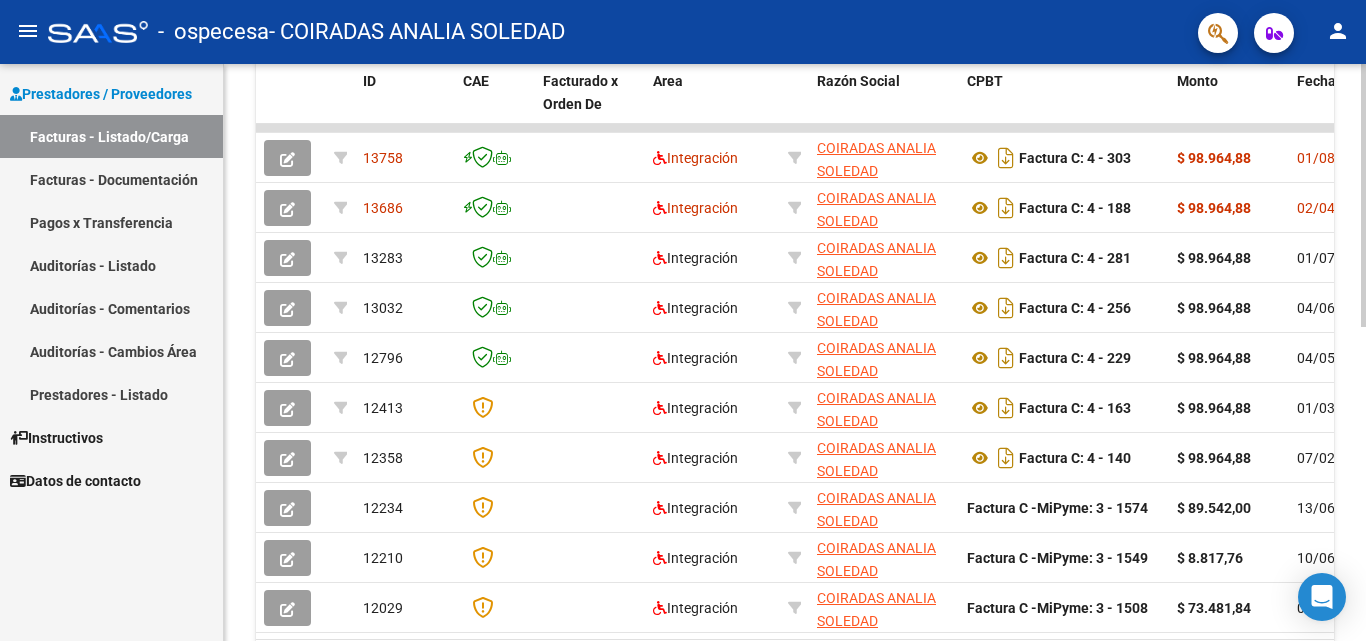 scroll, scrollTop: 611, scrollLeft: 0, axis: vertical 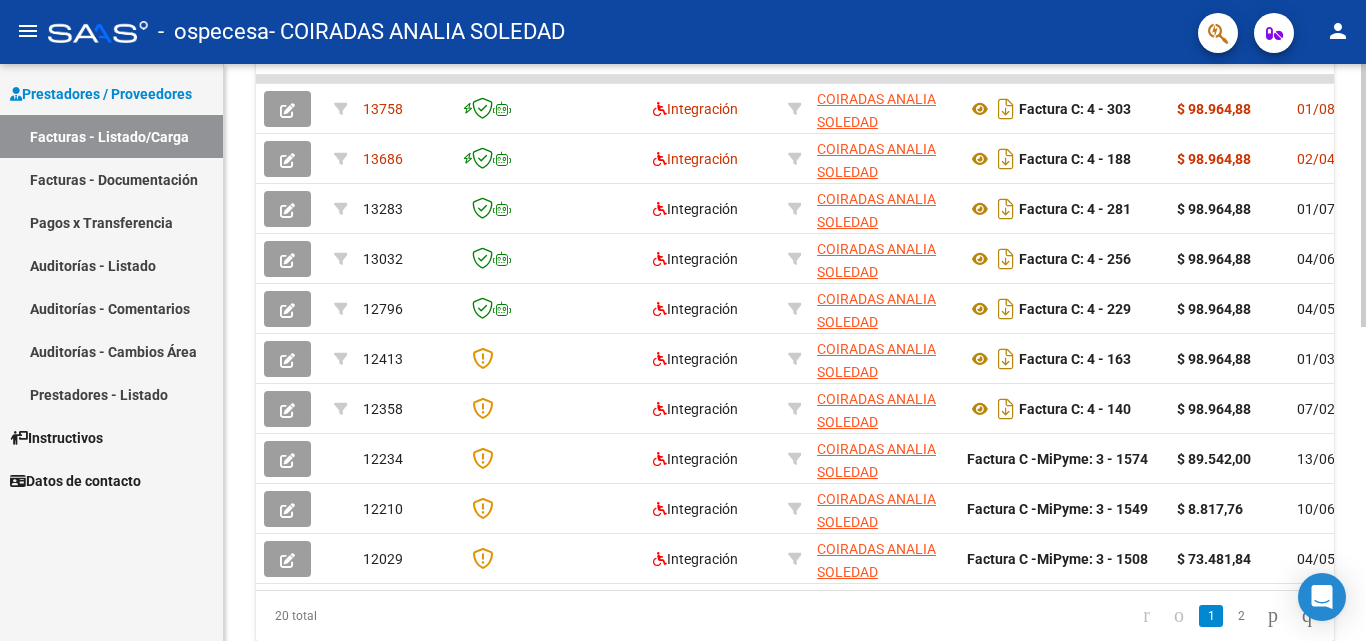 click 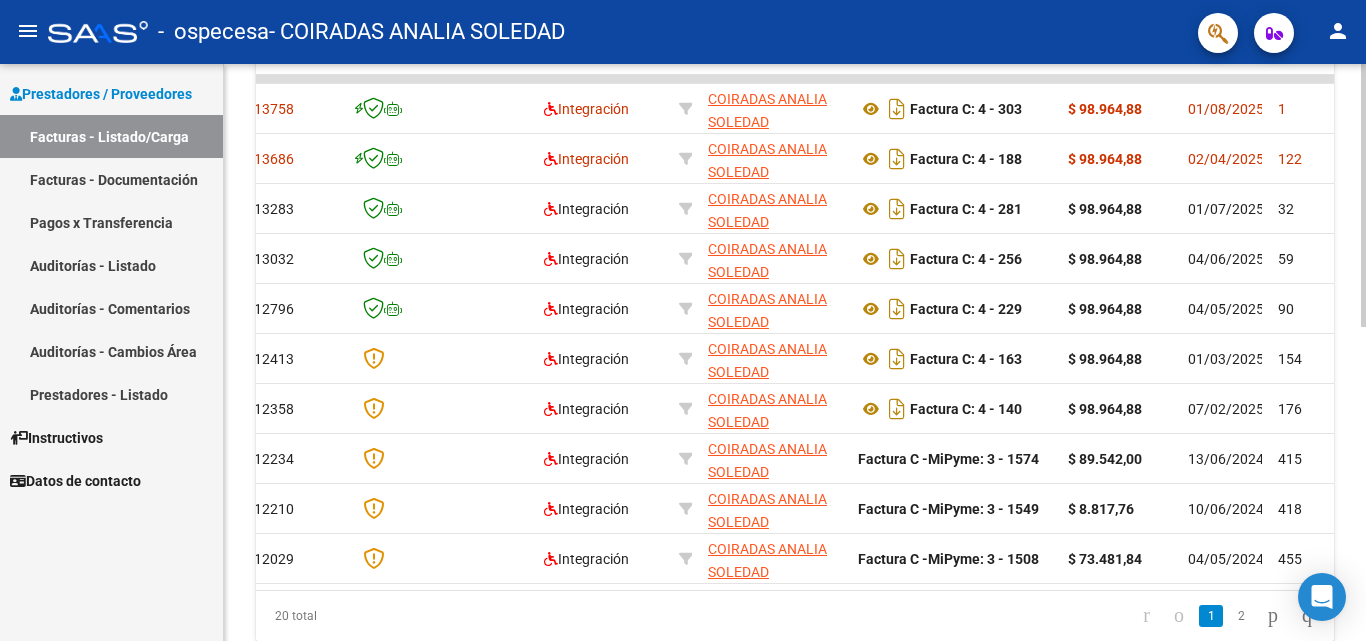 scroll, scrollTop: 0, scrollLeft: 125, axis: horizontal 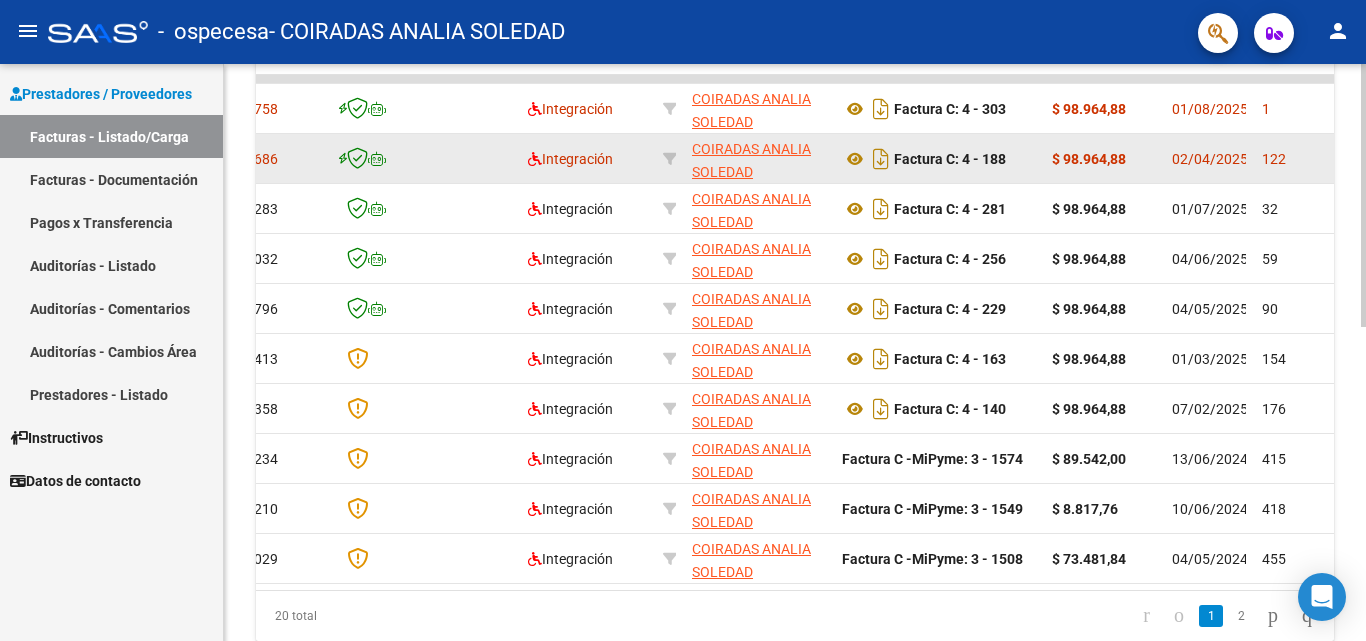 click on "13686" 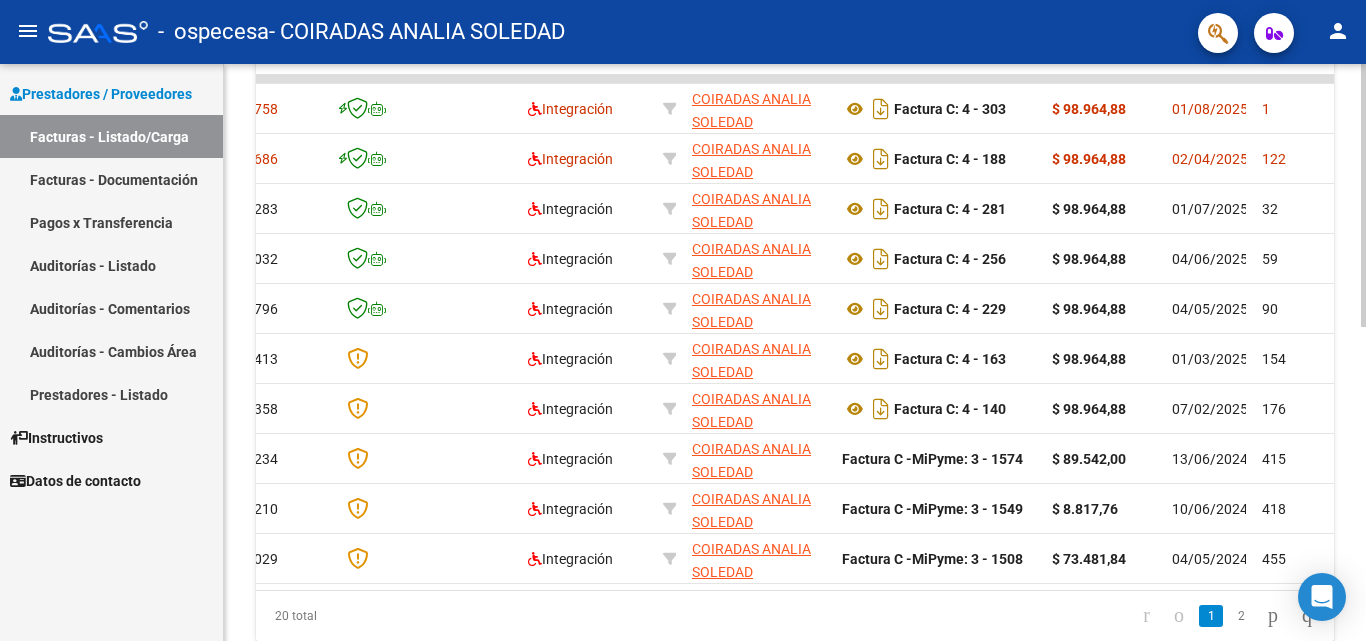 scroll, scrollTop: 0, scrollLeft: 0, axis: both 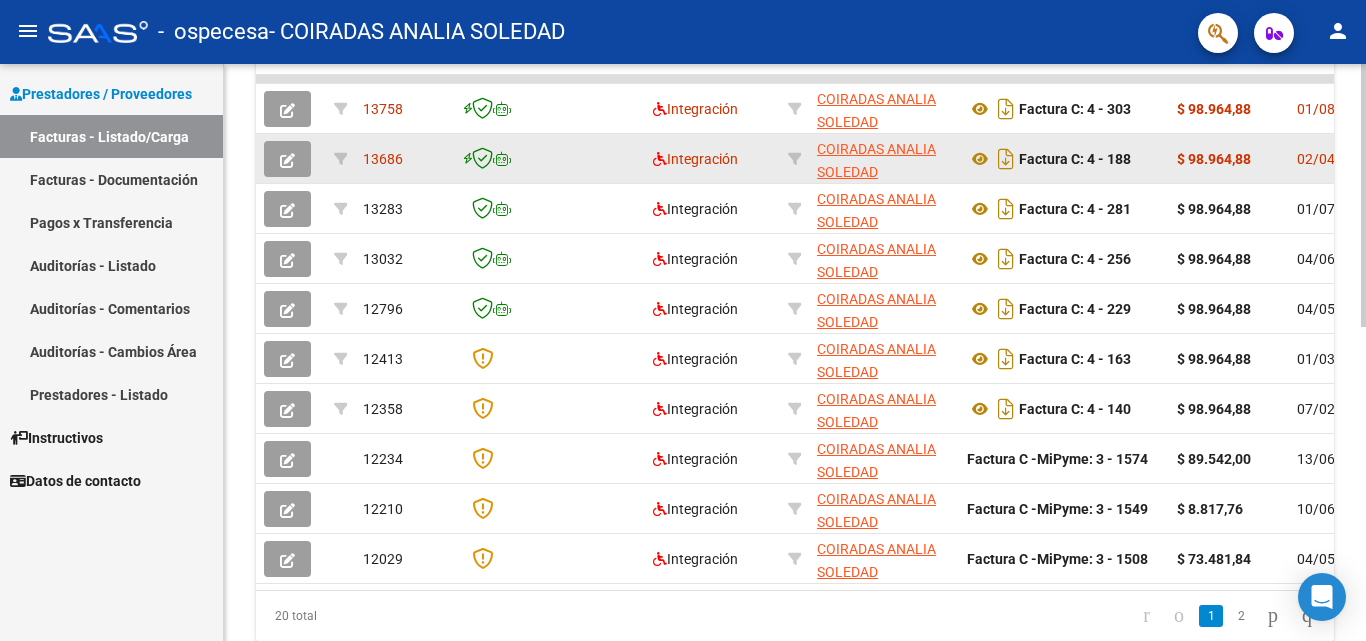 click on "13686" 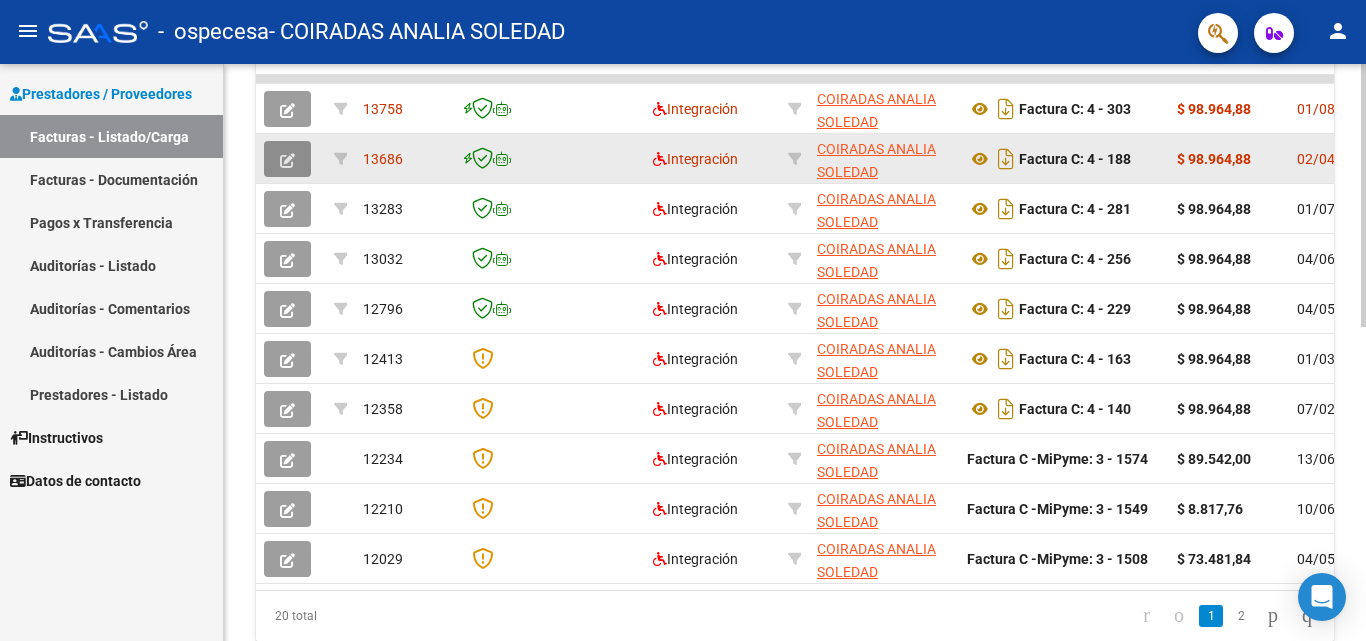click 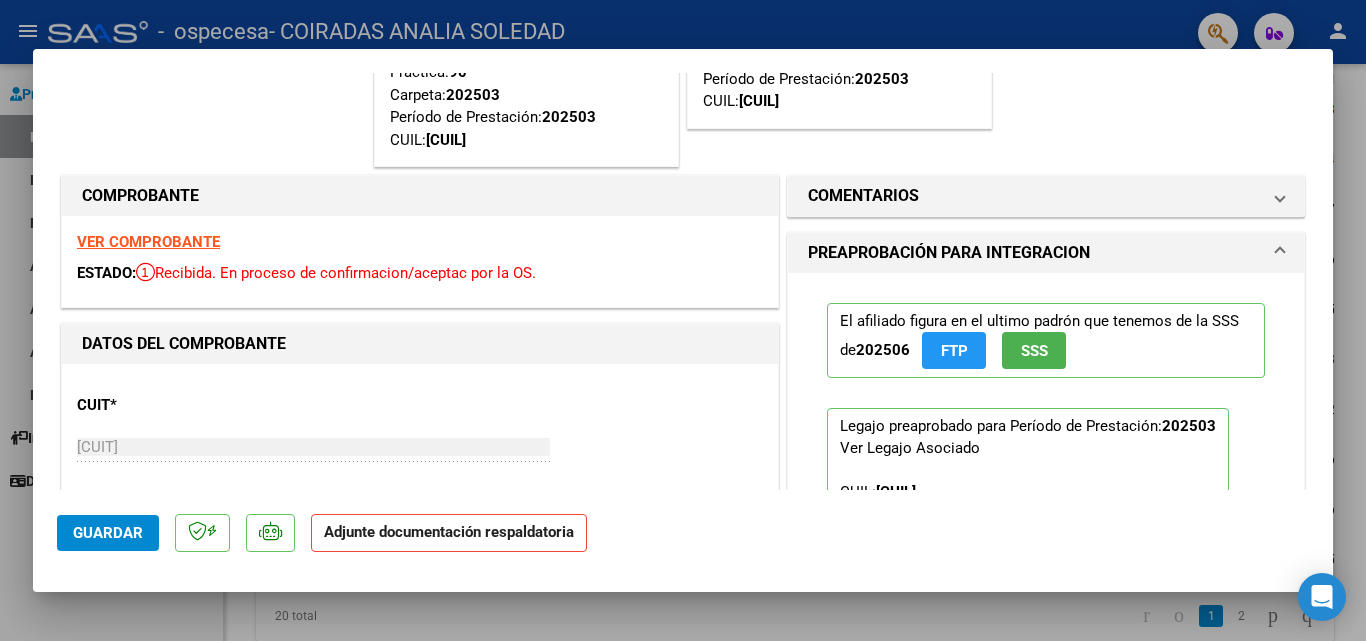 scroll, scrollTop: 468, scrollLeft: 0, axis: vertical 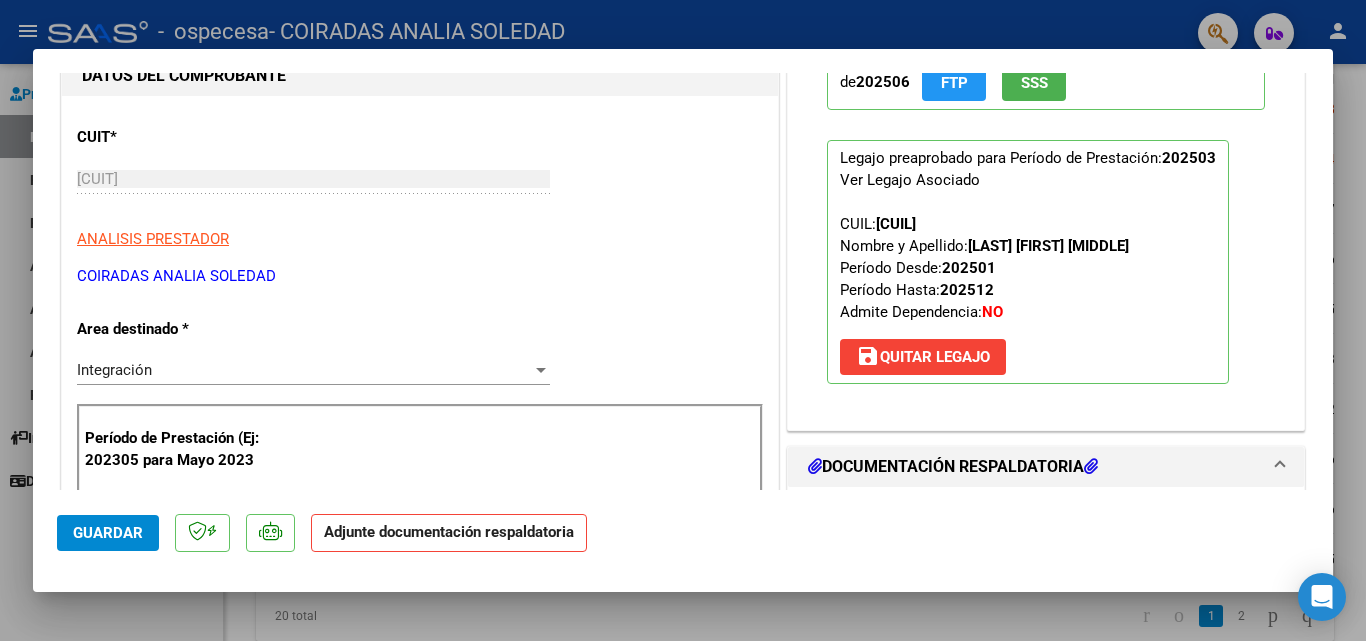 click at bounding box center (683, 320) 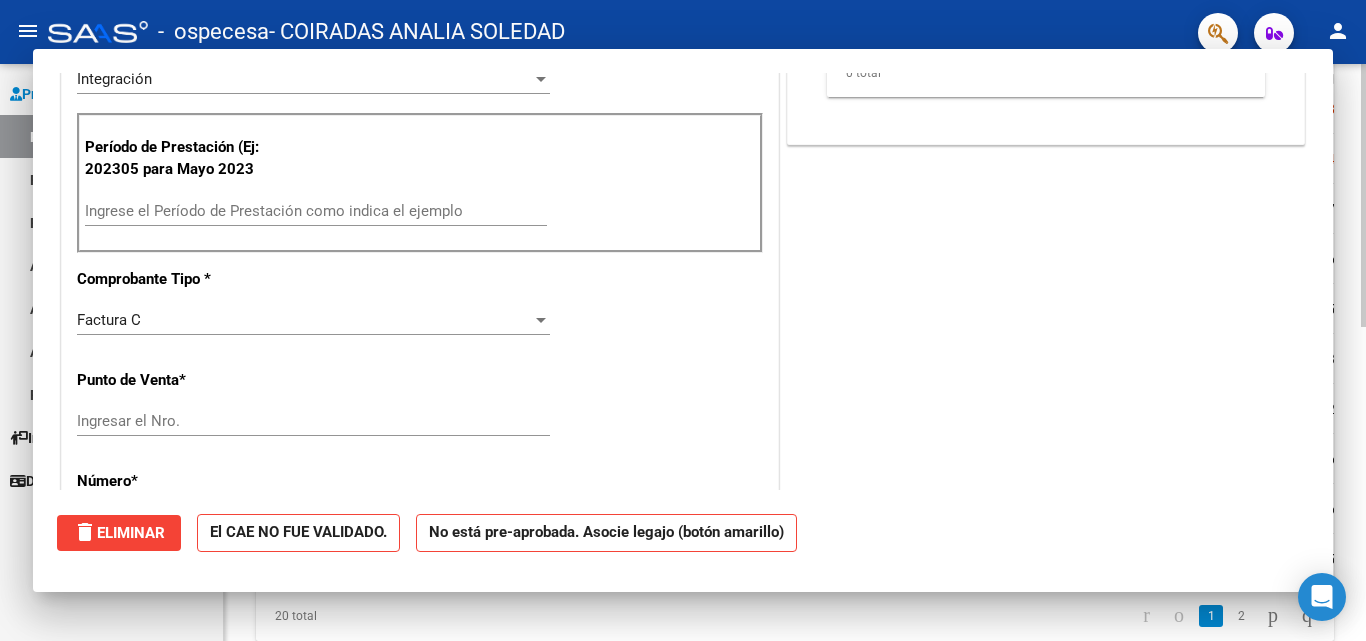 scroll, scrollTop: 0, scrollLeft: 0, axis: both 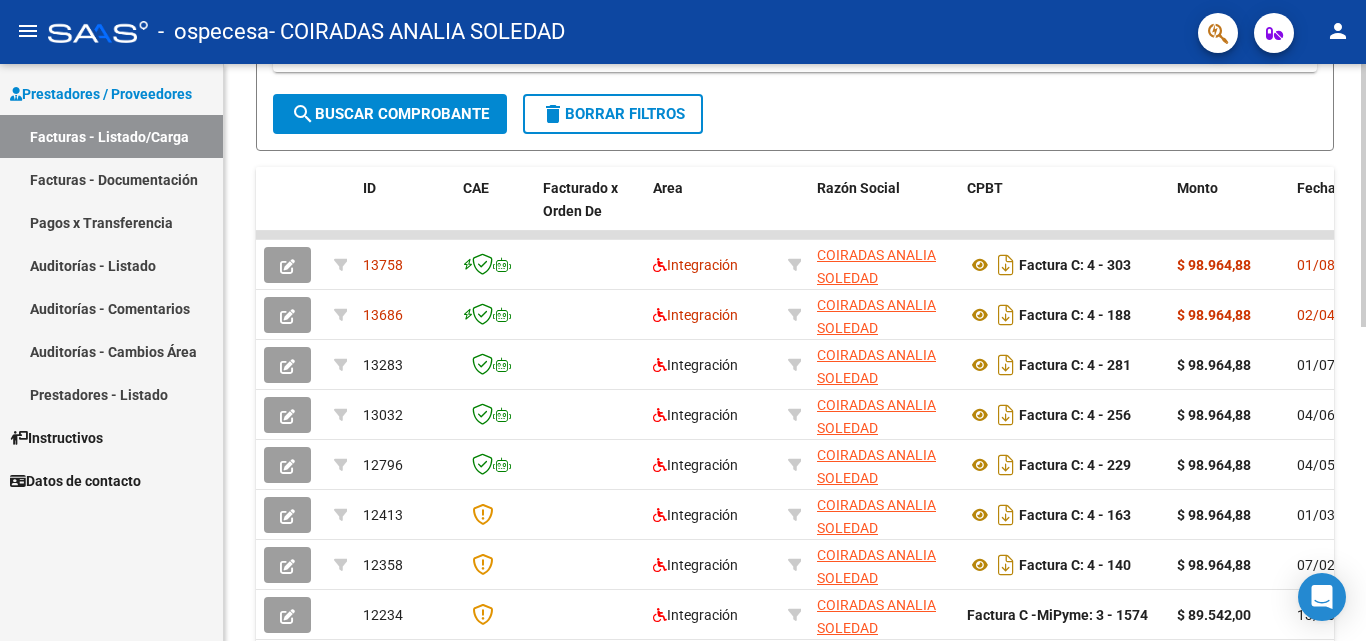 click 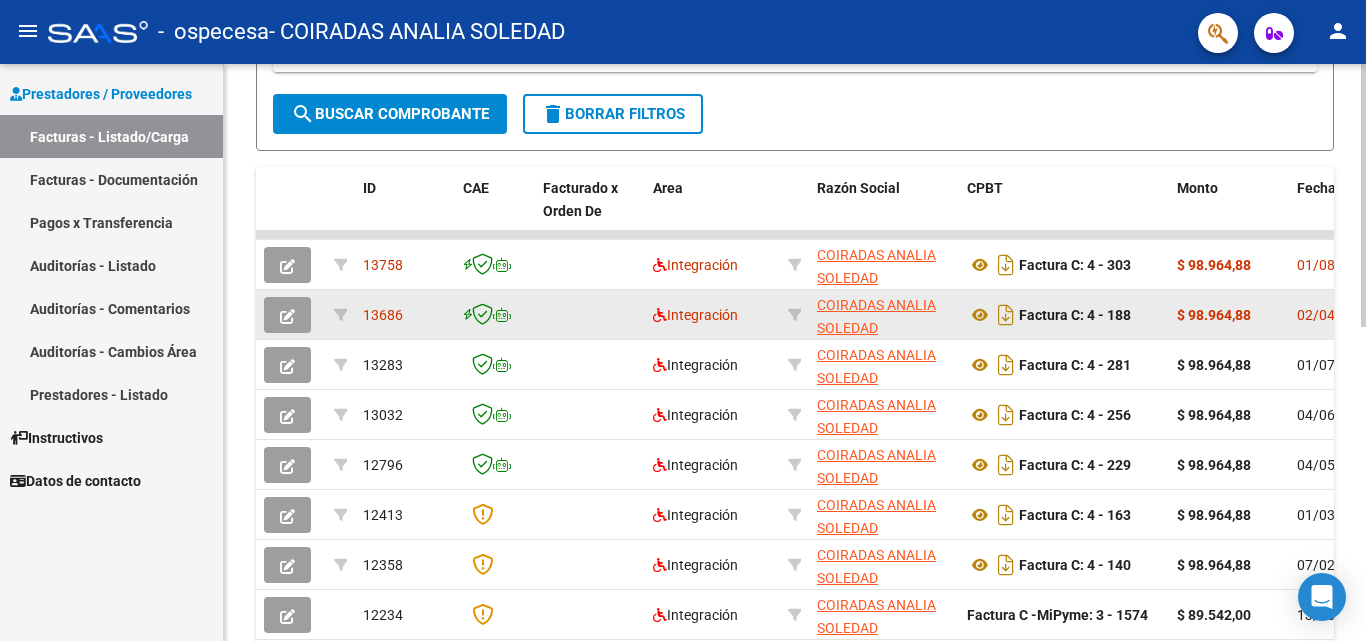 click 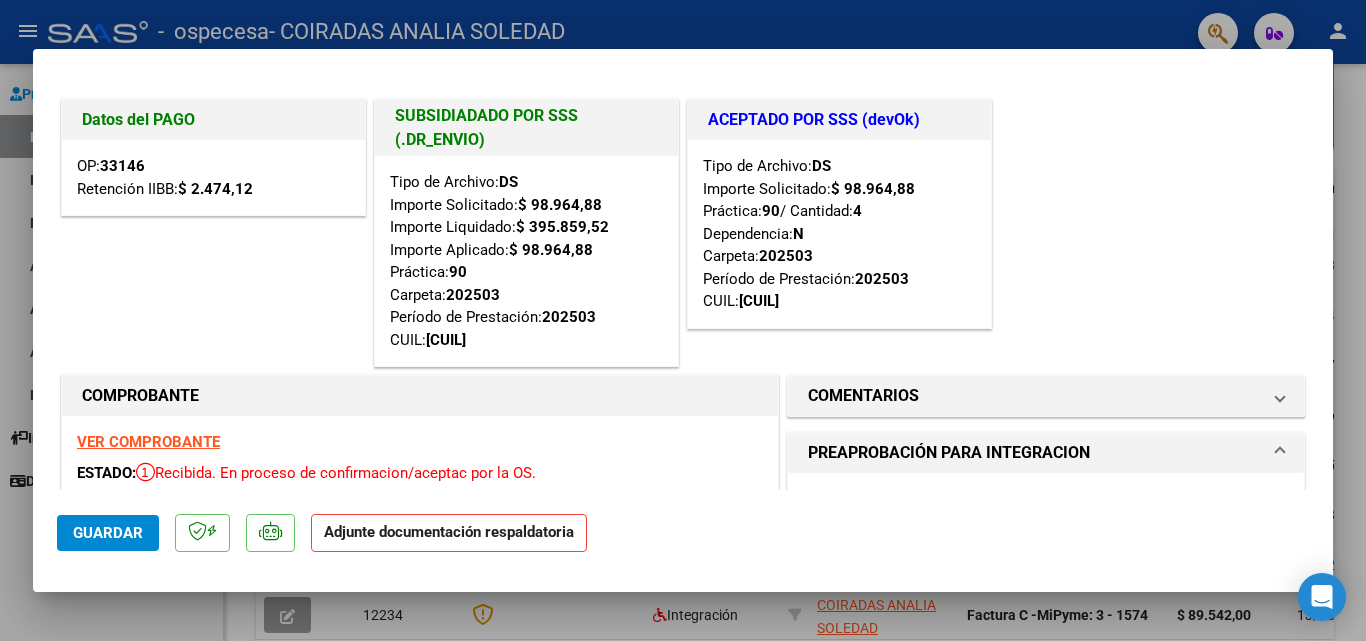 click on "VER COMPROBANTE" at bounding box center (148, 442) 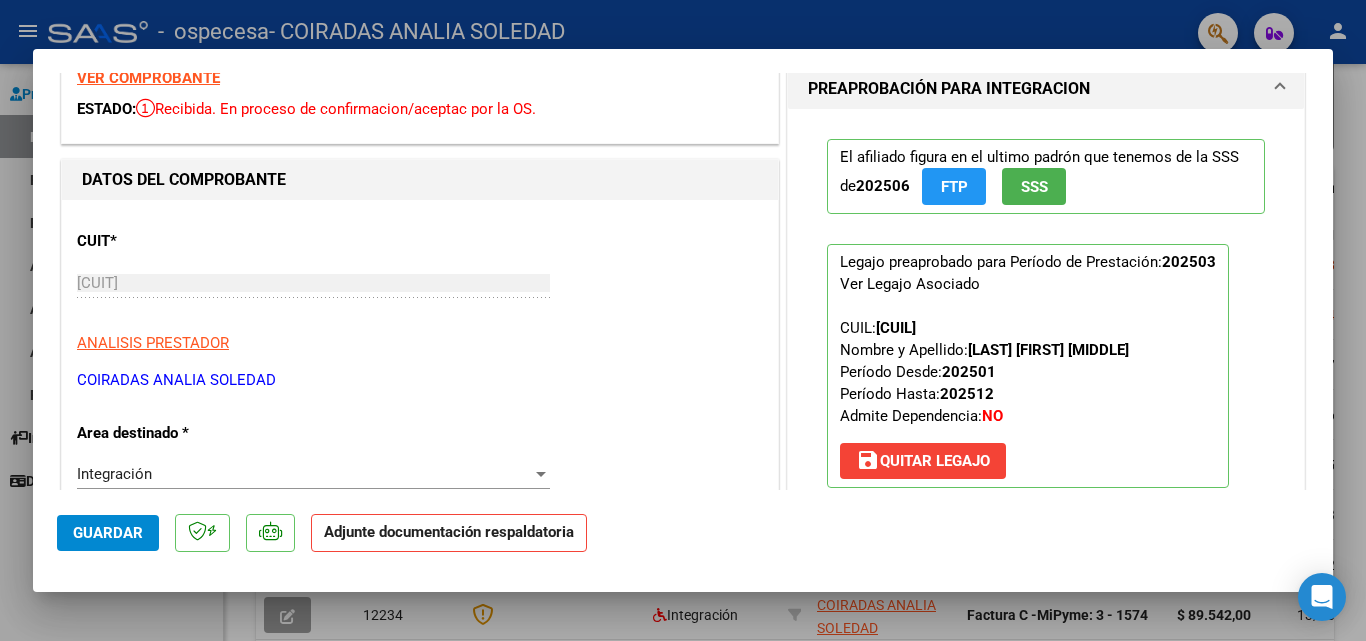 scroll, scrollTop: 728, scrollLeft: 0, axis: vertical 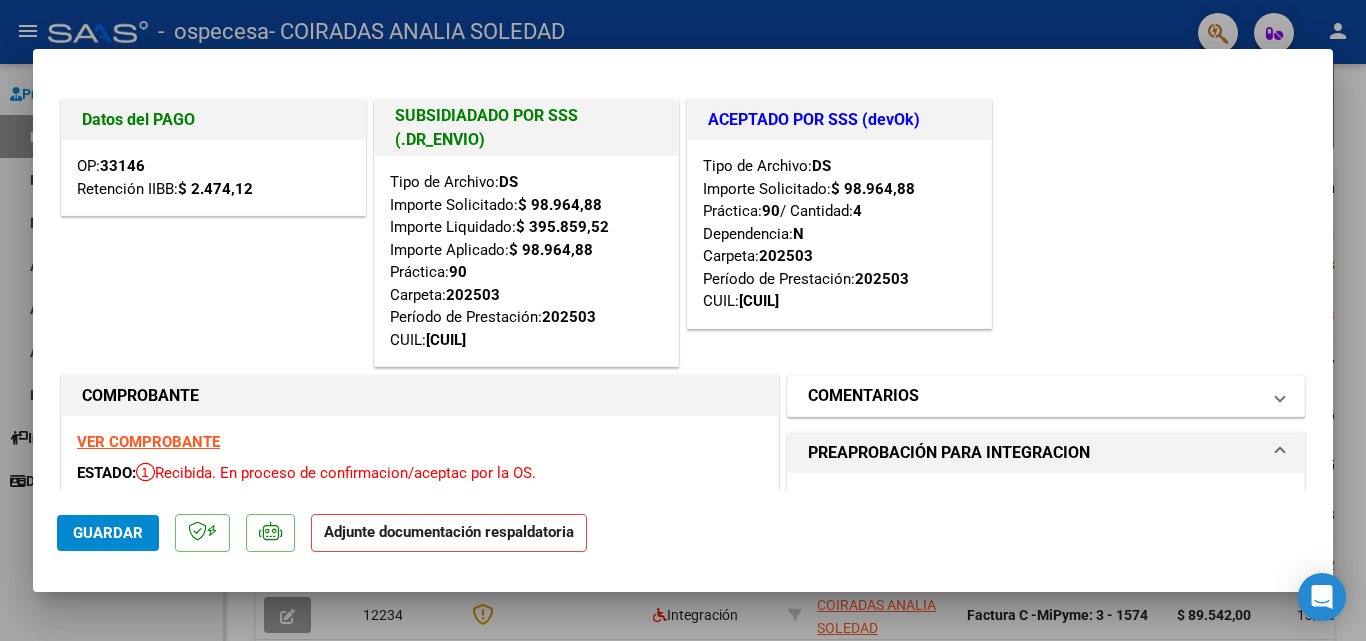 click at bounding box center [1280, 396] 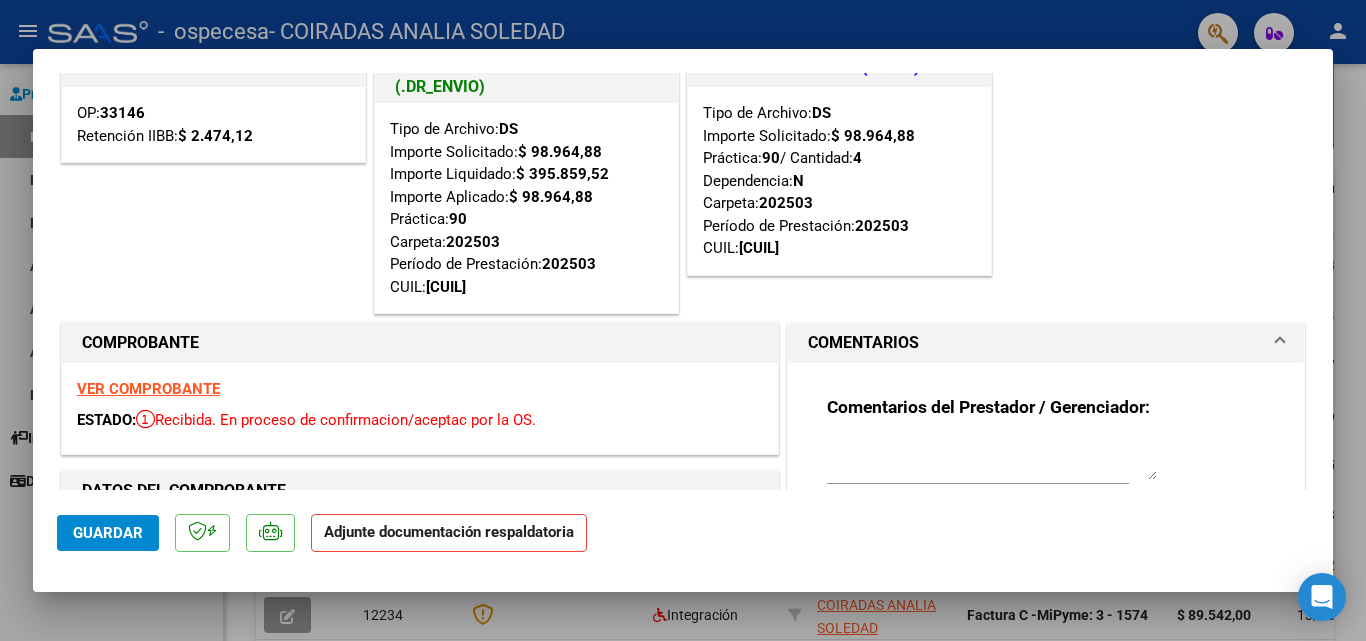 scroll, scrollTop: 160, scrollLeft: 0, axis: vertical 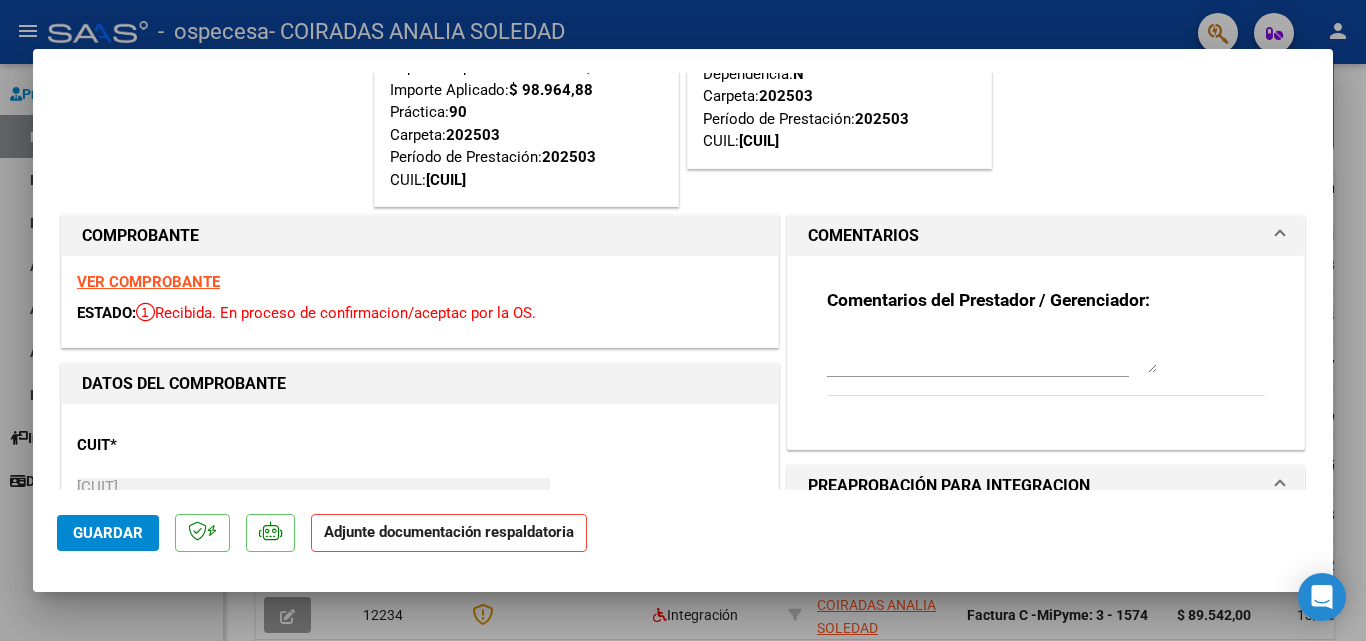 click at bounding box center [683, 320] 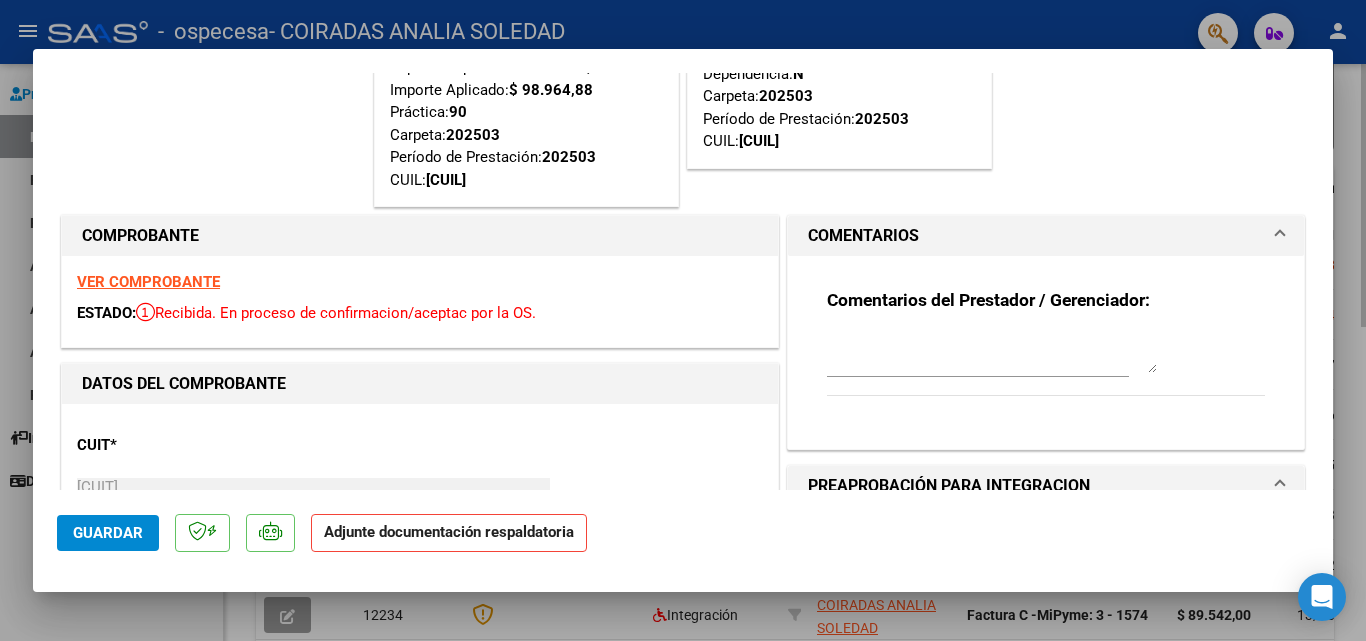 click on "Video tutorial   PRESTADORES -> Listado de CPBTs Emitidos por Prestadores / Proveedores (alt+q)   Cargar Comprobante
cloud_download  CSV  cloud_download  EXCEL  cloud_download  Estandar   Descarga Masiva
Filtros Id Area Area Todos Confirmado   Mostrar totalizadores   FILTROS DEL COMPROBANTE  Comprobante Tipo Comprobante Tipo Start date – End date Fec. Comprobante Desde / Hasta Días Emisión Desde(cant. días) Días Emisión Hasta(cant. días) CUIT / Razón Social Pto. Venta Nro. Comprobante Código SSS CAE Válido CAE Válido Todos Cargado Módulo Hosp. Todos Tiene facturacion Apócrifa Hospital Refes  FILTROS DE INTEGRACION  Período De Prestación Campos del Archivo de Rendición Devuelto x SSS (dr_envio) Todos Rendido x SSS (dr_envio) Tipo de Registro Tipo de Registro Período Presentación Período Presentación Campos del Legajo Asociado (preaprobación) Afiliado Legajo (cuil/nombre) Todos Solo facturas preaprobadas  MAS FILTROS  Todos Con Doc. Respaldatoria Todos Con Trazabilidad Todos – – 1" 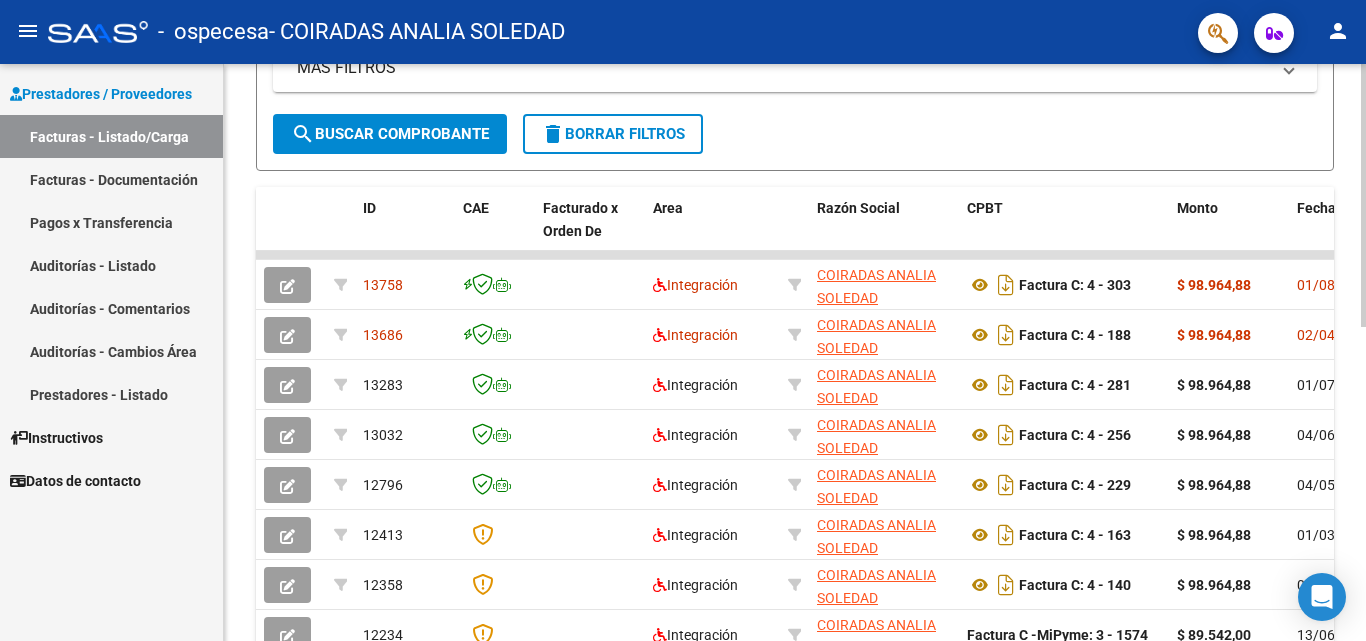 scroll, scrollTop: 387, scrollLeft: 0, axis: vertical 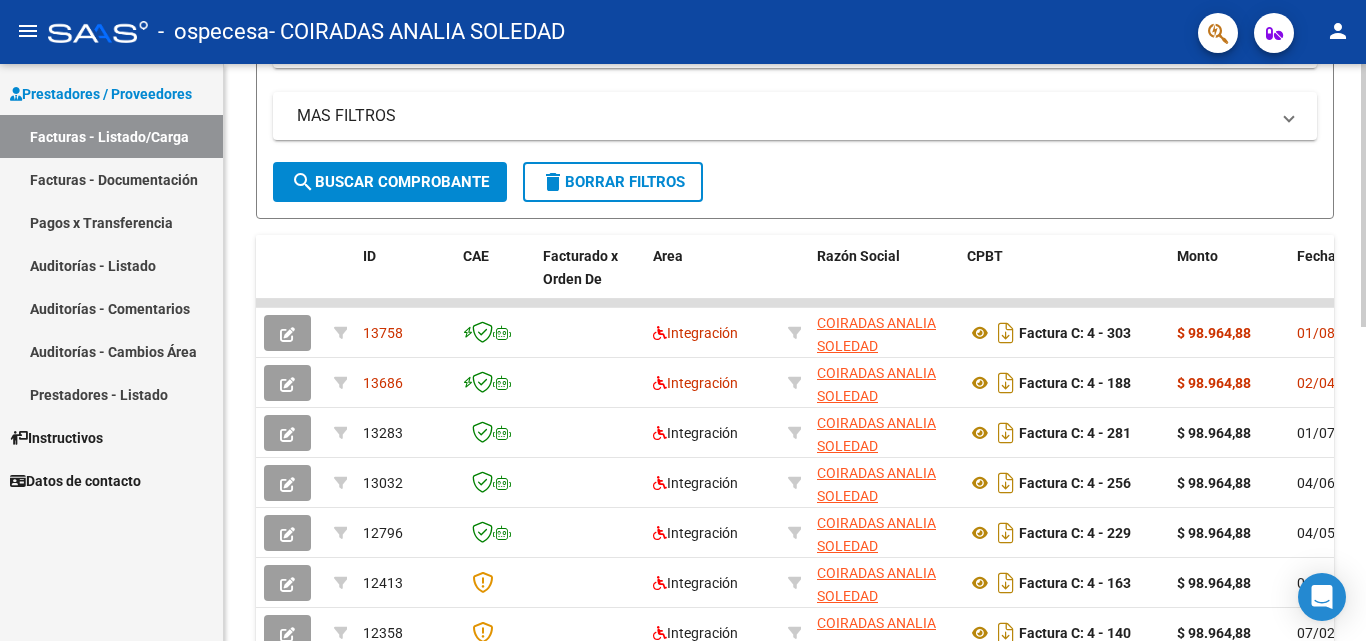 click 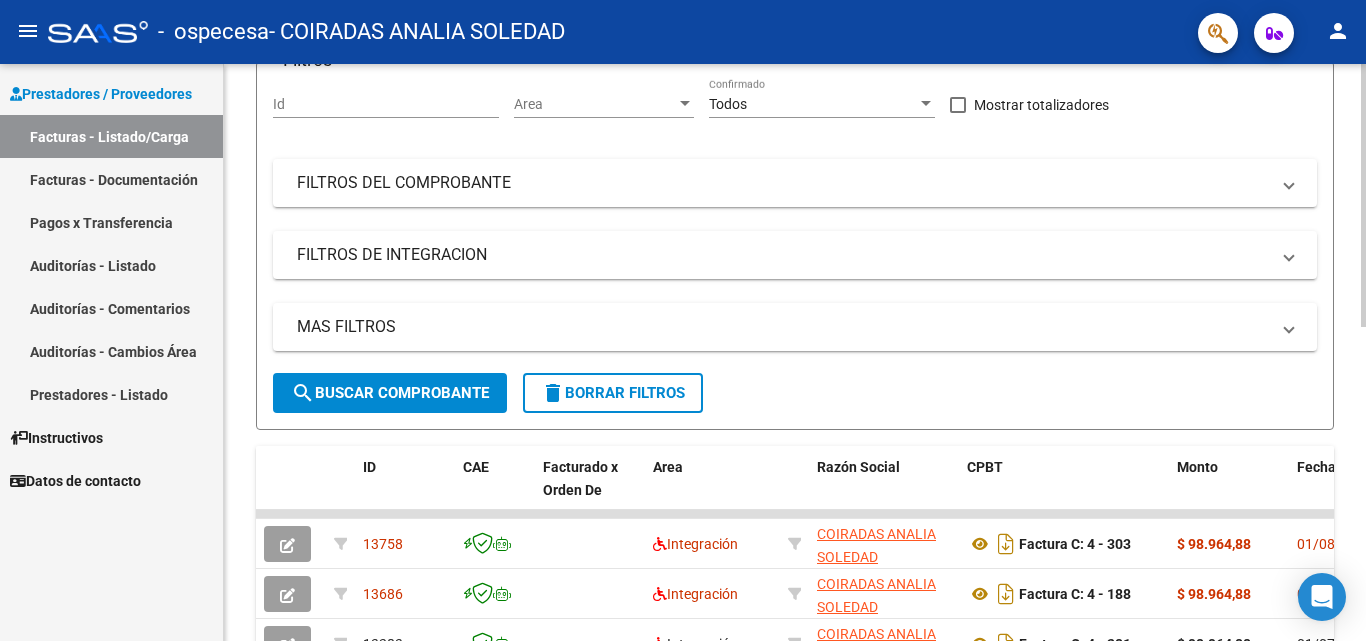 click on "Video tutorial   PRESTADORES -> Listado de CPBTs Emitidos por Prestadores / Proveedores (alt+q)   Cargar Comprobante
cloud_download  CSV  cloud_download  EXCEL  cloud_download  Estandar   Descarga Masiva
Filtros Id Area Area Todos Confirmado   Mostrar totalizadores   FILTROS DEL COMPROBANTE  Comprobante Tipo Comprobante Tipo Start date – End date Fec. Comprobante Desde / Hasta Días Emisión Desde(cant. días) Días Emisión Hasta(cant. días) CUIT / Razón Social Pto. Venta Nro. Comprobante Código SSS CAE Válido CAE Válido Todos Cargado Módulo Hosp. Todos Tiene facturacion Apócrifa Hospital Refes  FILTROS DE INTEGRACION  Período De Prestación Campos del Archivo de Rendición Devuelto x SSS (dr_envio) Todos Rendido x SSS (dr_envio) Tipo de Registro Tipo de Registro Período Presentación Período Presentación Campos del Legajo Asociado (preaprobación) Afiliado Legajo (cuil/nombre) Todos Solo facturas preaprobadas  MAS FILTROS  Todos Con Doc. Respaldatoria Todos Con Trazabilidad Todos – – 1" 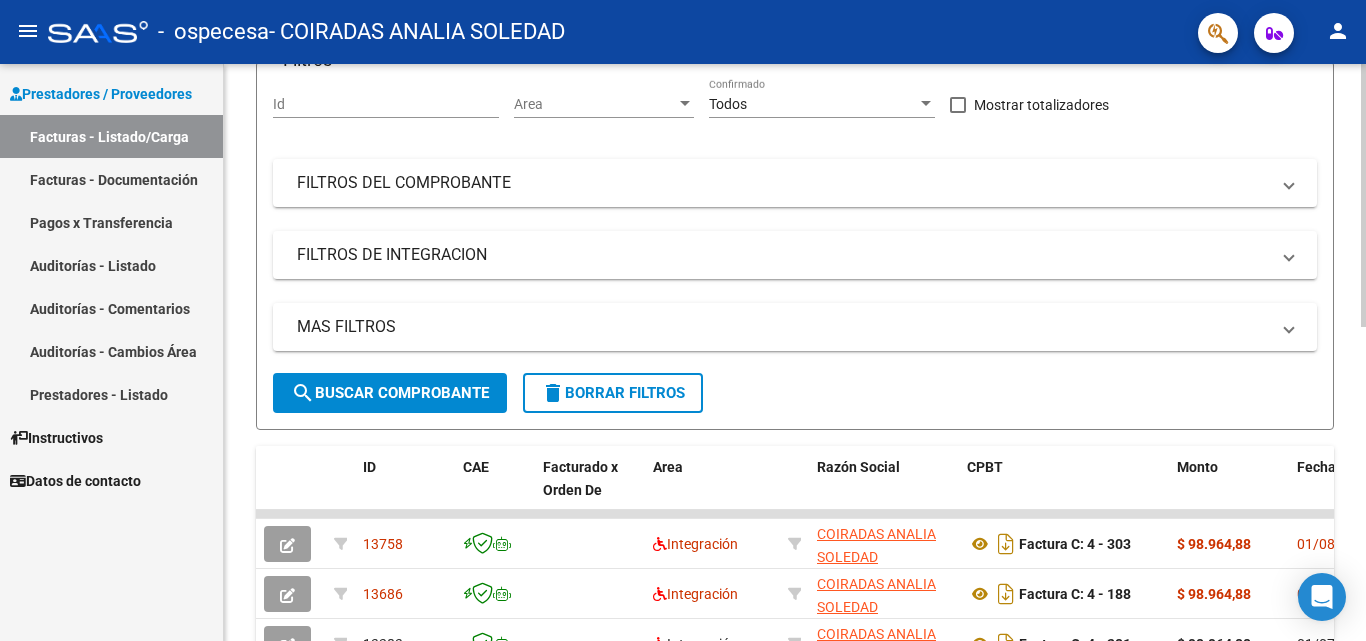 scroll, scrollTop: 143, scrollLeft: 0, axis: vertical 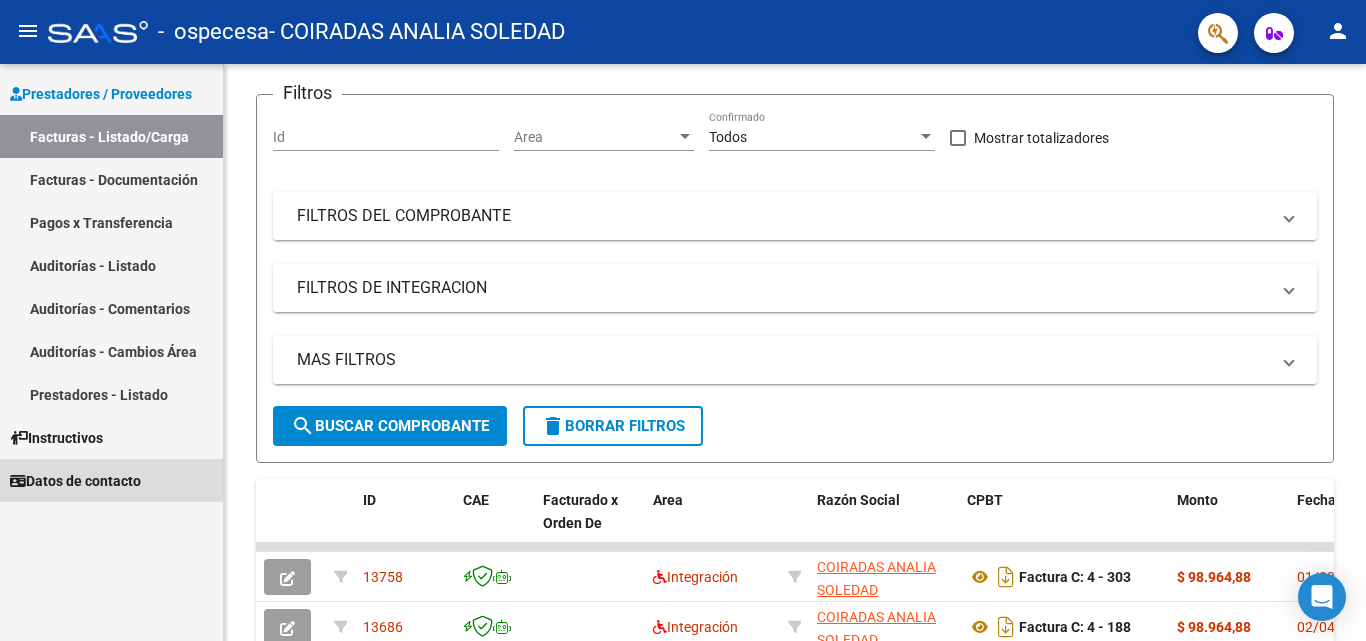 click on "Datos de contacto" at bounding box center [75, 481] 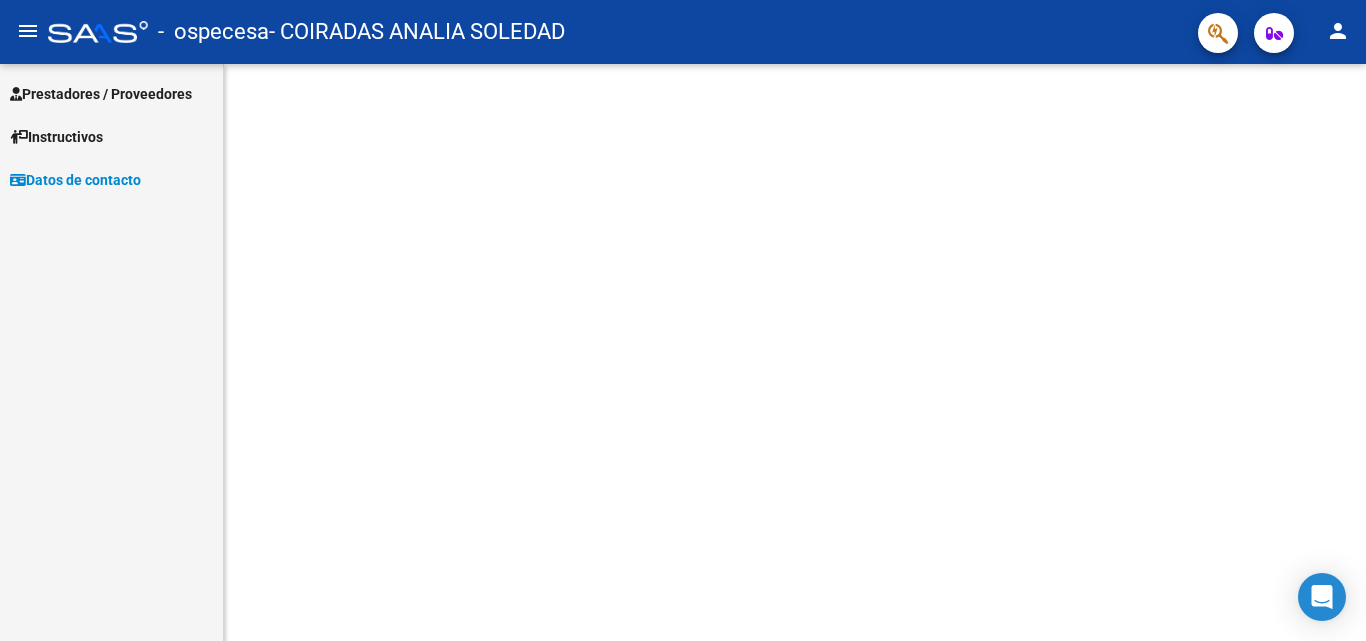 scroll, scrollTop: 0, scrollLeft: 0, axis: both 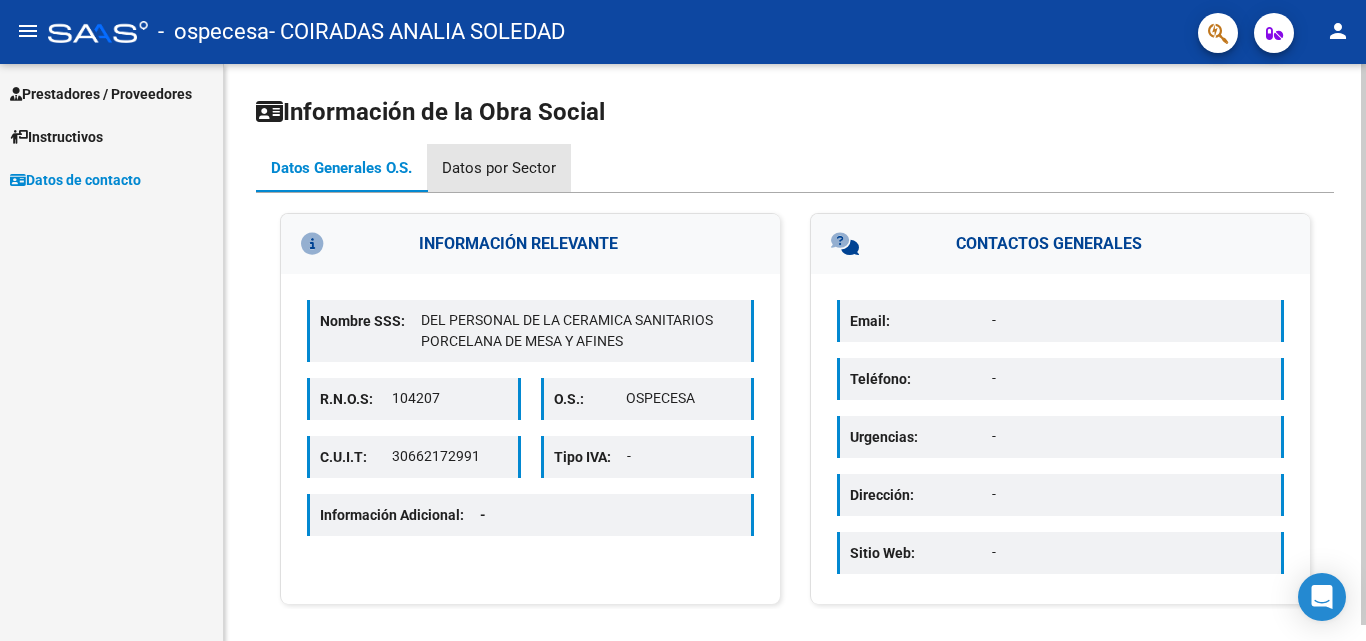 click on "Datos por Sector" at bounding box center (499, 168) 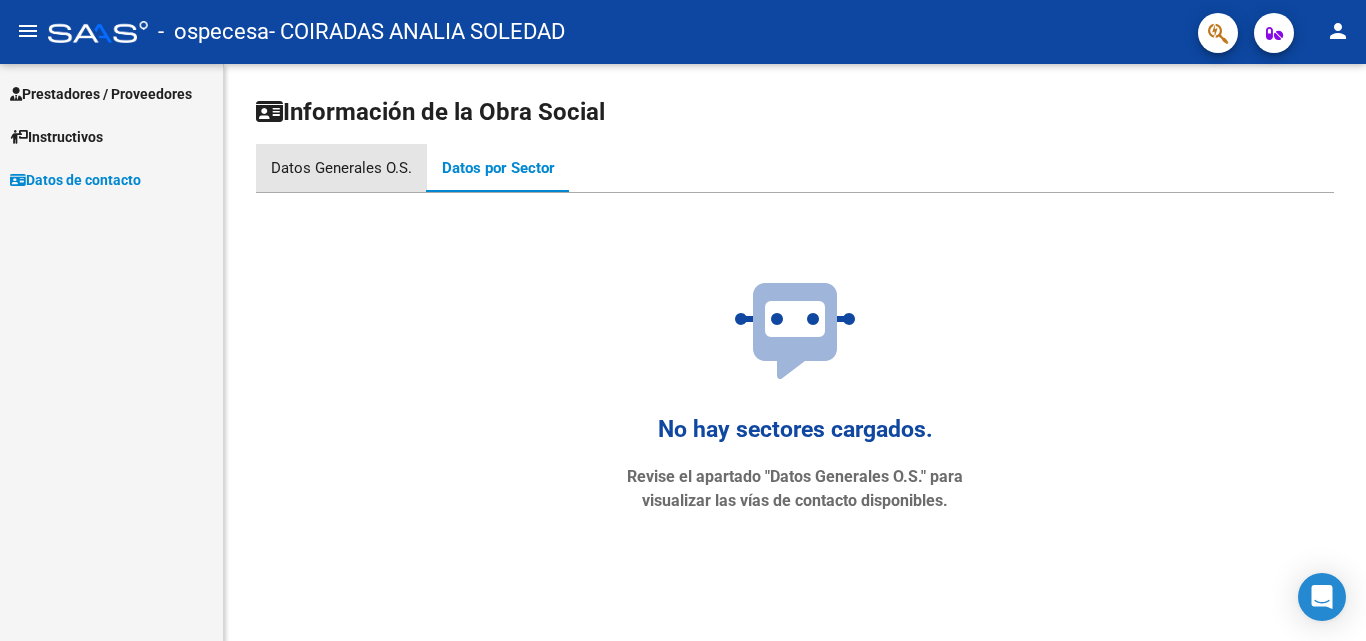 click on "Datos Generales O.S." at bounding box center [341, 168] 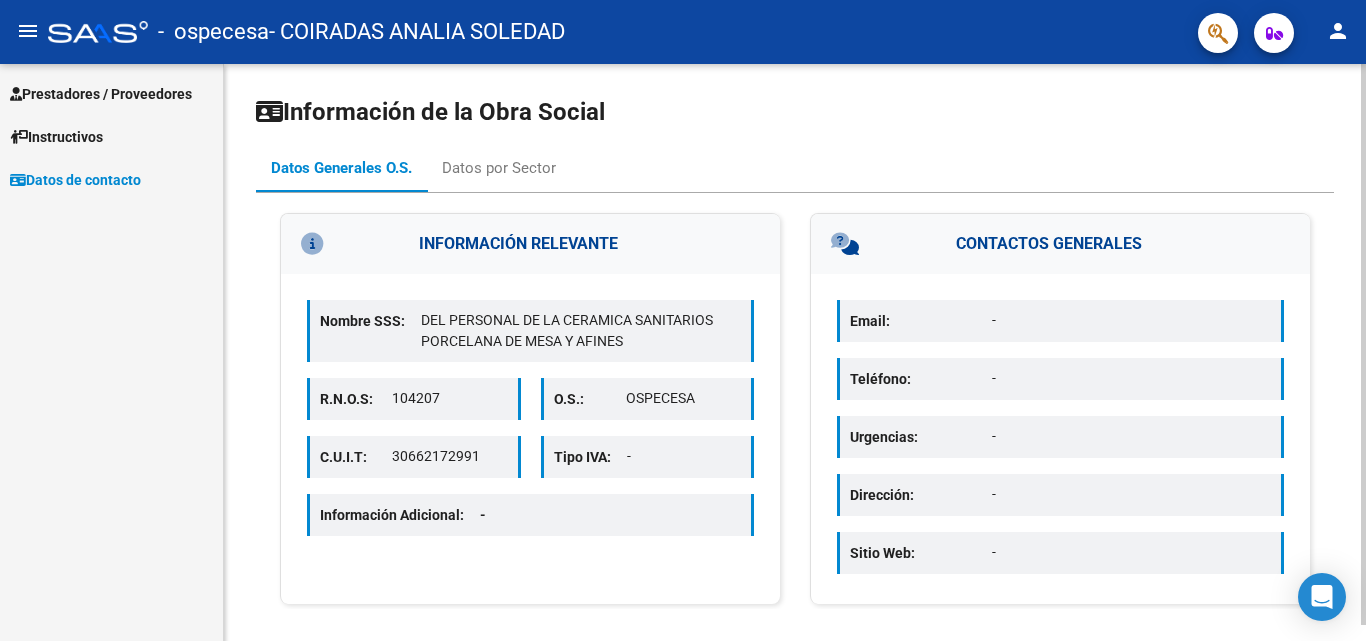 click 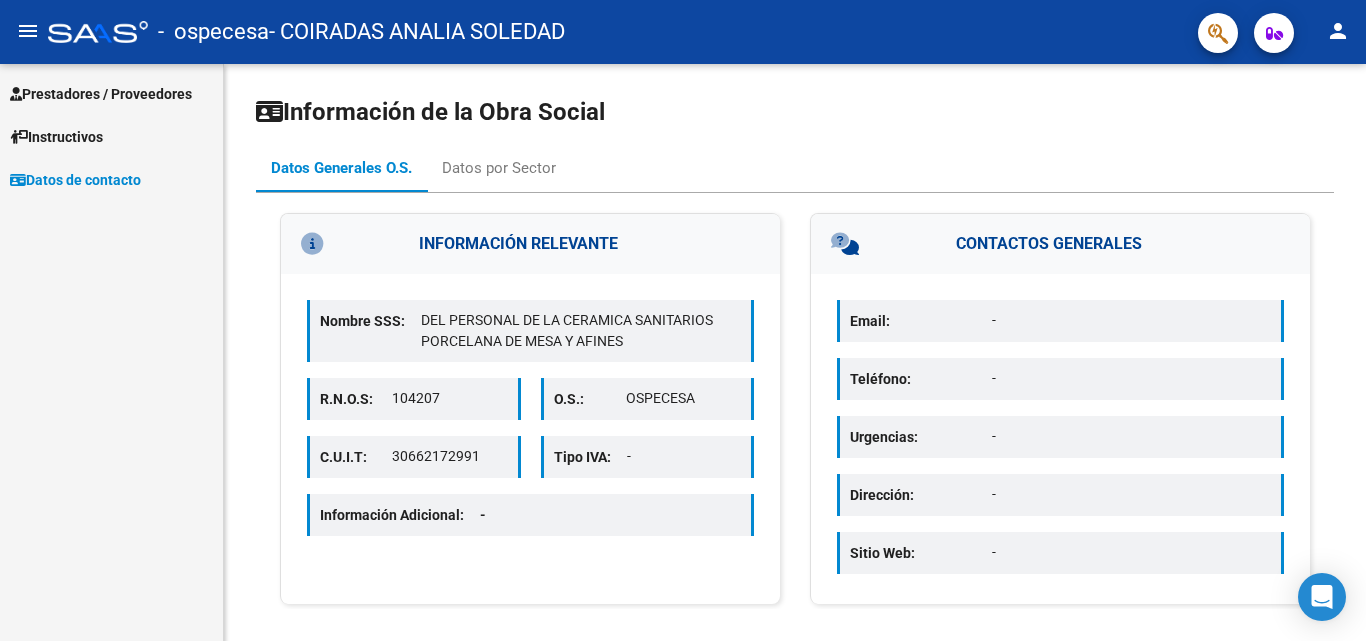 click on "Instructivos" at bounding box center (56, 137) 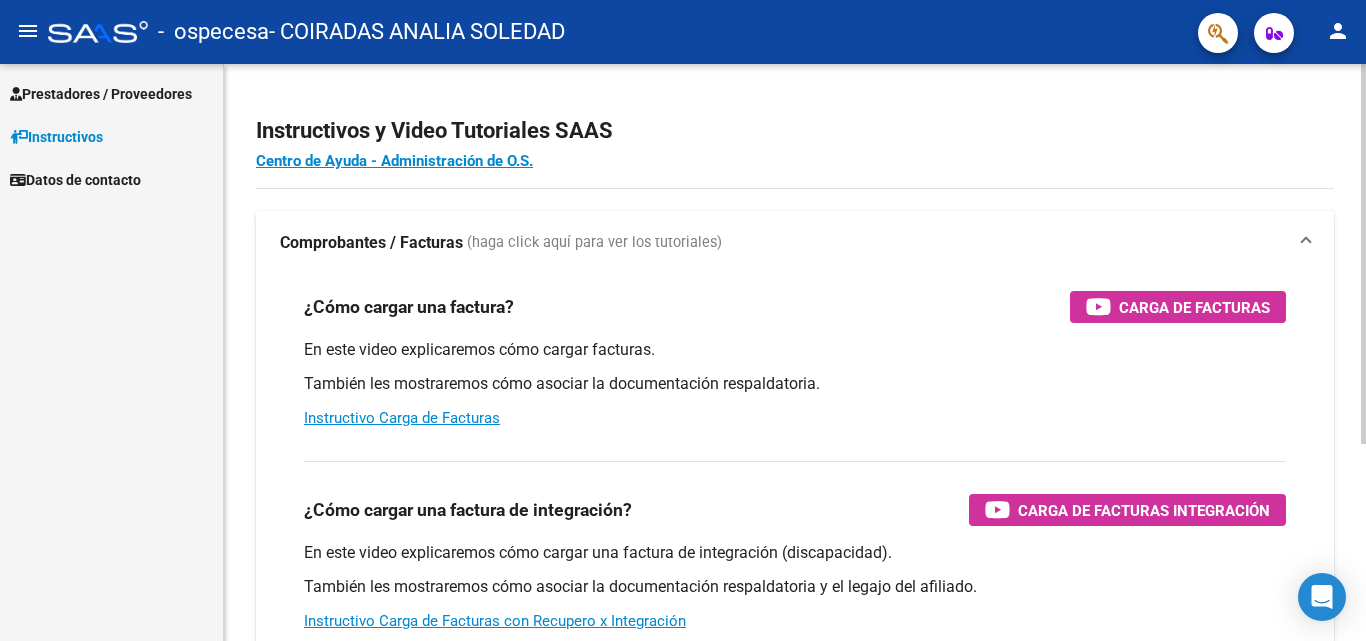 click on "Instructivos y Video Tutoriales SAAS Centro de Ayuda - Administración de O.S. Comprobantes / Facturas     (haga click aquí para ver los tutoriales) ¿Cómo cargar una factura?    Carga de Facturas En este video explicaremos cómo cargar facturas. También les mostraremos cómo asociar la documentación respaldatoria. Instructivo Carga de Facturas ¿Cómo cargar una factura de integración?    Carga de Facturas Integración En este video explicaremos cómo cargar una factura de integración (discapacidad). También les mostraremos cómo asociar la documentación respaldatoria y el legajo del afiliado. Instructivo Carga de Facturas con Recupero x Integración ¿Cómo editar una factura de integración?    Edición de Facturas de integración En este video explicaremos cómo editar una factura que ya habíamos cargado. Les mostraremos cómo asociar la documentación respaldatoria y la trazabilidad." 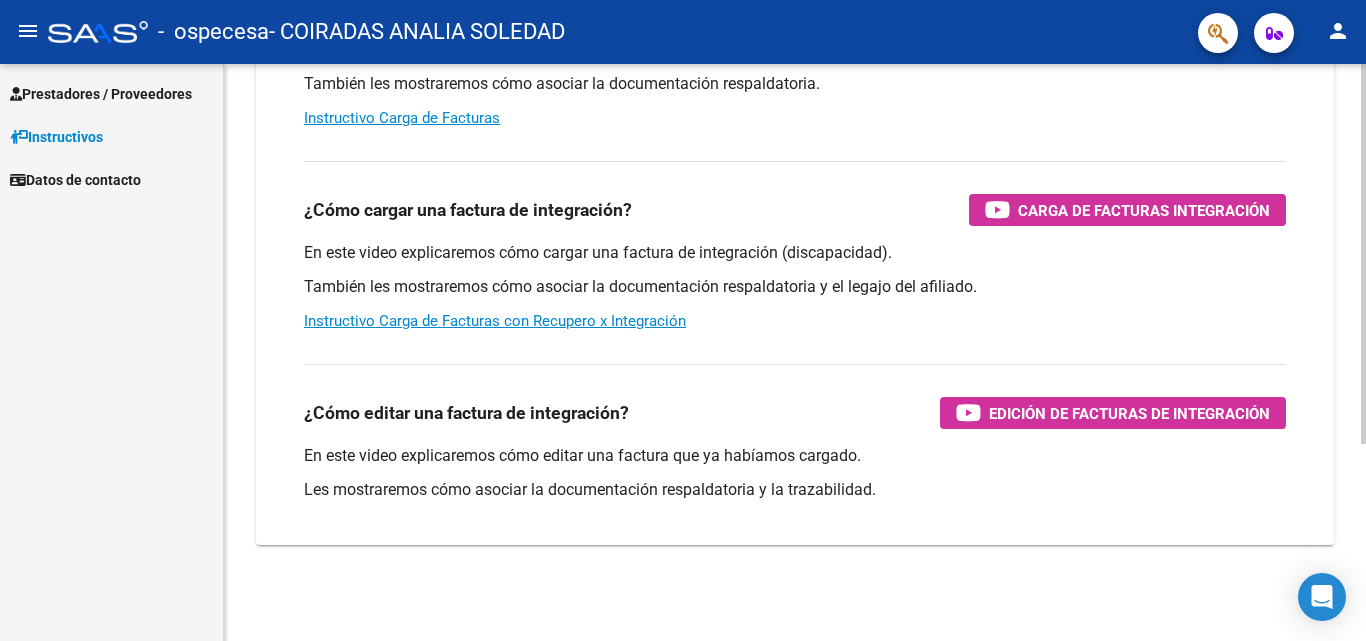 click 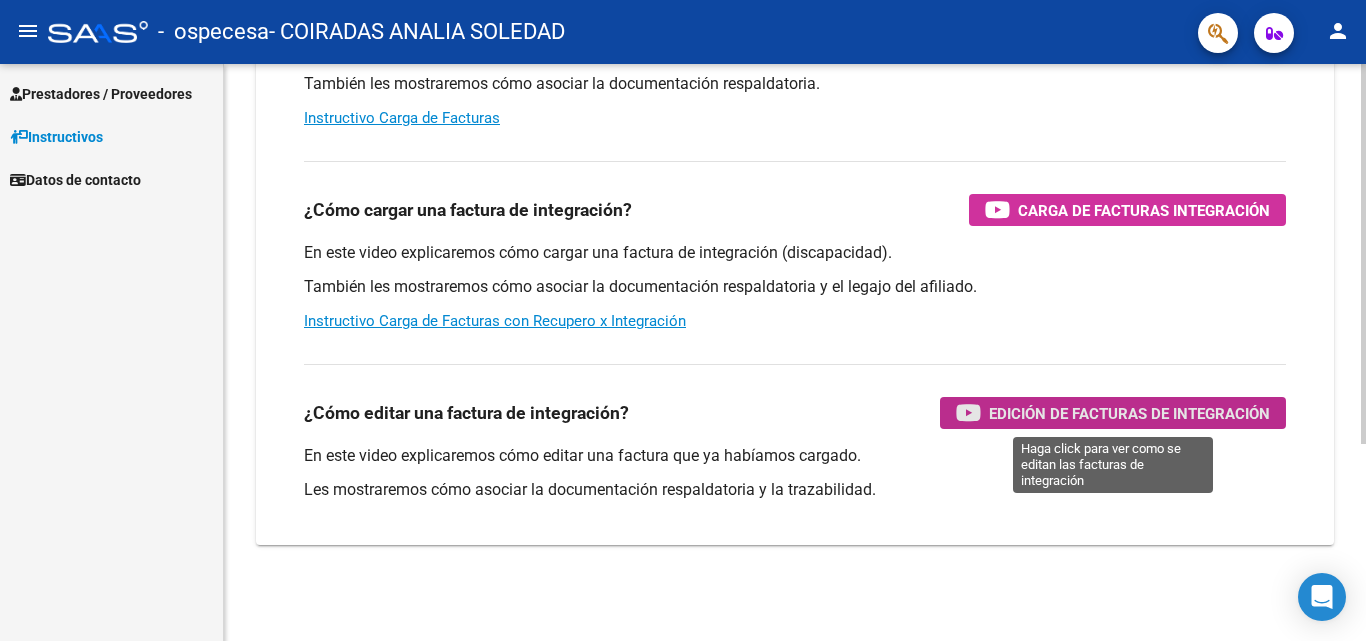 click at bounding box center (968, 412) 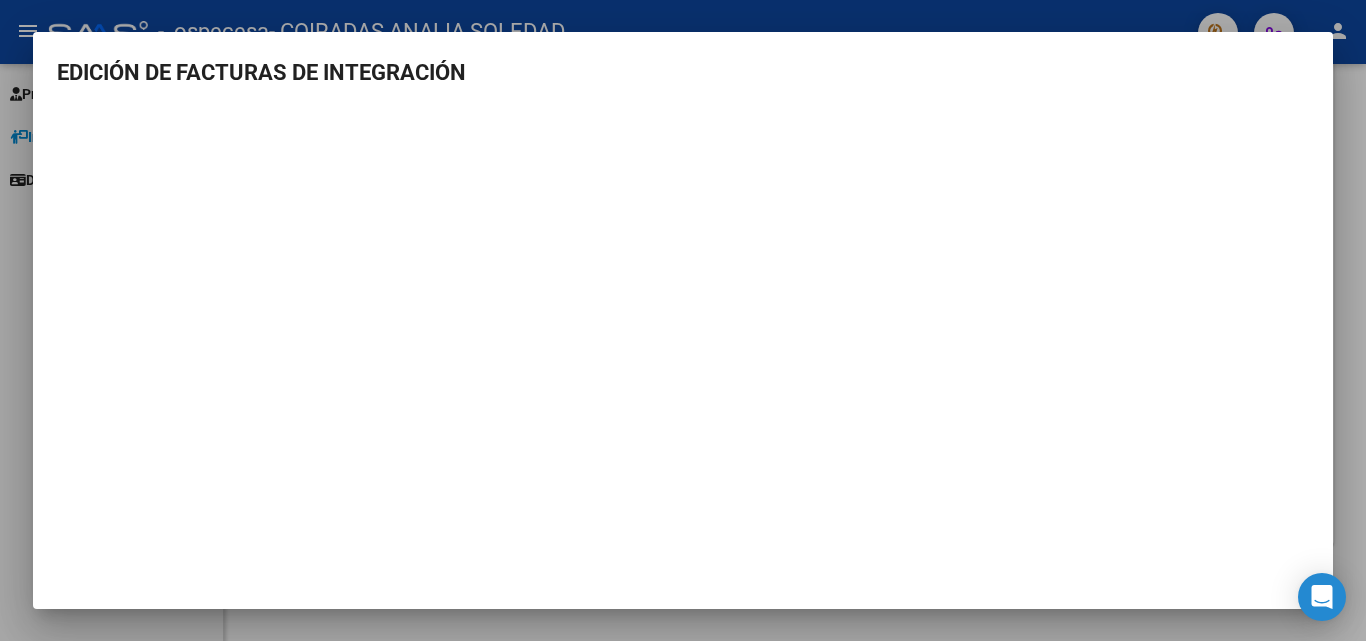 click at bounding box center (683, 320) 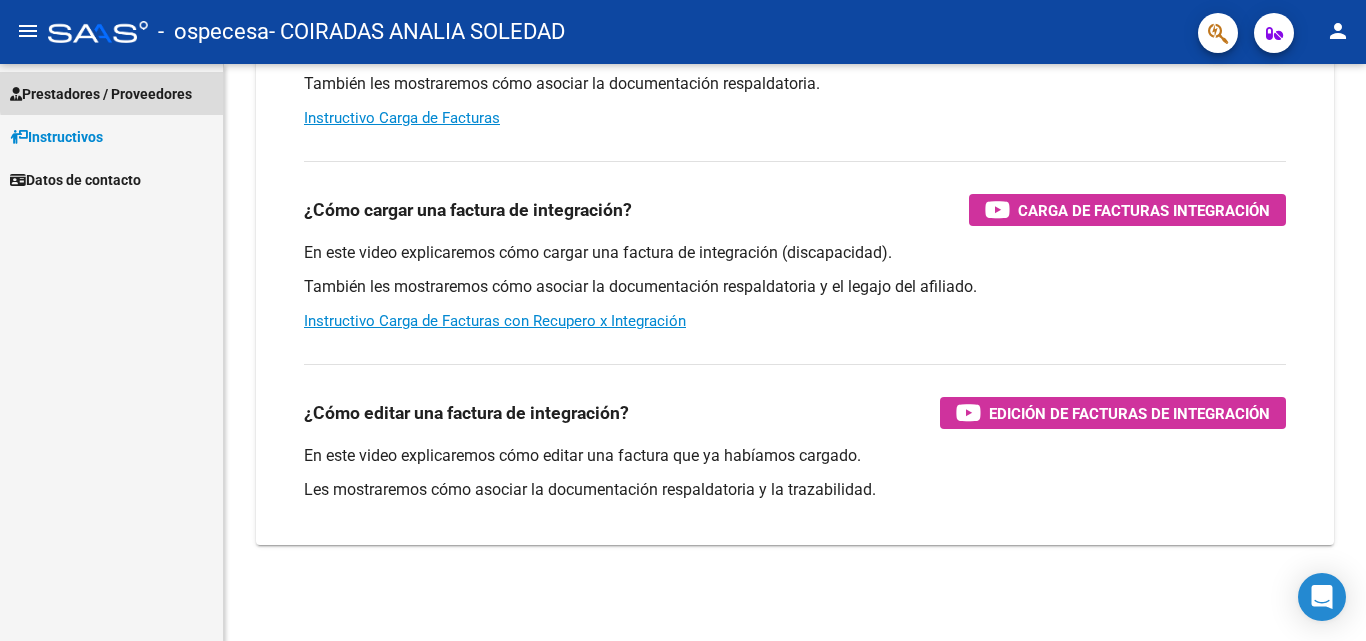 click on "Prestadores / Proveedores" at bounding box center [101, 94] 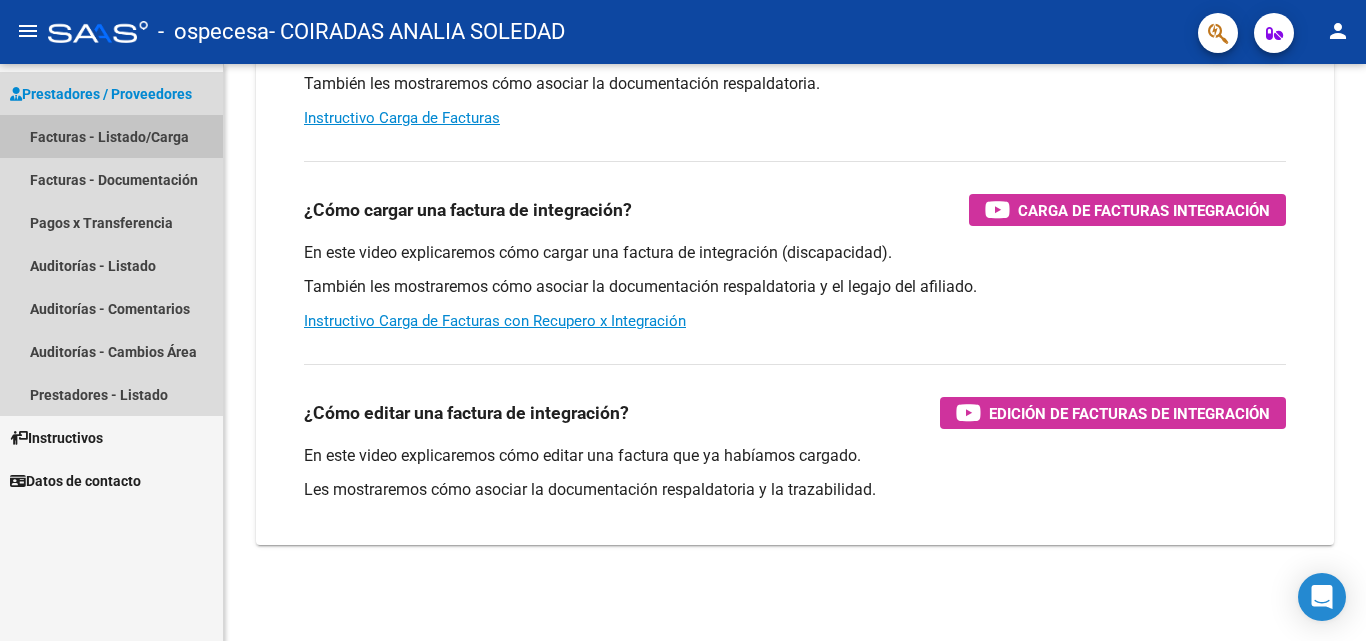 click on "Facturas - Listado/Carga" at bounding box center [111, 136] 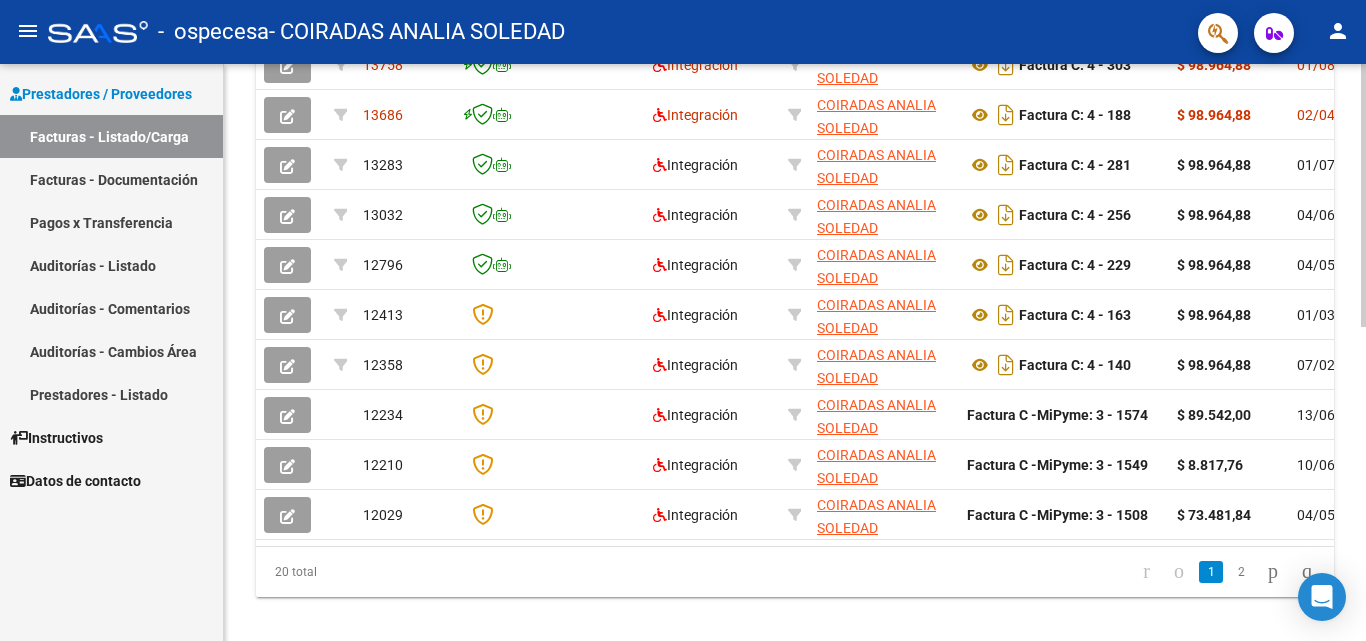 scroll, scrollTop: 691, scrollLeft: 0, axis: vertical 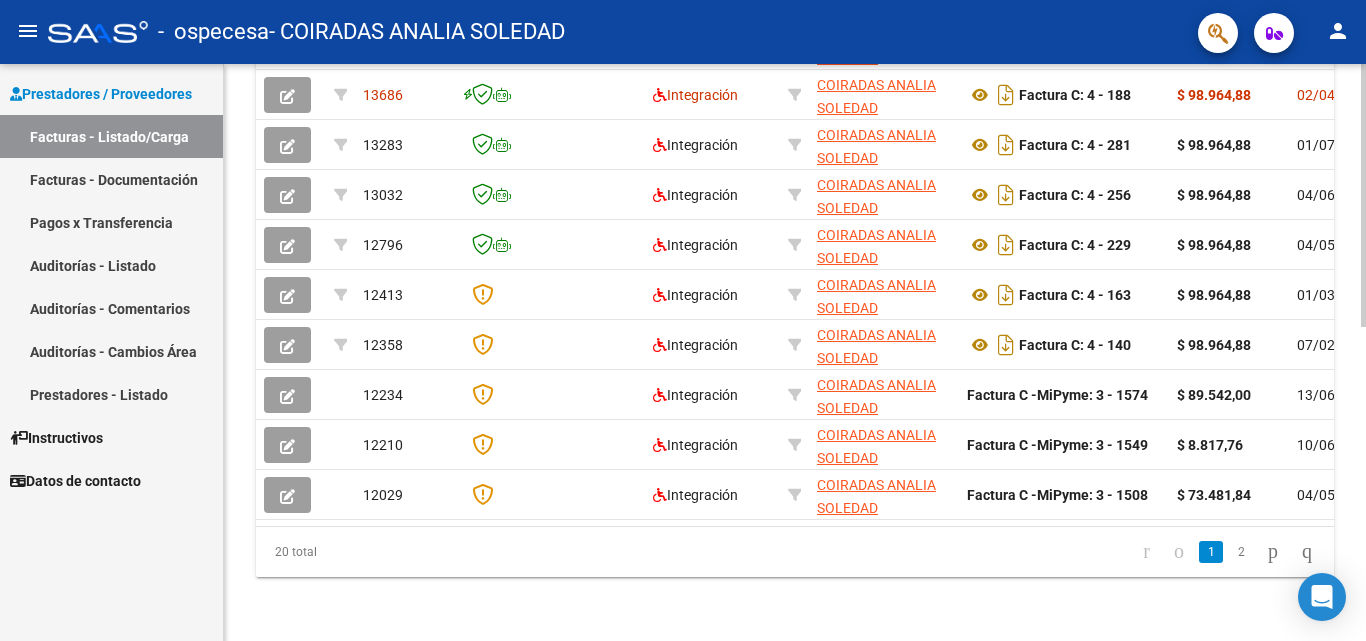 click on "menu -   ospecesa   - COIRADAS ANALIA SOLEDAD person    Prestadores / Proveedores Facturas - Listado/Carga Facturas - Documentación Pagos x Transferencia Auditorías - Listado Auditorías - Comentarios Auditorías - Cambios Área Prestadores - Listado    Instructivos    Datos de contacto  Video tutorial   PRESTADORES -> Listado de CPBTs Emitidos por Prestadores / Proveedores (alt+q)   Cargar Comprobante
cloud_download  CSV  cloud_download  EXCEL  cloud_download  Estandar   Descarga Masiva
Filtros Id Area Area Todos Confirmado   Mostrar totalizadores   FILTROS DEL COMPROBANTE  Comprobante Tipo Comprobante Tipo Start date – End date Fec. Comprobante Desde / Hasta Días Emisión Desde(cant. días) Días Emisión Hasta(cant. días) CUIT / Razón Social Pto. Venta Nro. Comprobante Código SSS CAE Válido CAE Válido Todos Cargado Módulo Hosp. Todos Tiene facturacion Apócrifa Hospital Refes  FILTROS DE INTEGRACION  Período De Prestación Todos Rendido x SSS (dr_envio) Tipo de Registro Todos 1" at bounding box center [683, 320] 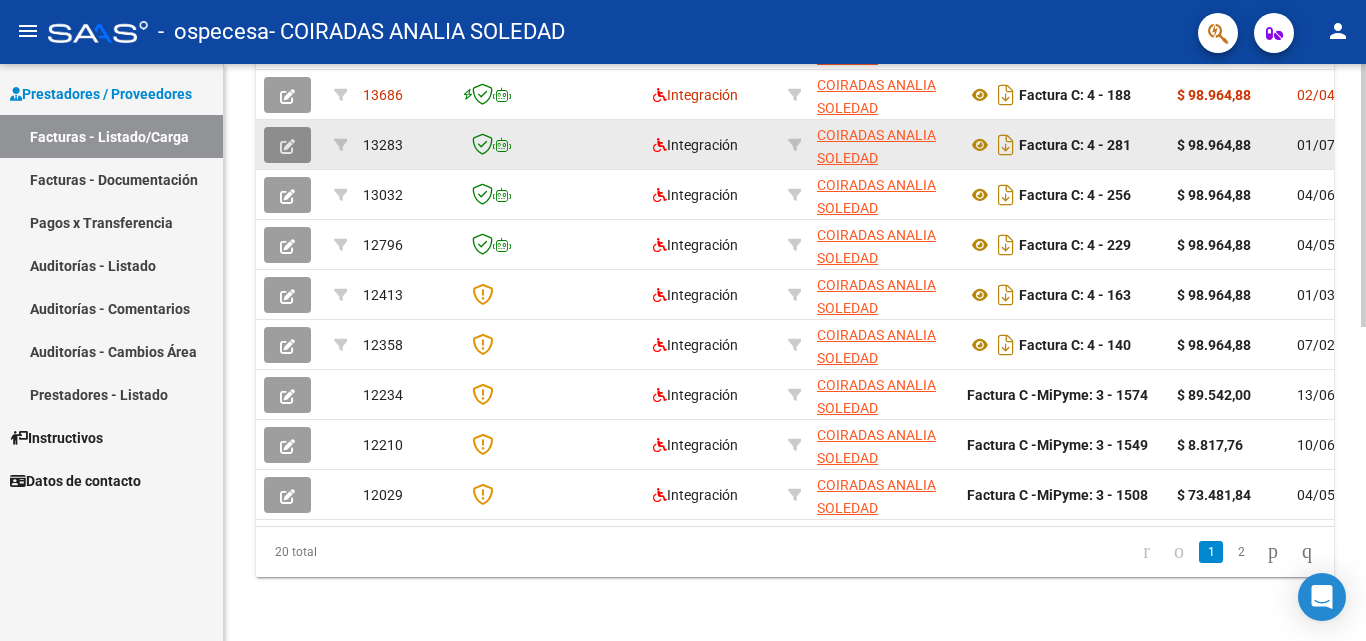 click 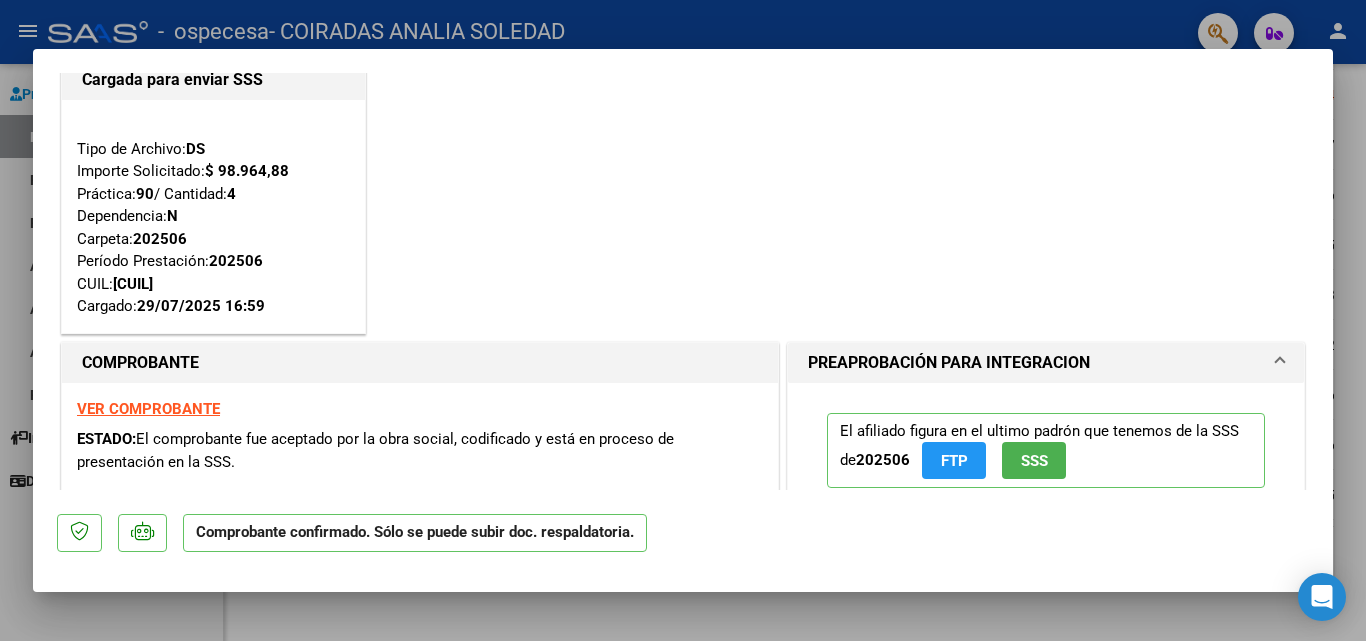 scroll, scrollTop: 80, scrollLeft: 0, axis: vertical 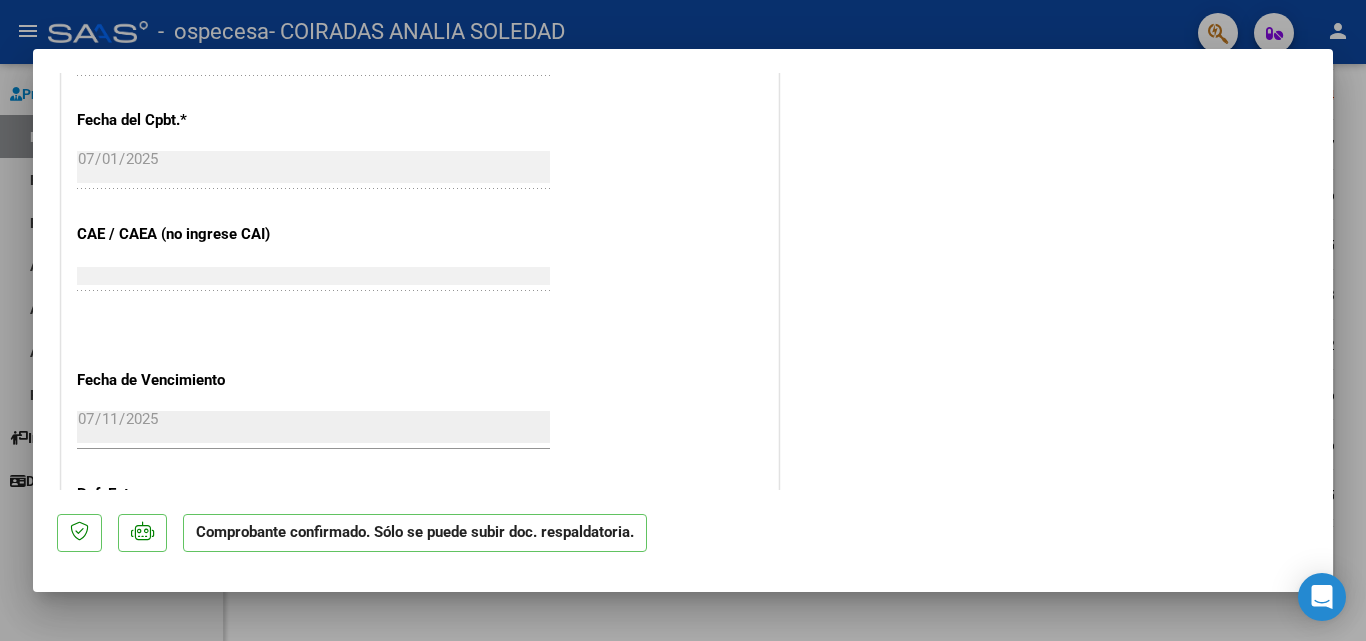click at bounding box center [683, 320] 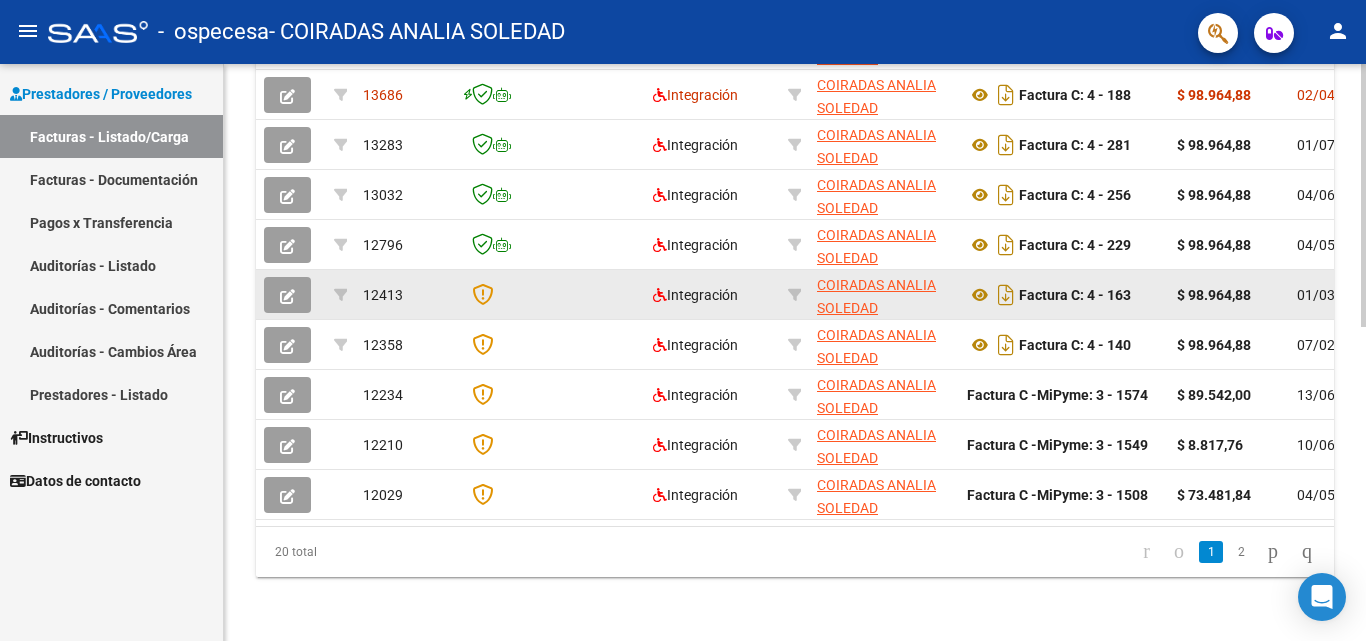 click 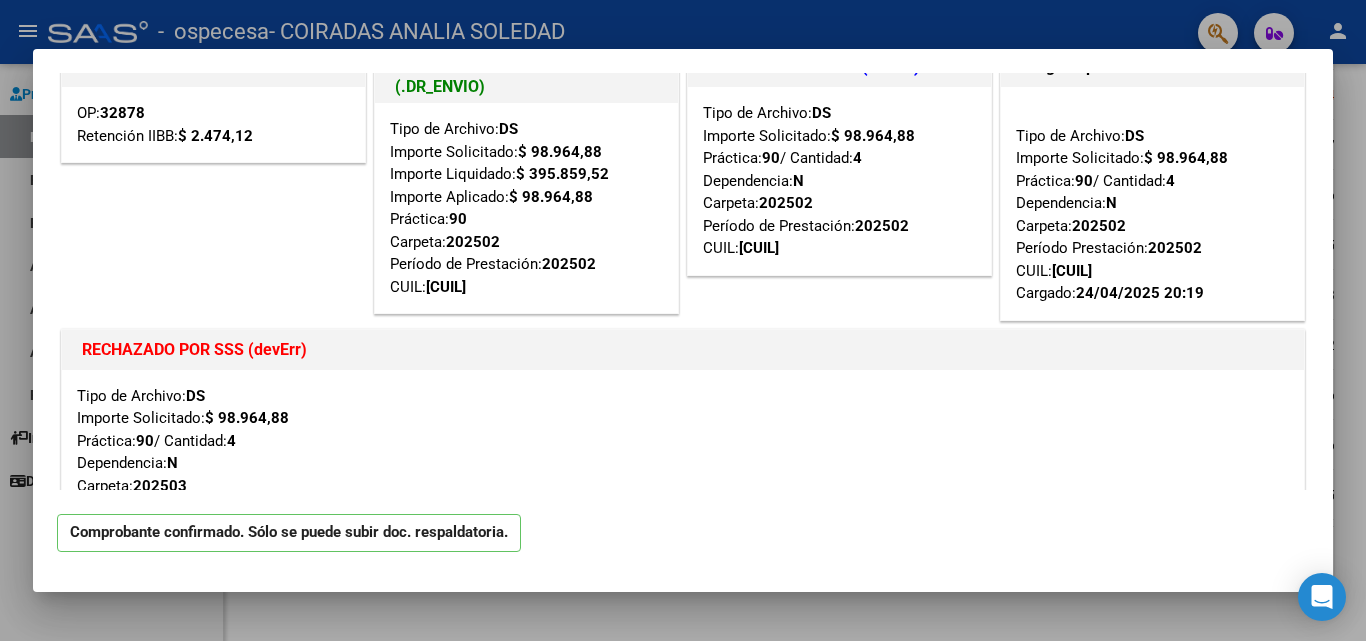 scroll, scrollTop: 160, scrollLeft: 0, axis: vertical 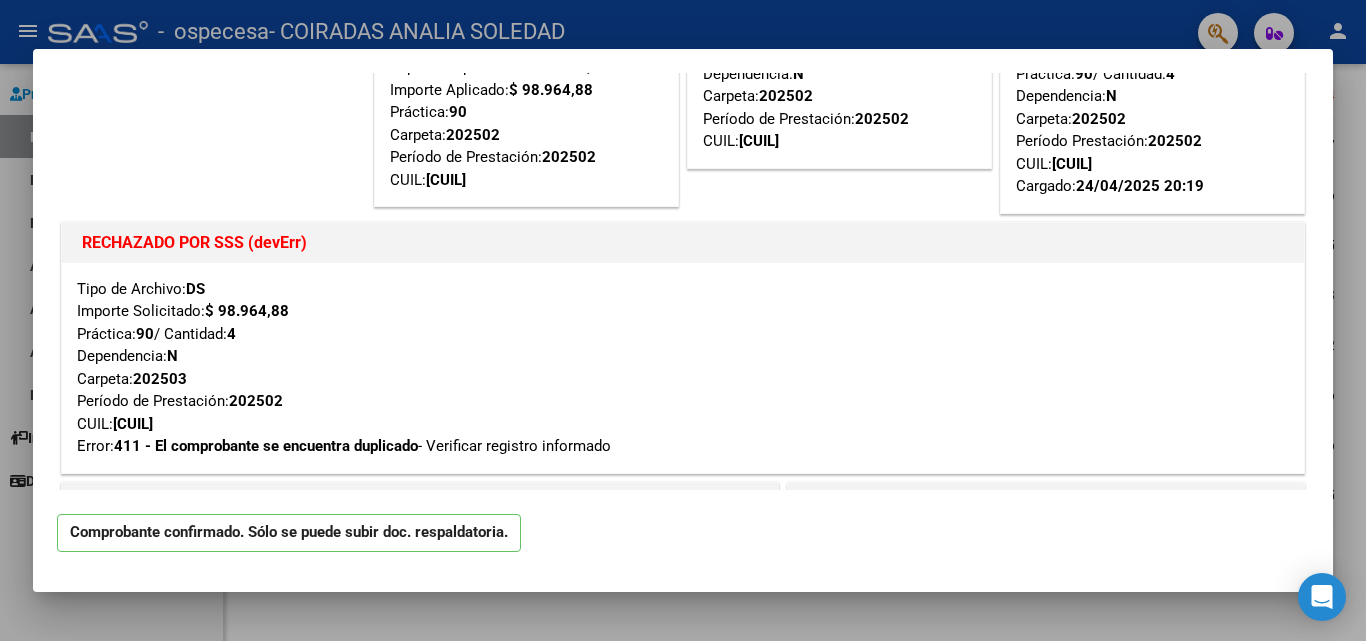 click at bounding box center [683, 320] 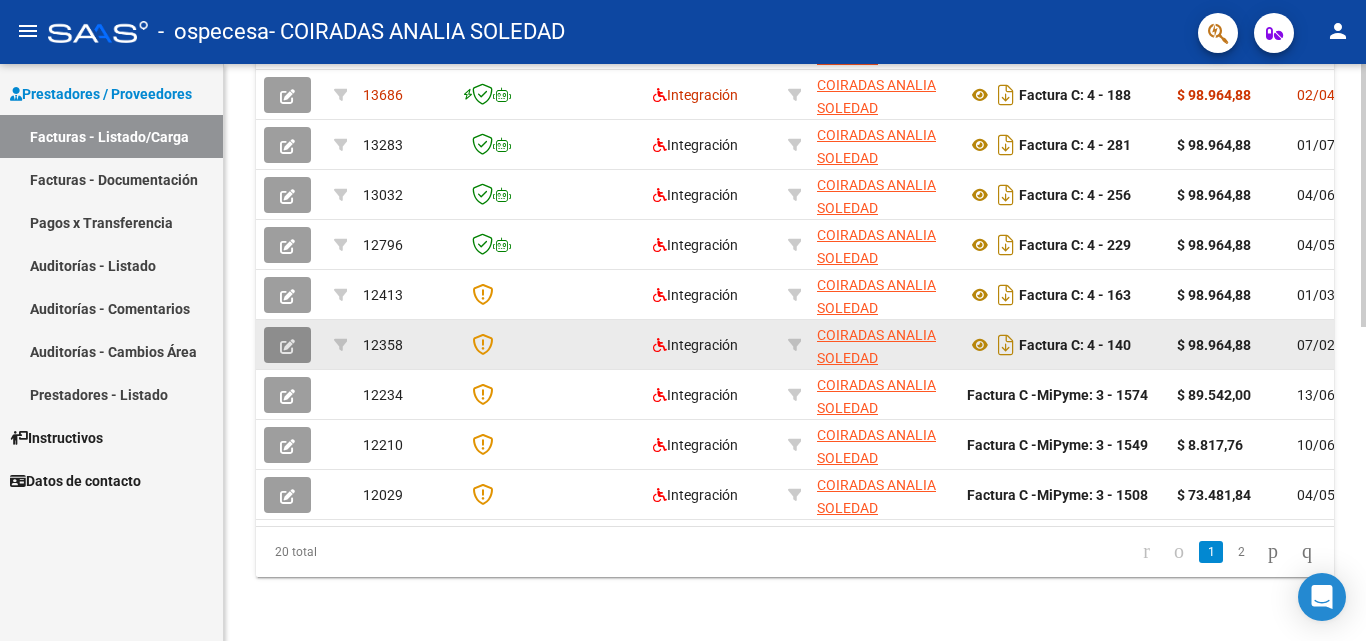 click 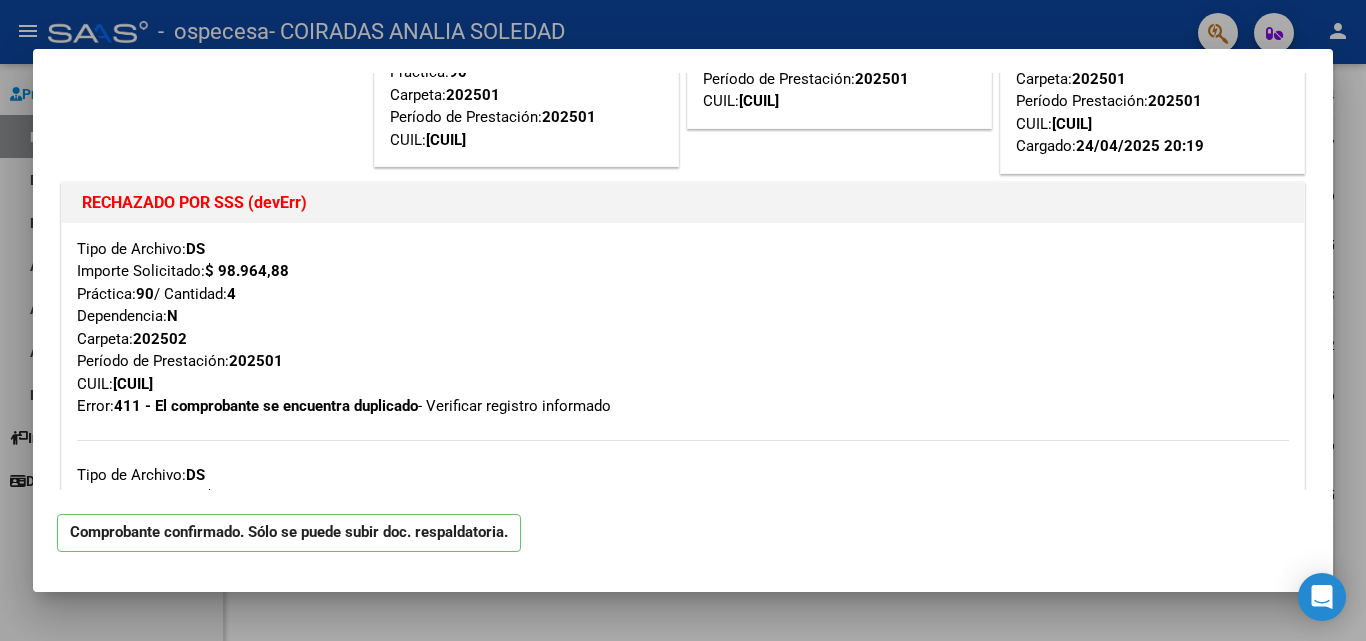 scroll, scrollTop: 240, scrollLeft: 0, axis: vertical 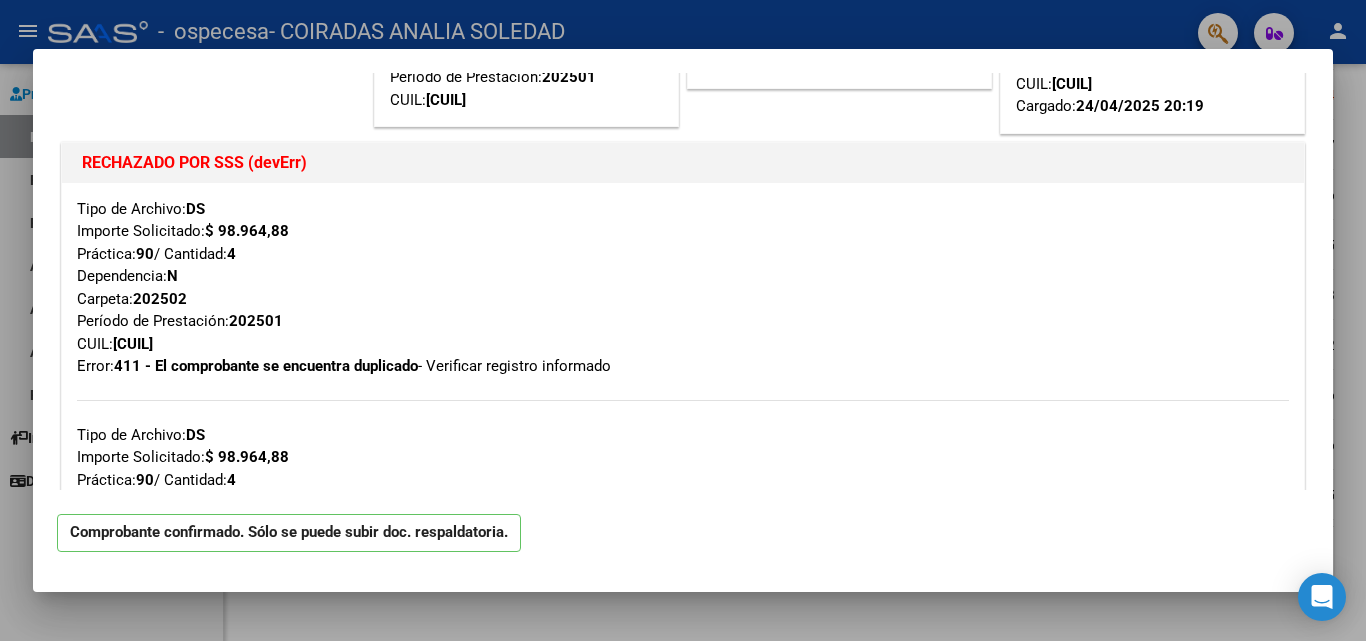click at bounding box center (683, 320) 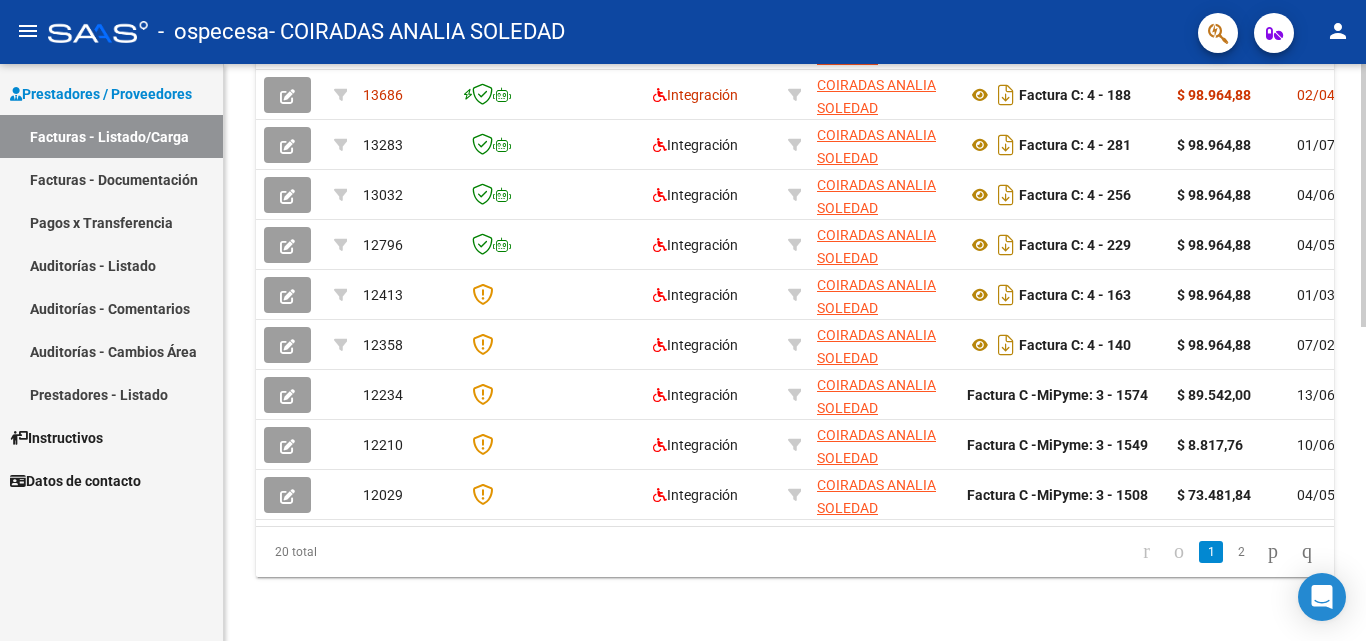 scroll, scrollTop: 0, scrollLeft: 943, axis: horizontal 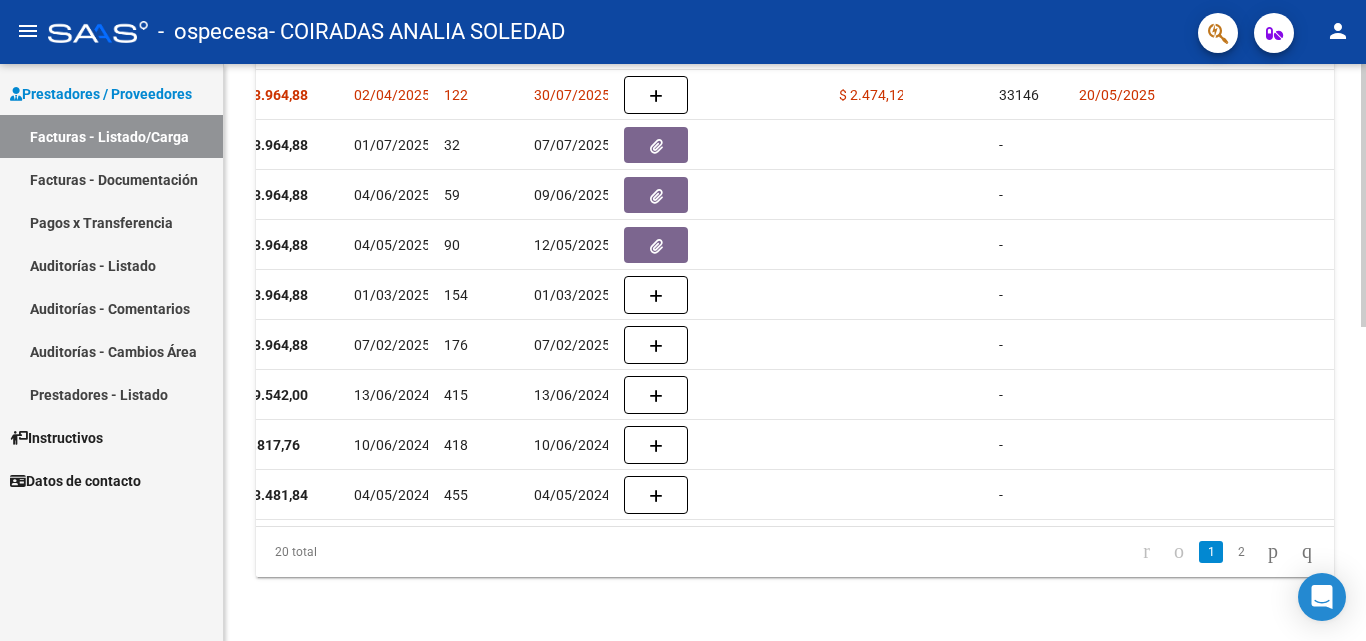 click on "Video tutorial   PRESTADORES -> Listado de CPBTs Emitidos por Prestadores / Proveedores (alt+q)   Cargar Comprobante
cloud_download  CSV  cloud_download  EXCEL  cloud_download  Estandar   Descarga Masiva
Filtros Id Area Area Todos Confirmado   Mostrar totalizadores   FILTROS DEL COMPROBANTE  Comprobante Tipo Comprobante Tipo Start date – End date Fec. Comprobante Desde / Hasta Días Emisión Desde(cant. días) Días Emisión Hasta(cant. días) CUIT / Razón Social Pto. Venta Nro. Comprobante Código SSS CAE Válido CAE Válido Todos Cargado Módulo Hosp. Todos Tiene facturacion Apócrifa Hospital Refes  FILTROS DE INTEGRACION  Período De Prestación Campos del Archivo de Rendición Devuelto x SSS (dr_envio) Todos Rendido x SSS (dr_envio) Tipo de Registro Tipo de Registro Período Presentación Período Presentación Campos del Legajo Asociado (preaprobación) Afiliado Legajo (cuil/nombre) Todos Solo facturas preaprobadas  MAS FILTROS  Todos Con Doc. Respaldatoria Todos Con Trazabilidad Todos – – 1" 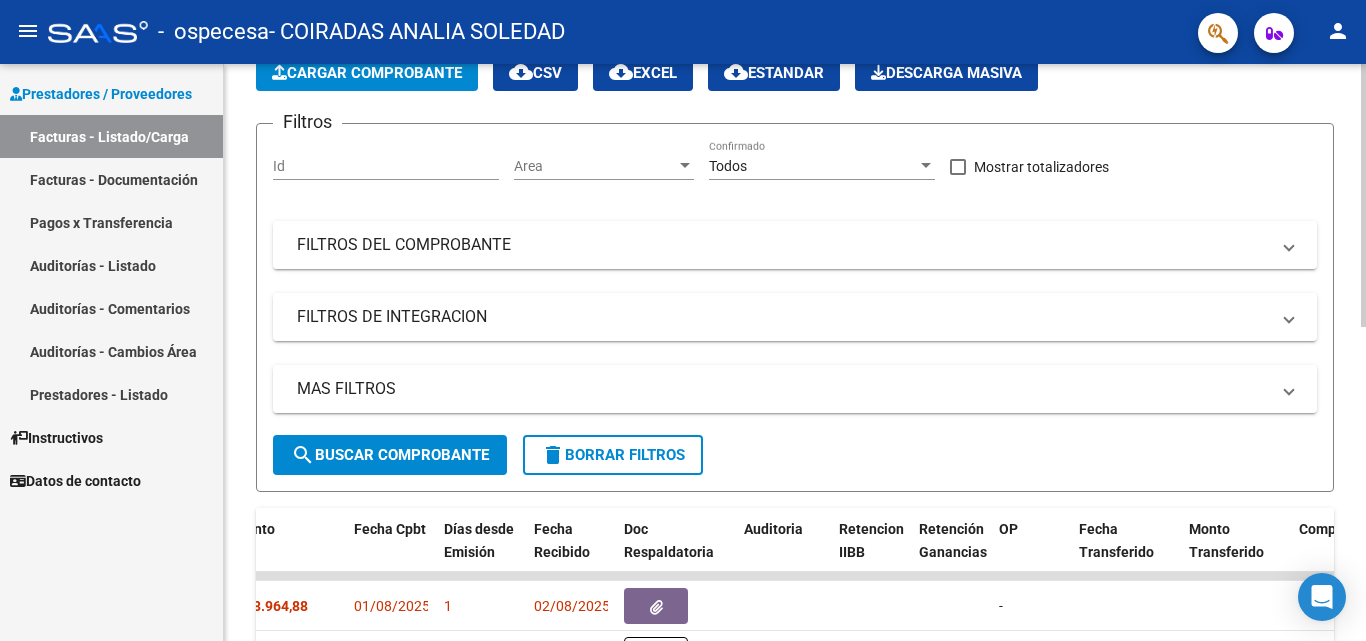 click 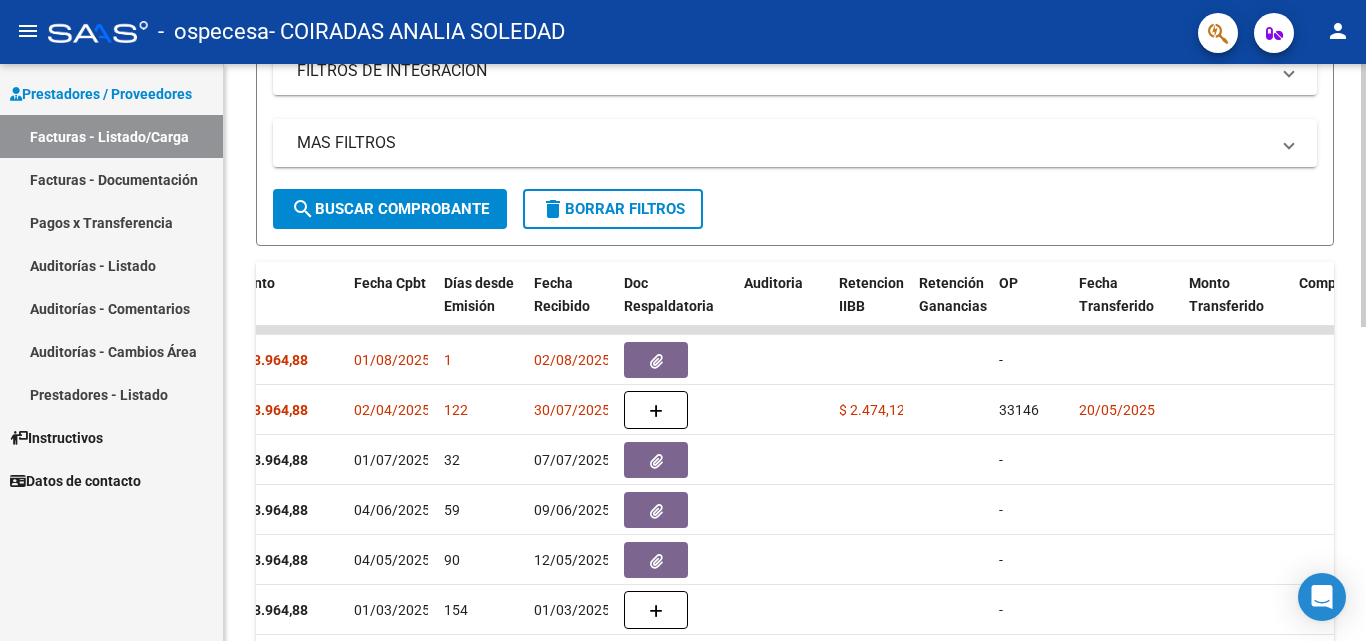 scroll, scrollTop: 362, scrollLeft: 0, axis: vertical 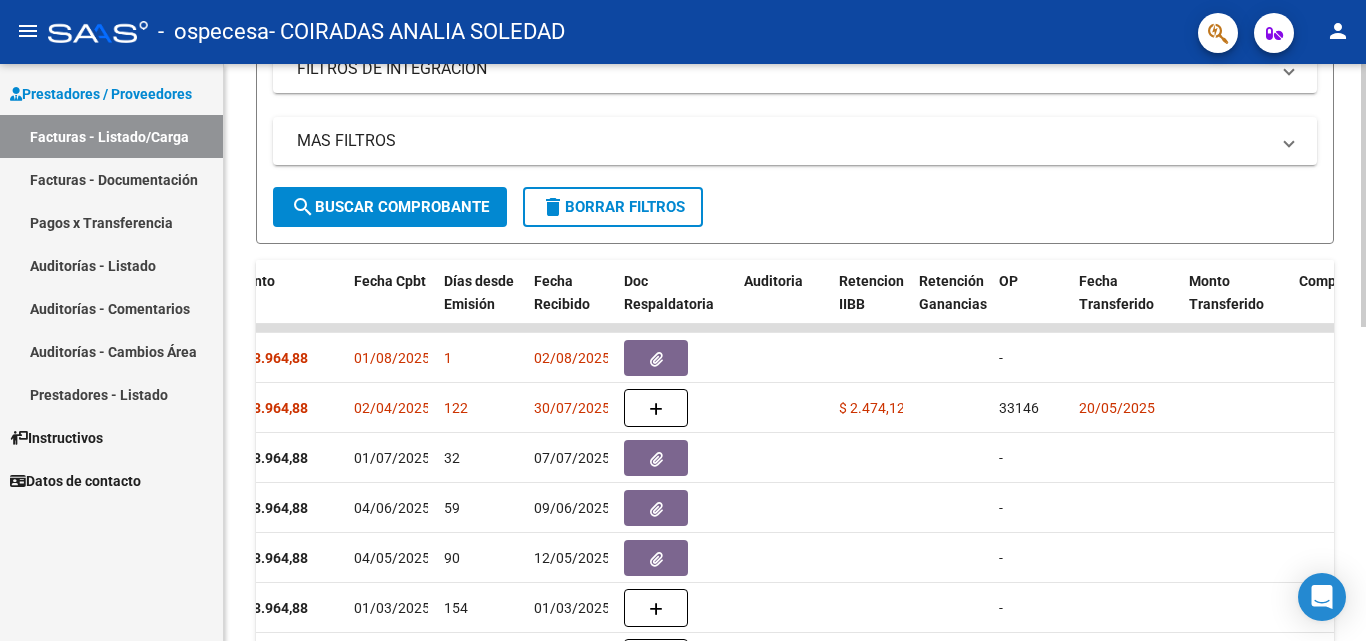 click 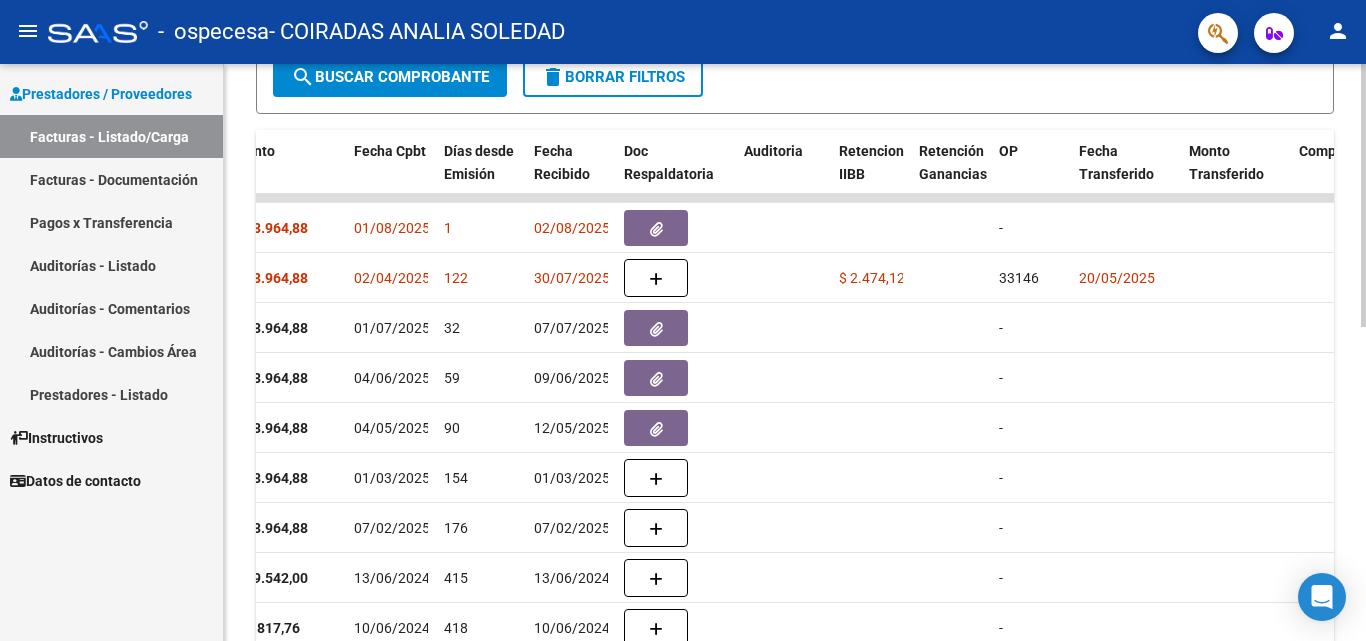 scroll, scrollTop: 494, scrollLeft: 0, axis: vertical 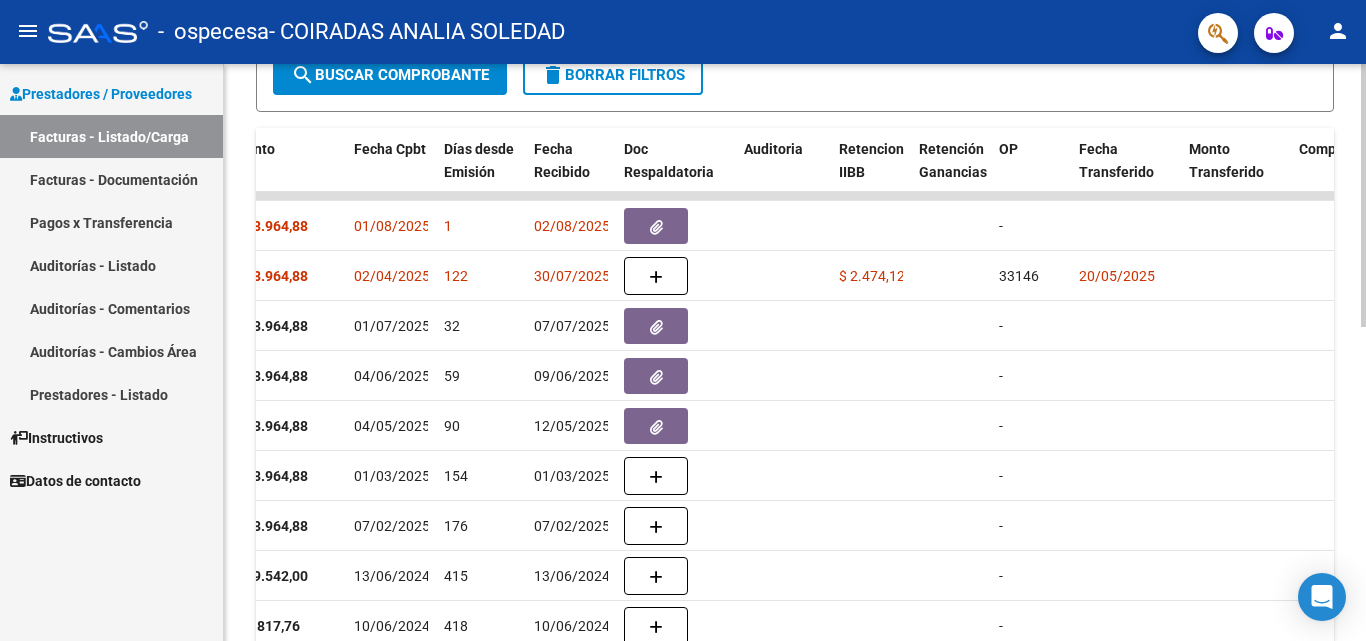 click 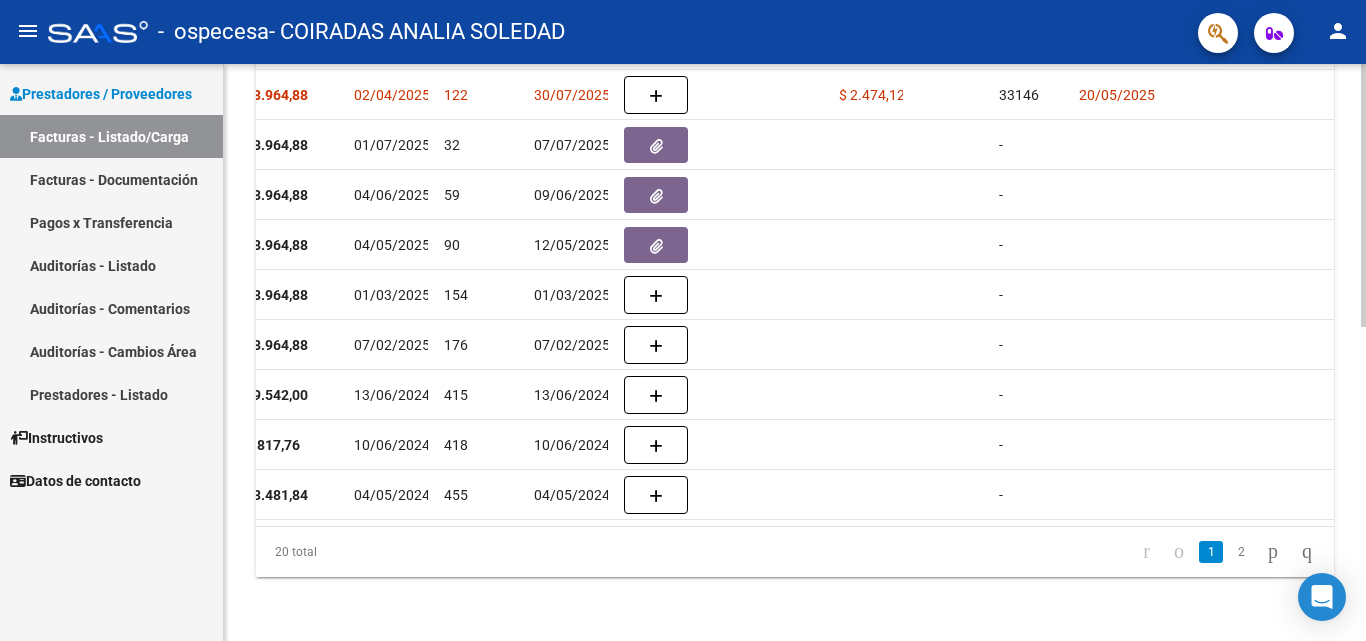 click 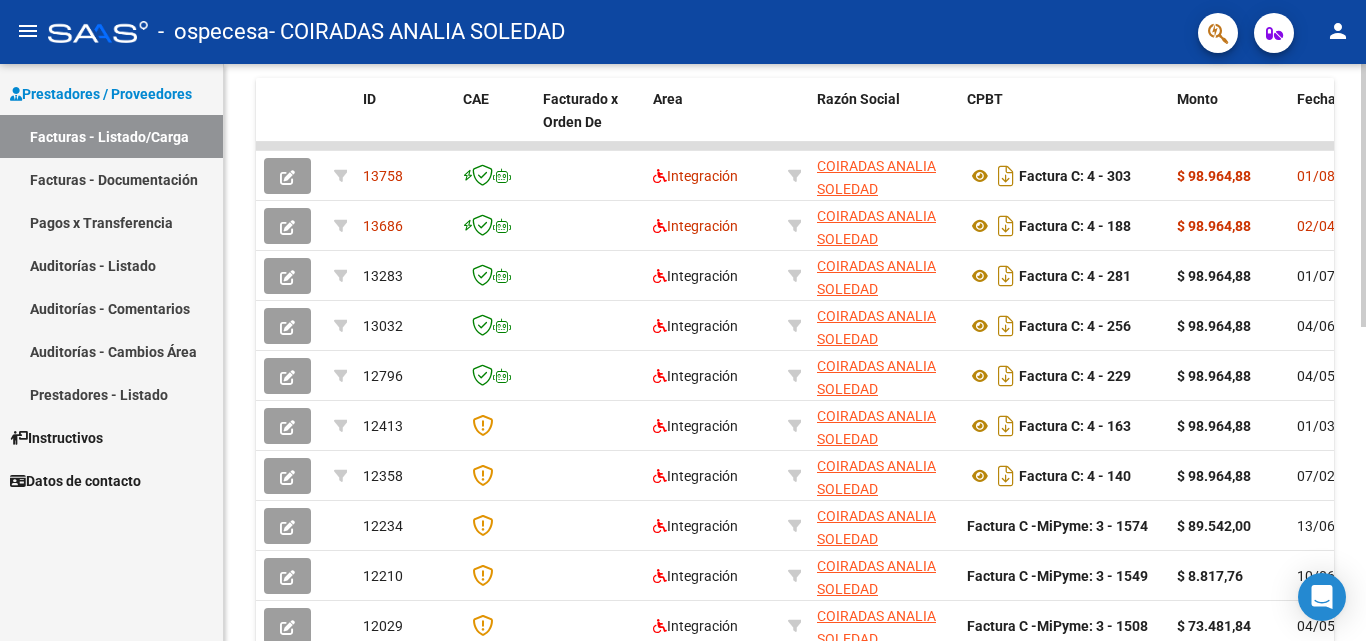 scroll, scrollTop: 531, scrollLeft: 0, axis: vertical 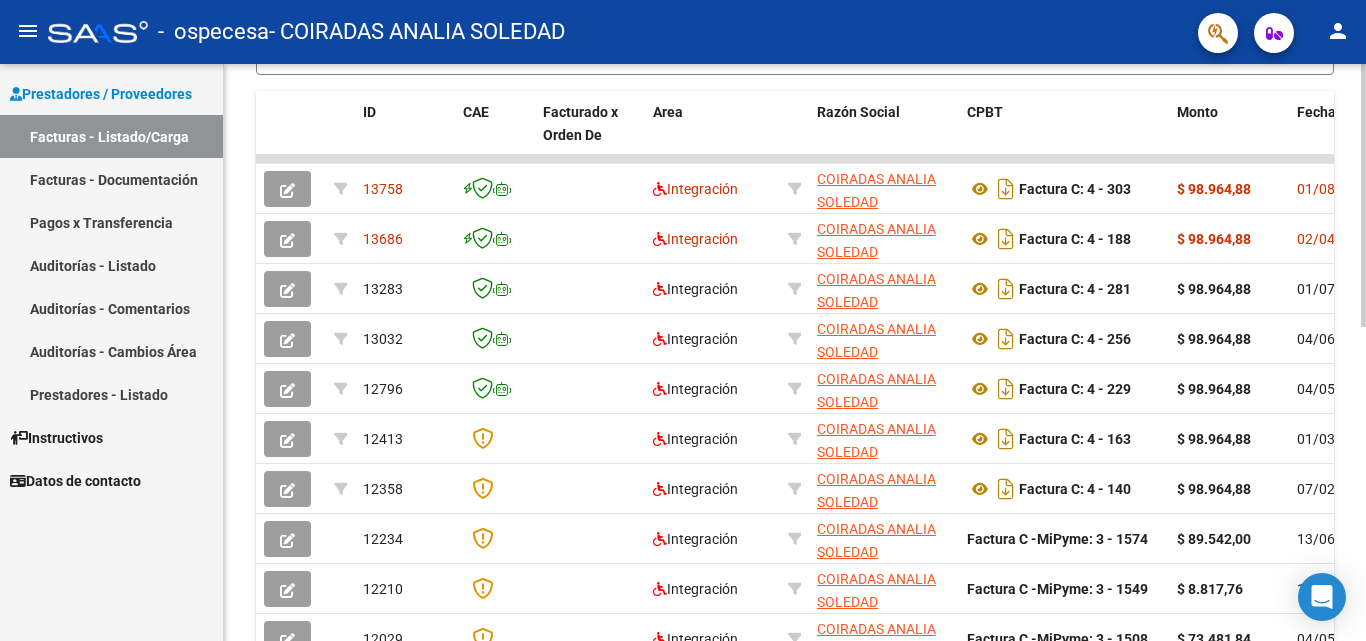 click 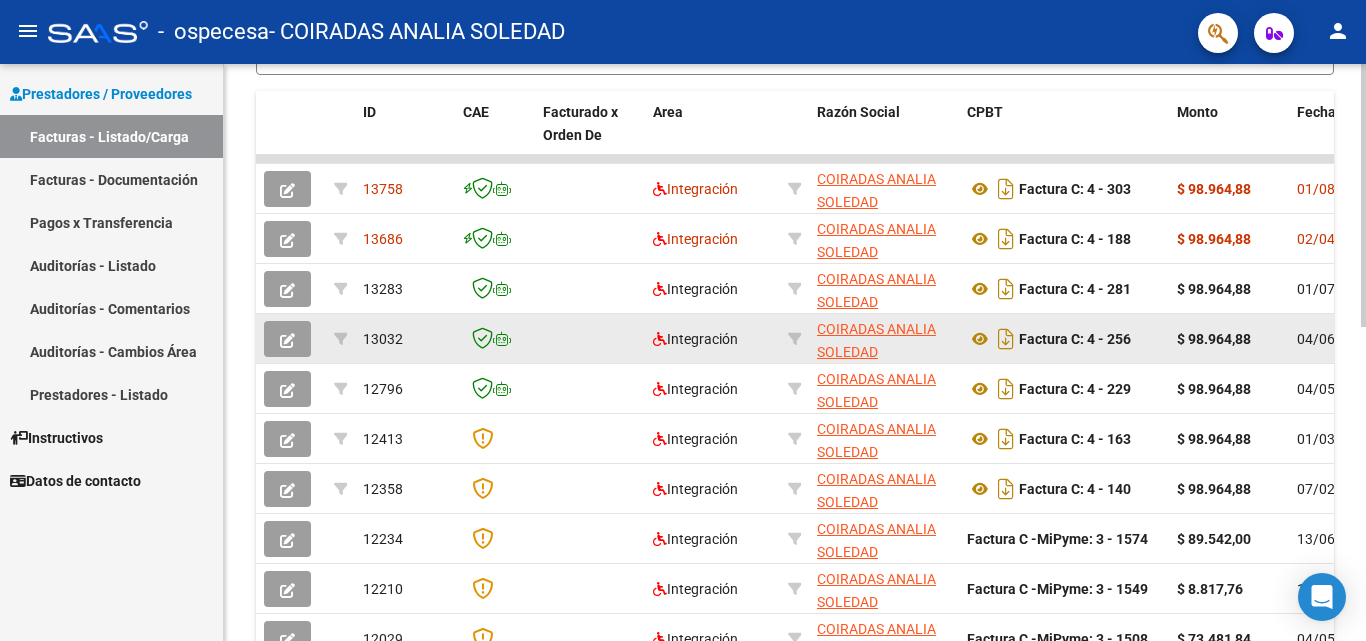 click 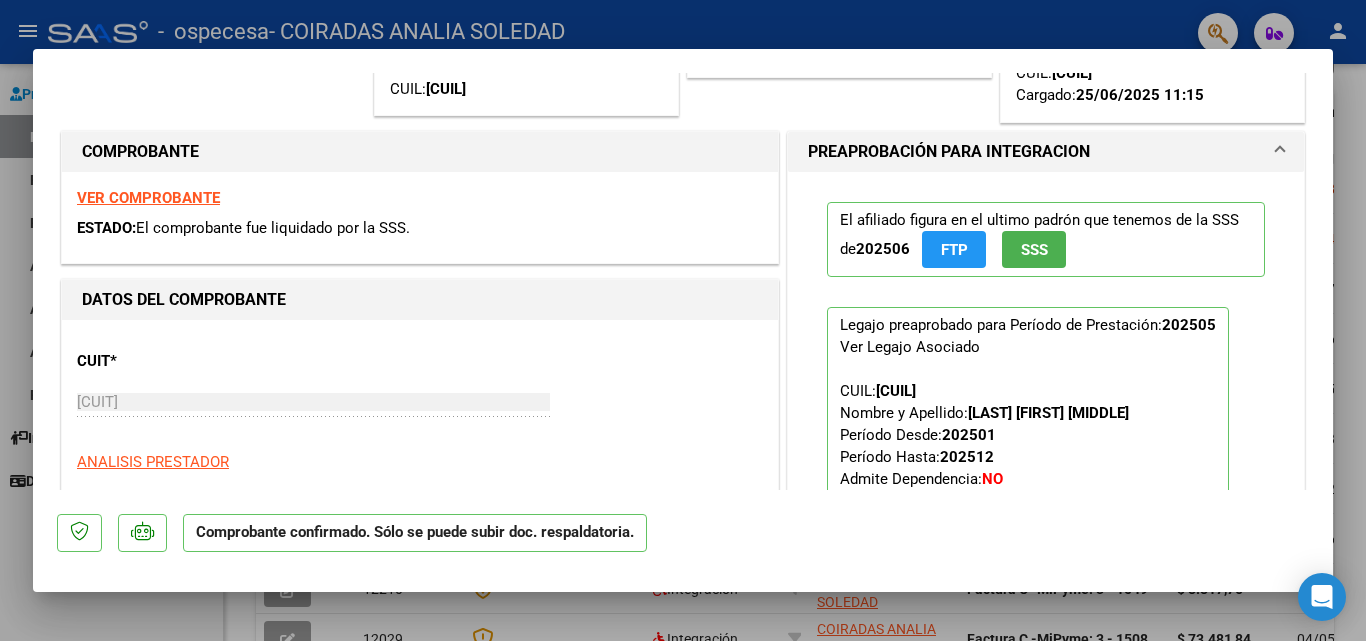 scroll, scrollTop: 280, scrollLeft: 0, axis: vertical 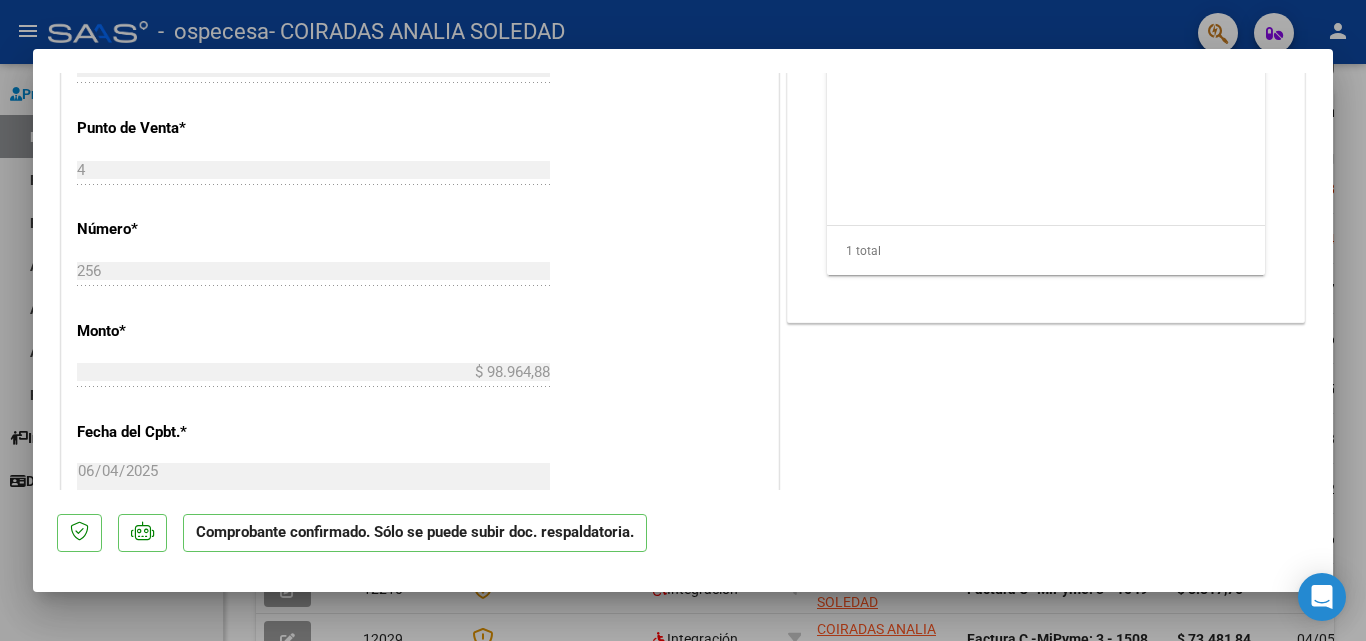 click at bounding box center [683, 320] 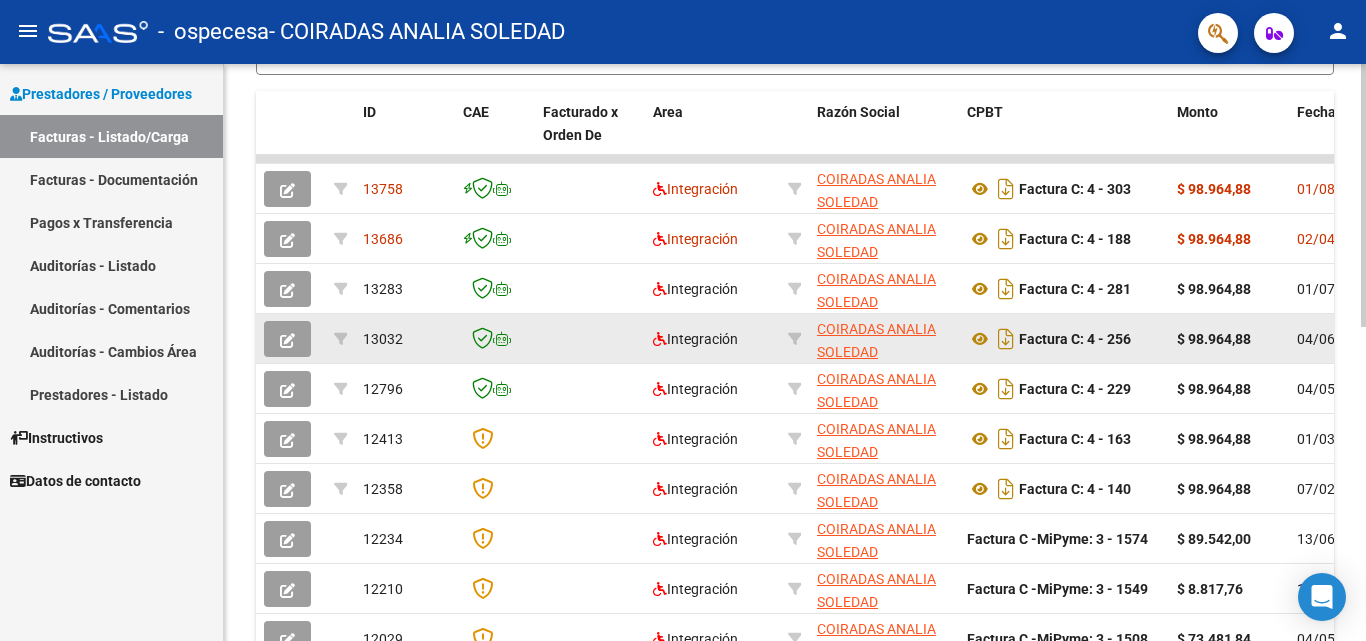 click 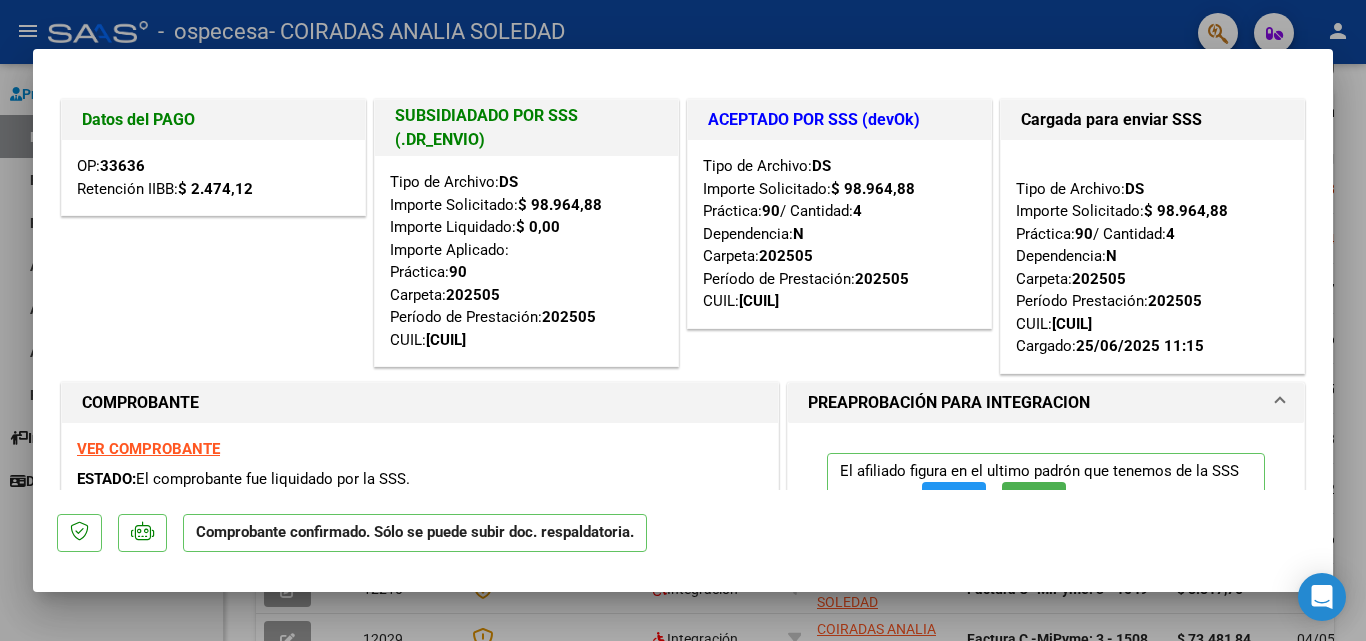 click at bounding box center (683, 320) 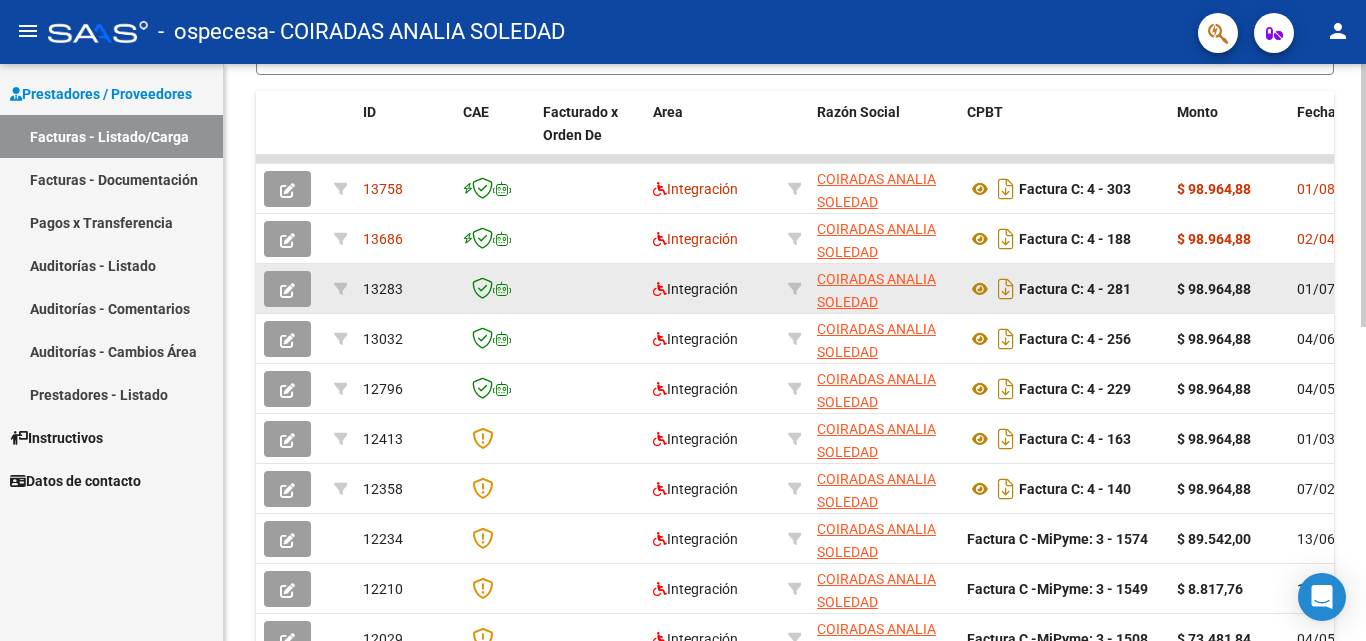 click 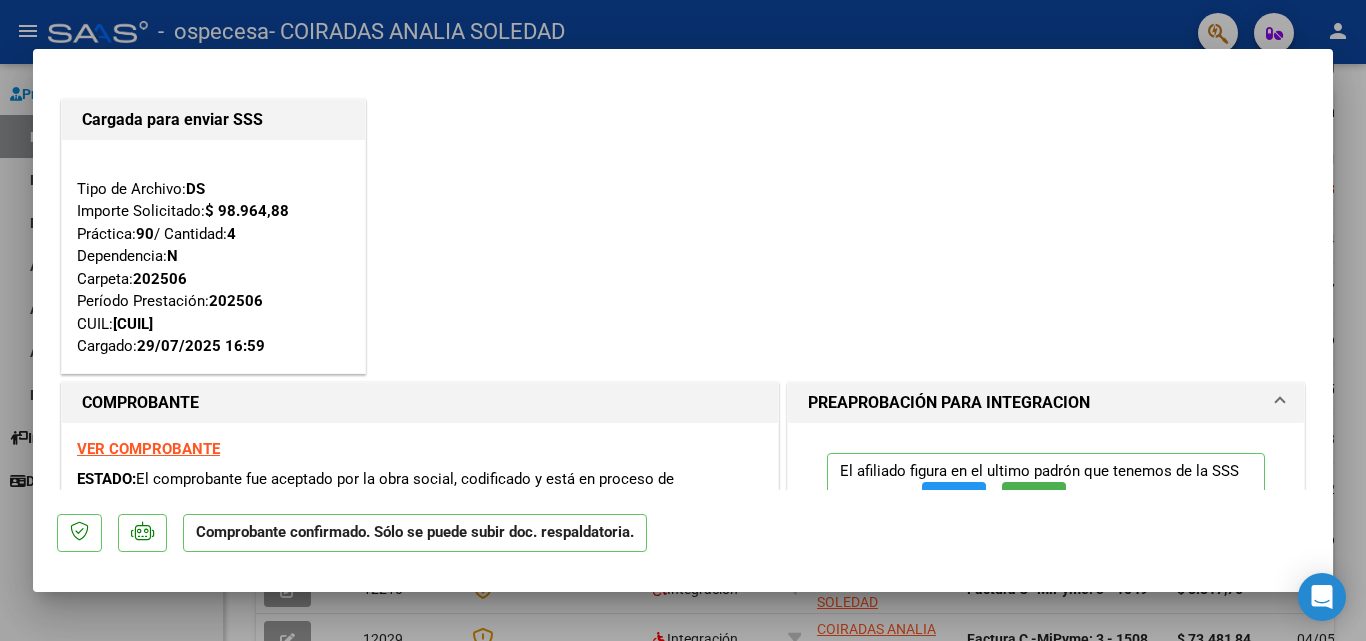 click at bounding box center [683, 320] 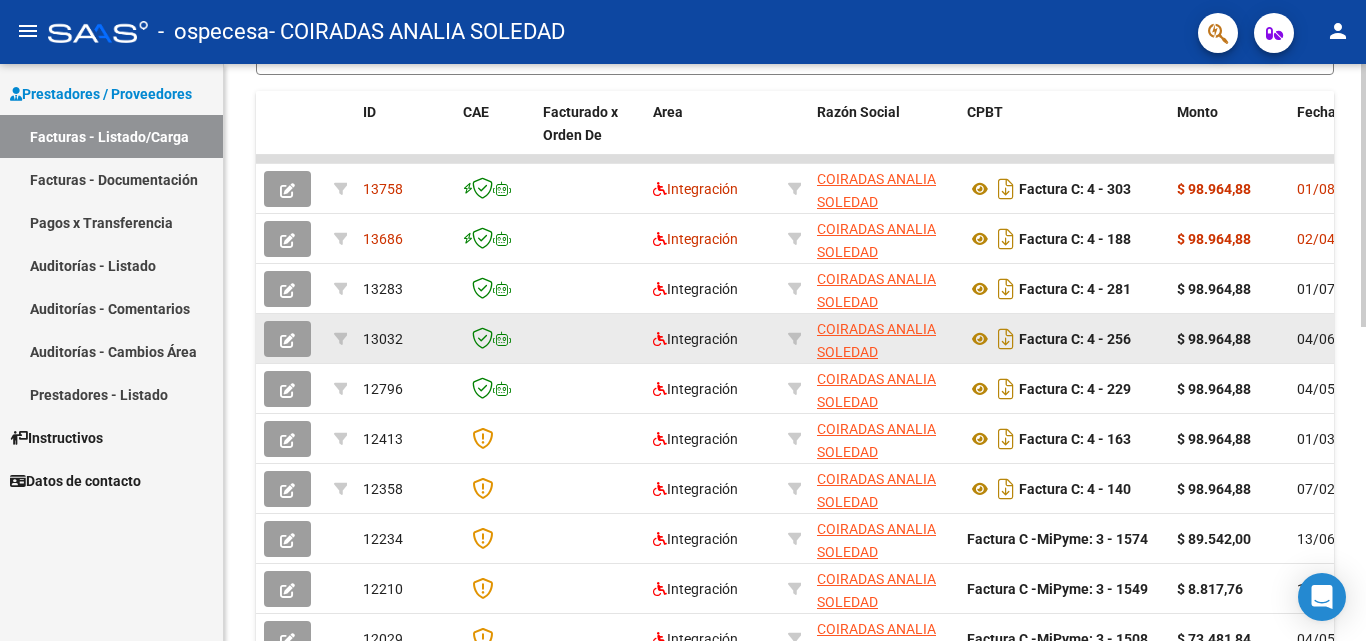 click 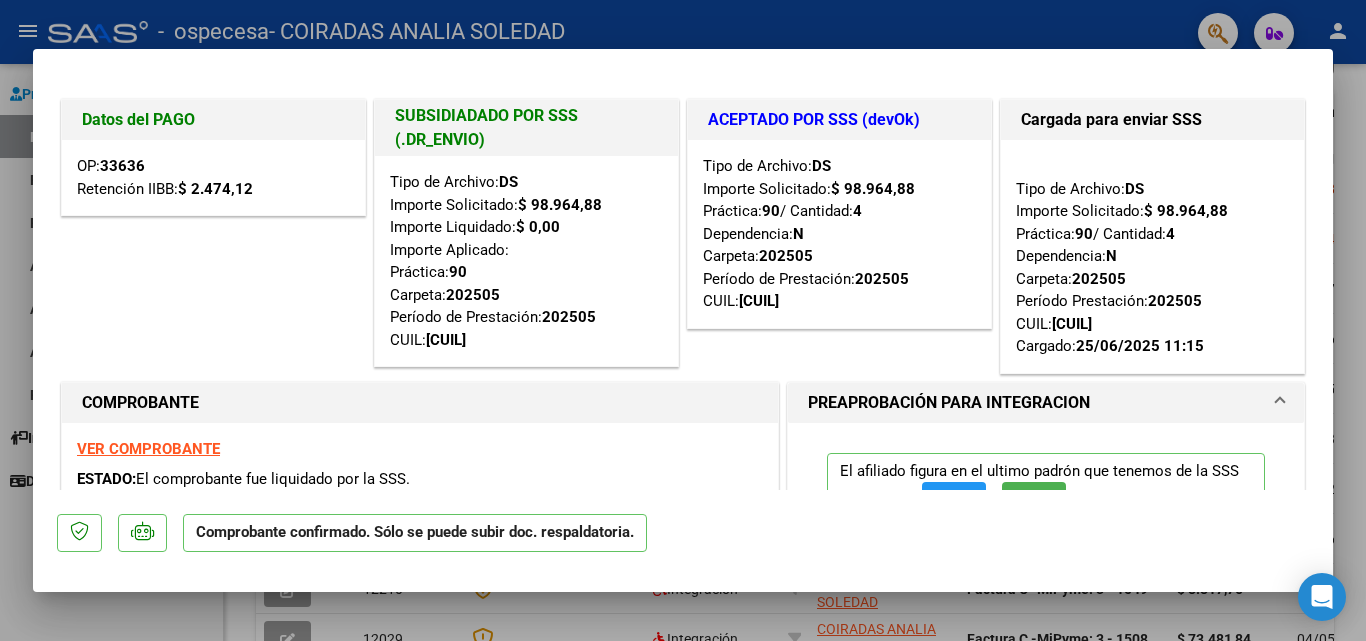 click at bounding box center [683, 320] 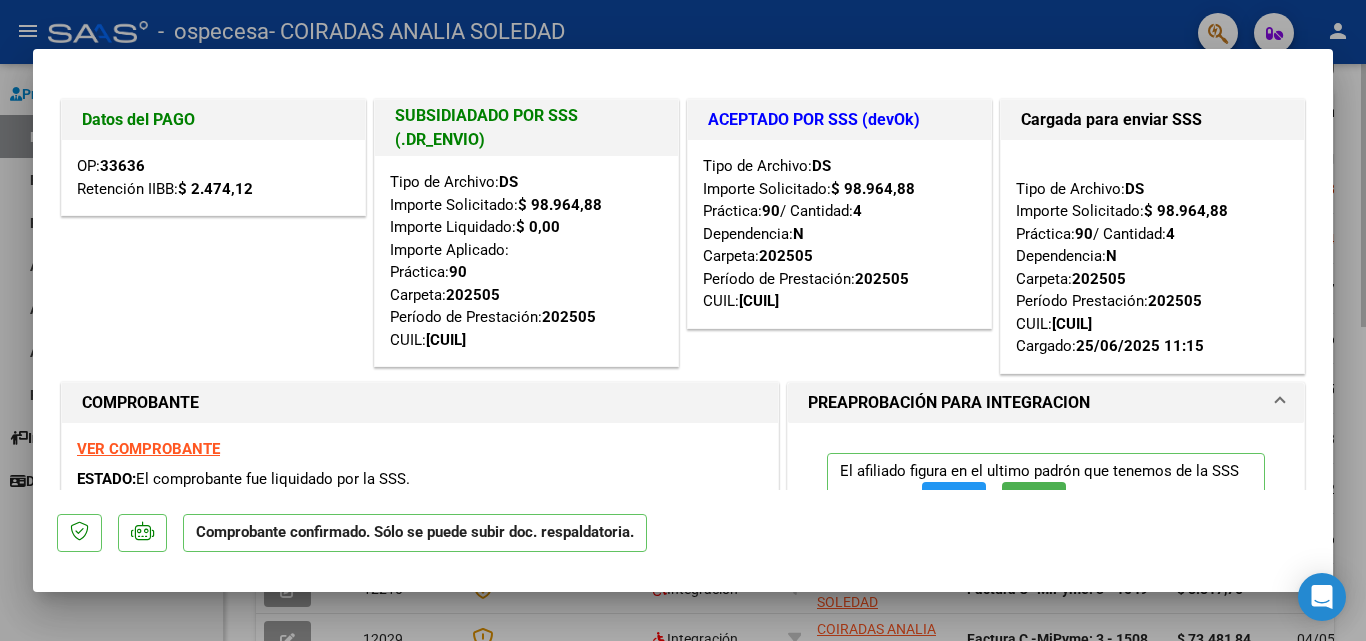 type 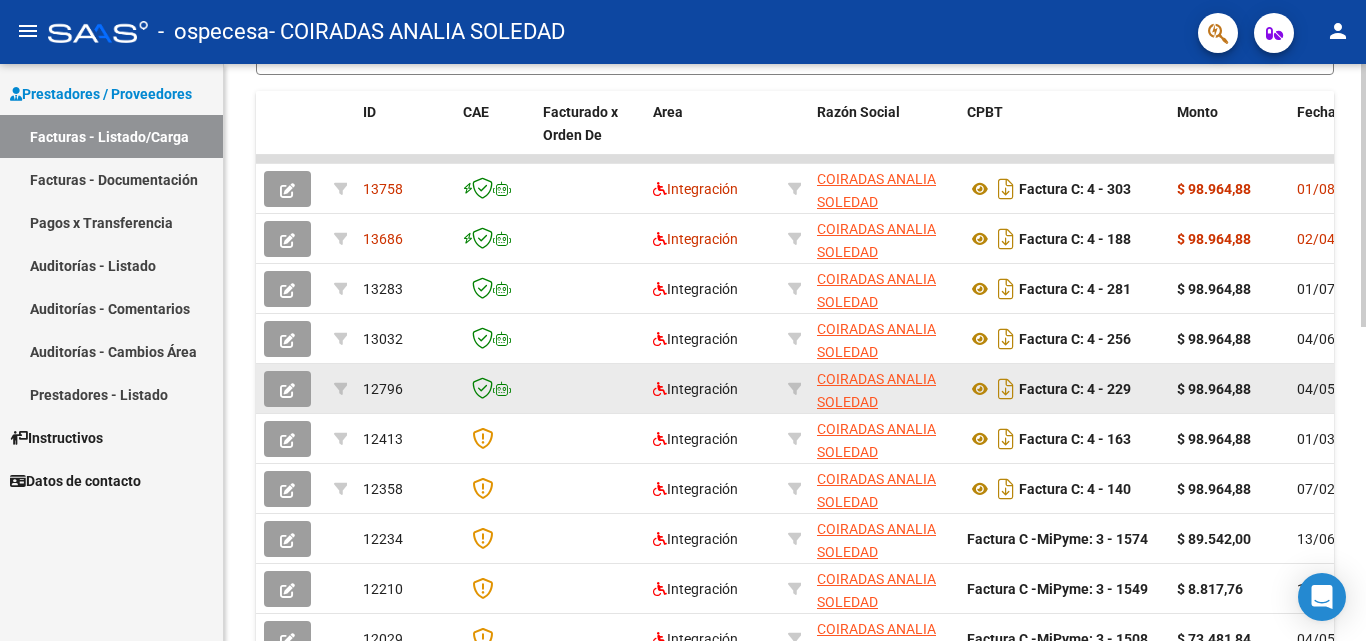 click 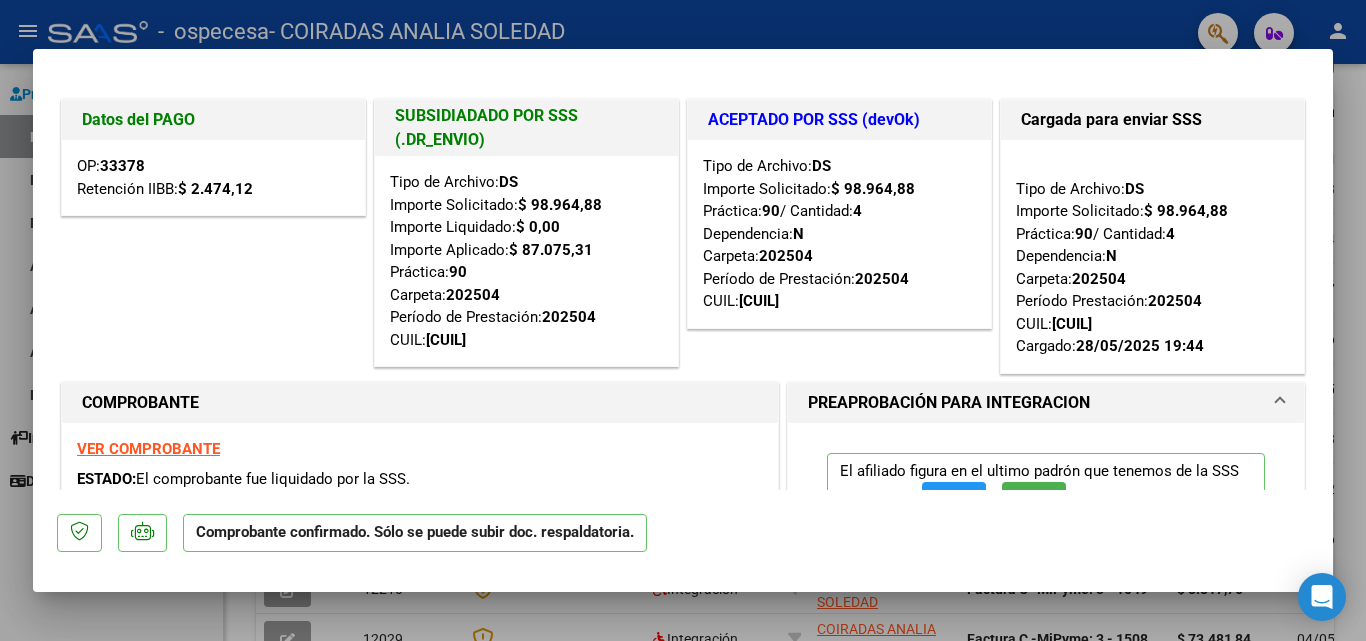 click at bounding box center [683, 320] 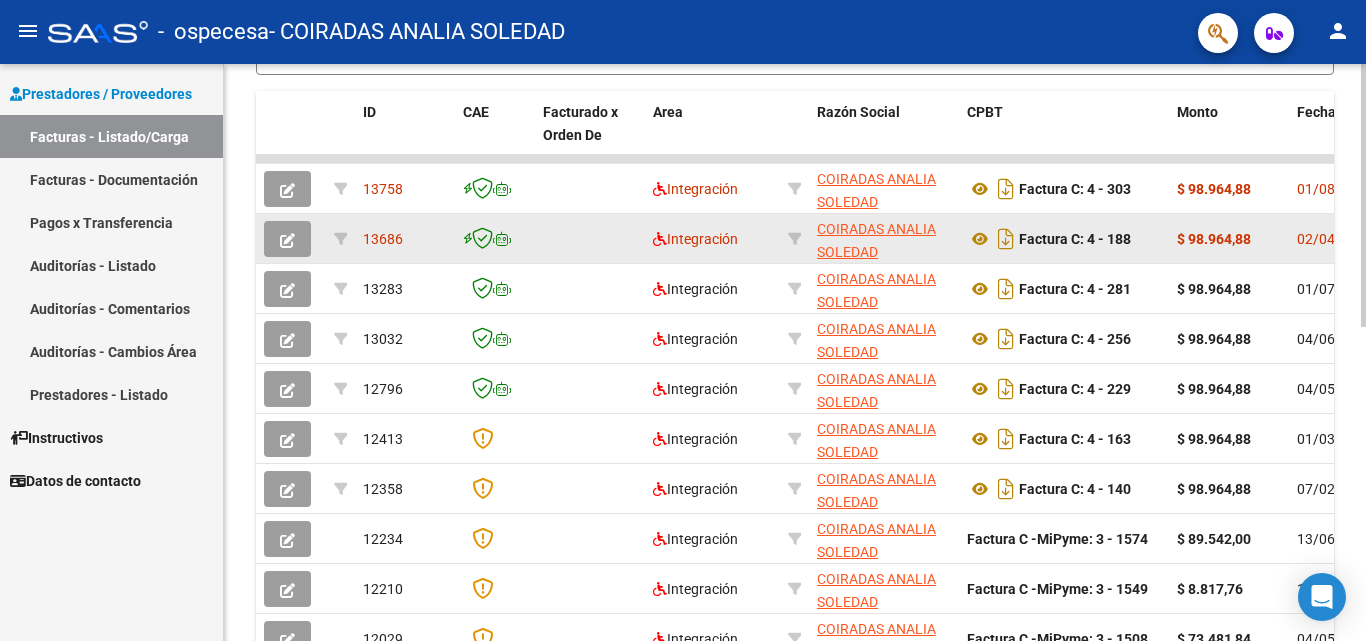click 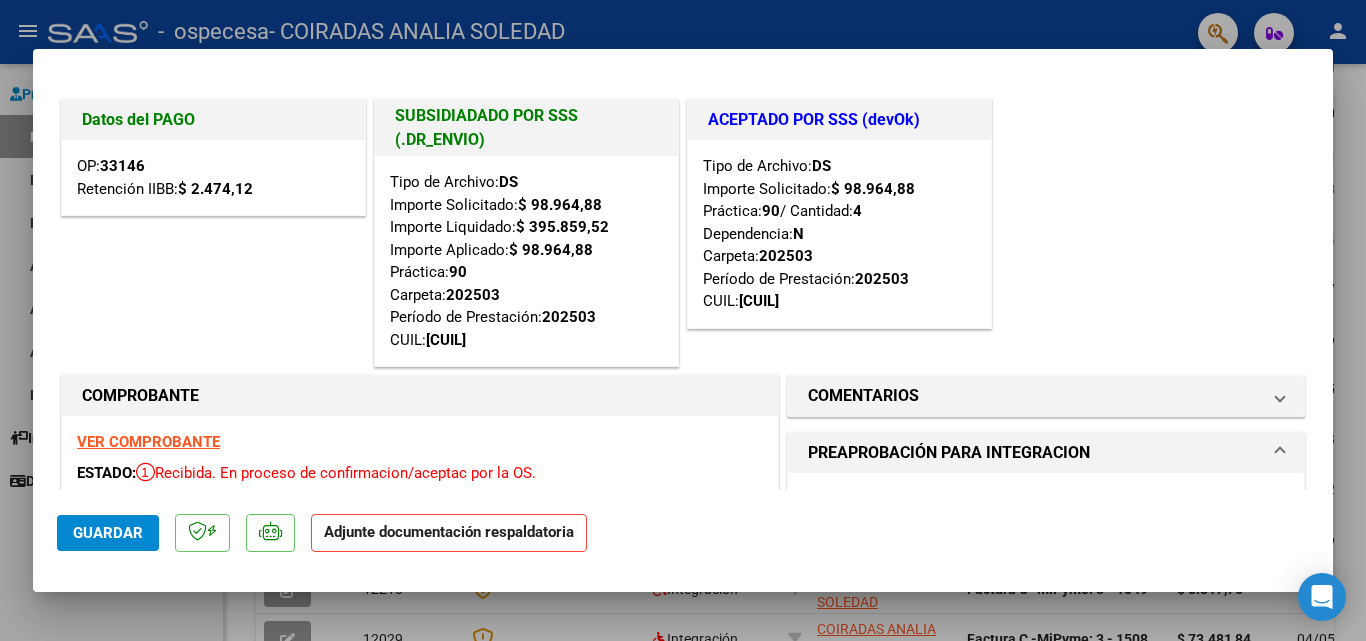 click at bounding box center [683, 320] 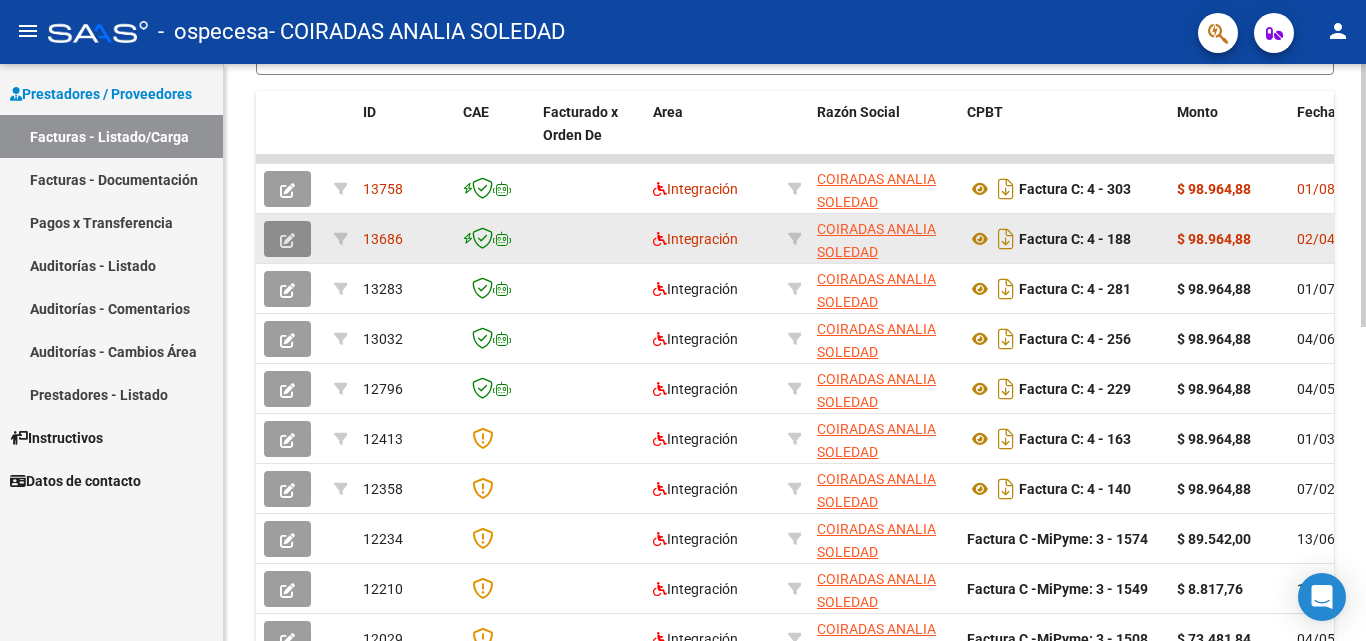 click 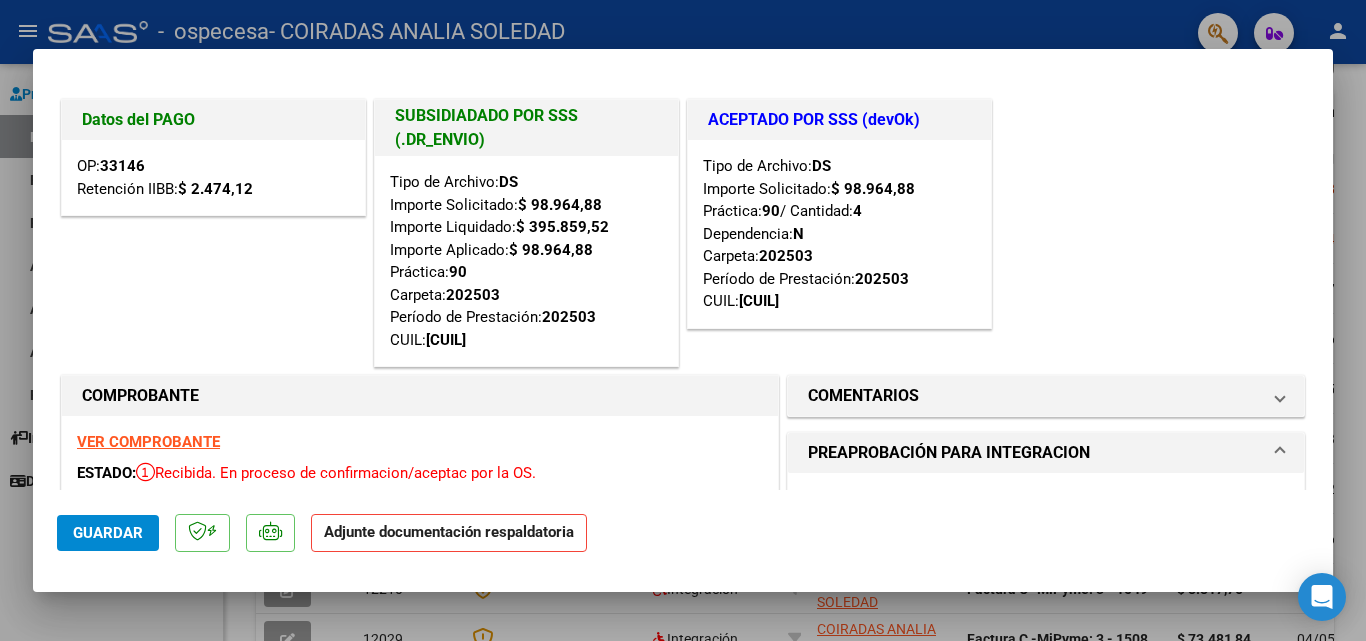 click at bounding box center (683, 320) 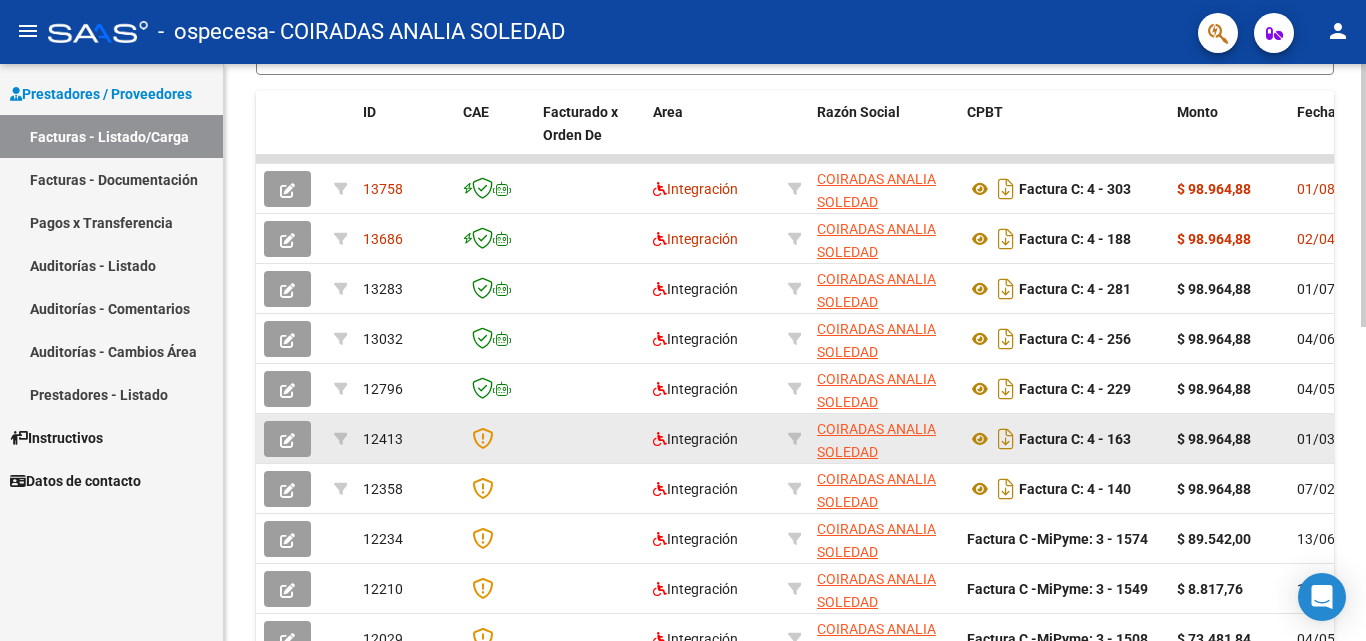 click 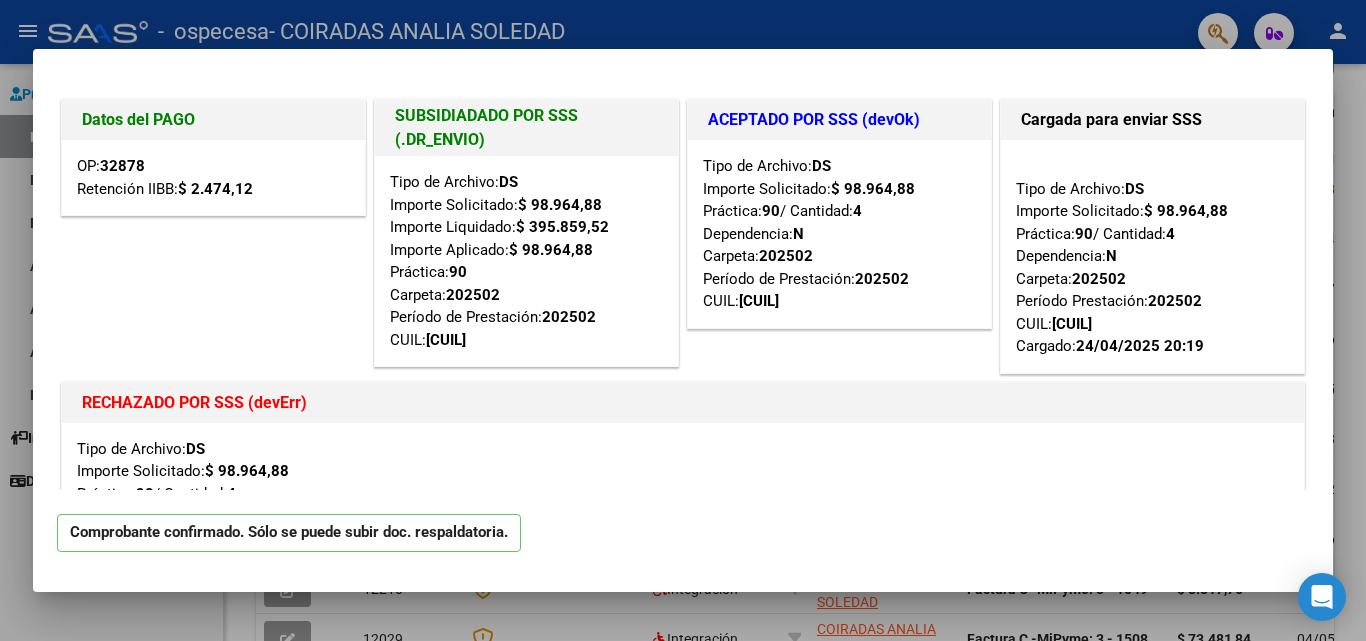 click at bounding box center (683, 320) 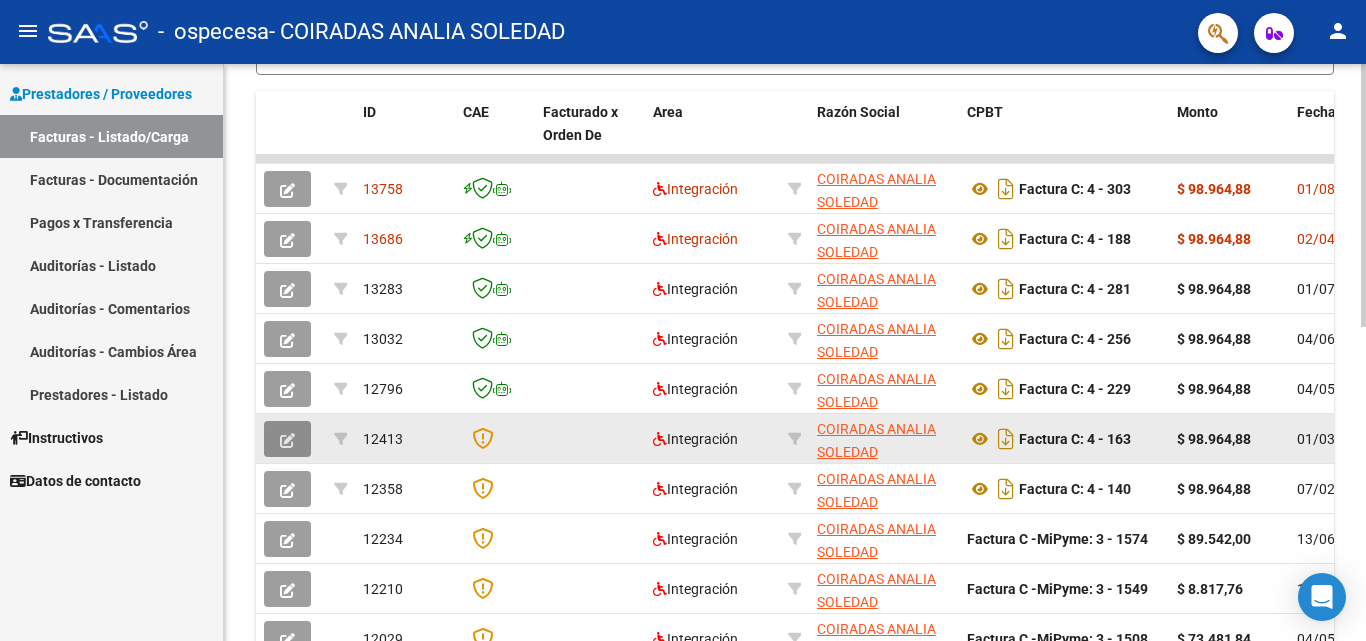 click 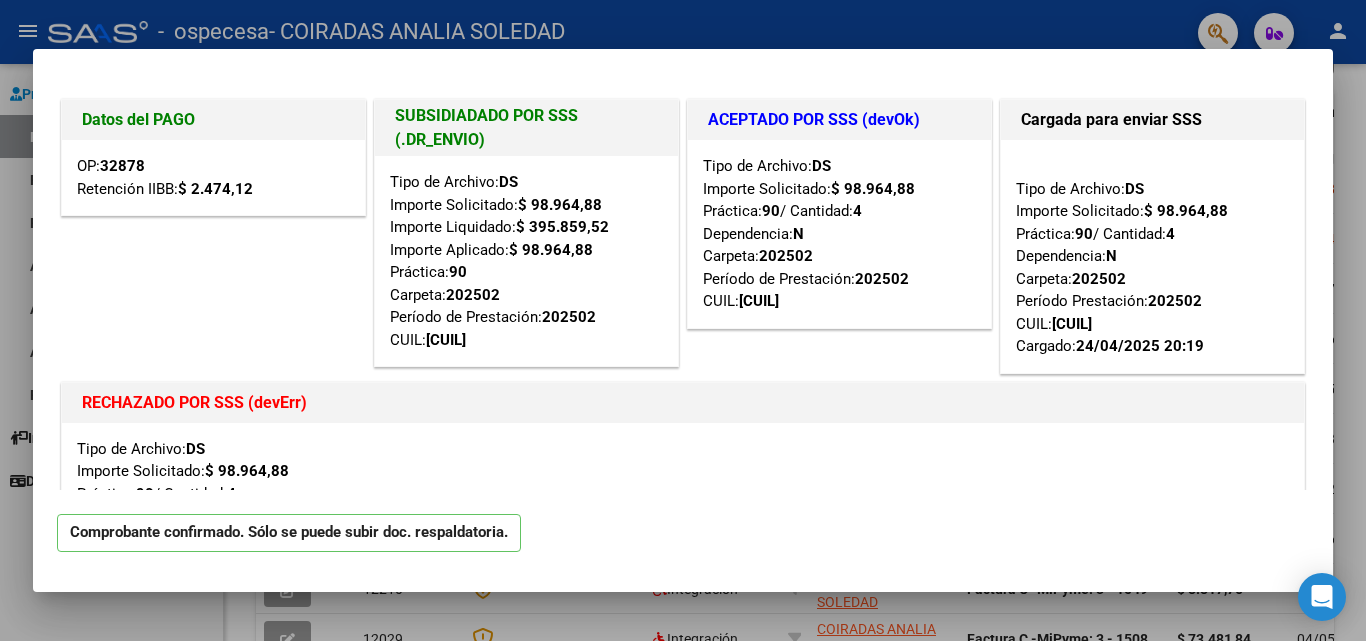 scroll, scrollTop: 364, scrollLeft: 0, axis: vertical 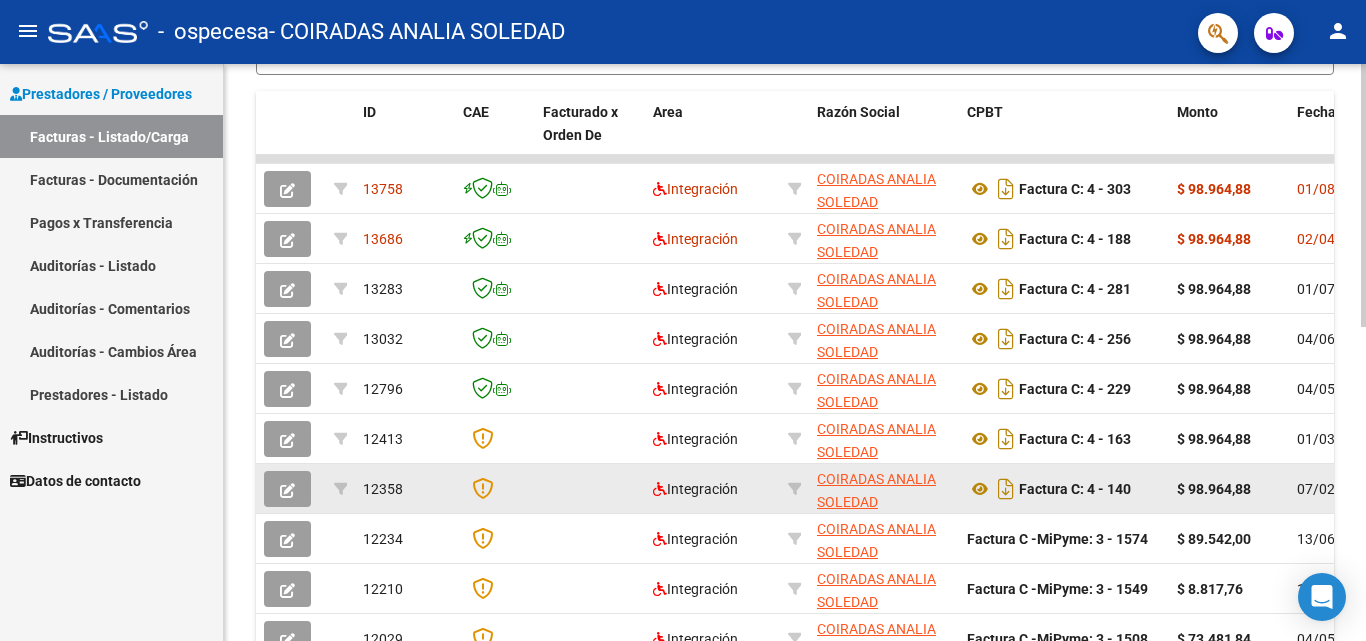 click 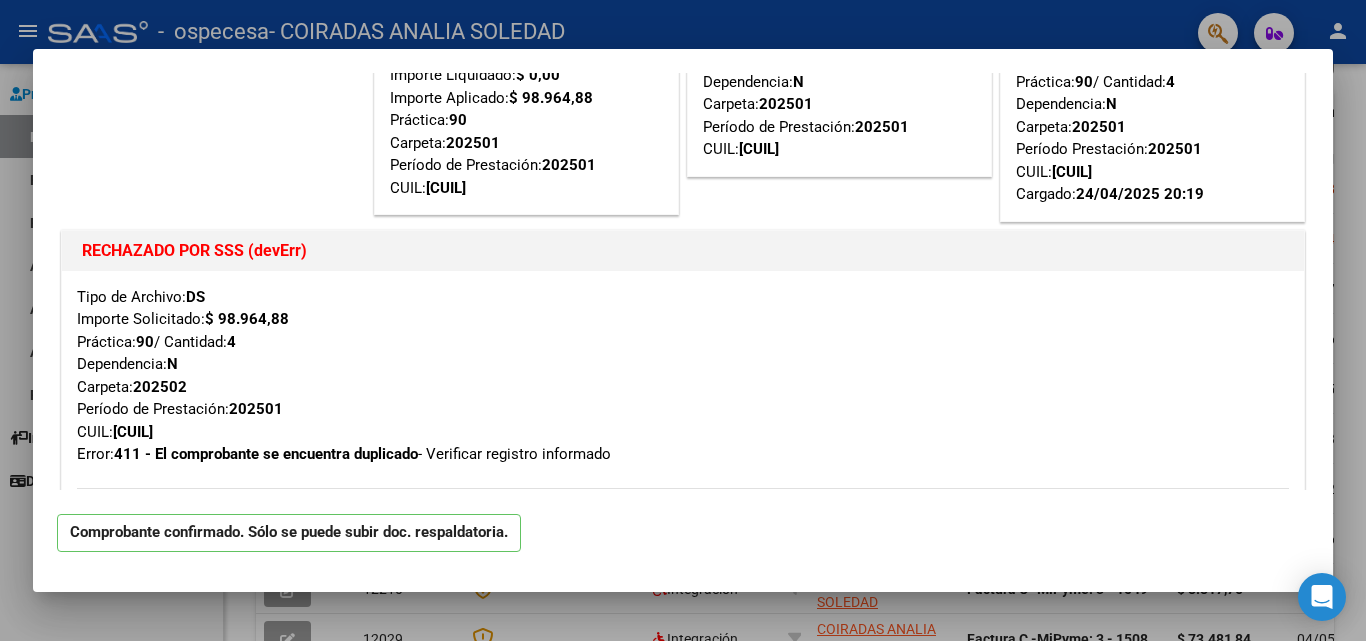 scroll, scrollTop: 160, scrollLeft: 0, axis: vertical 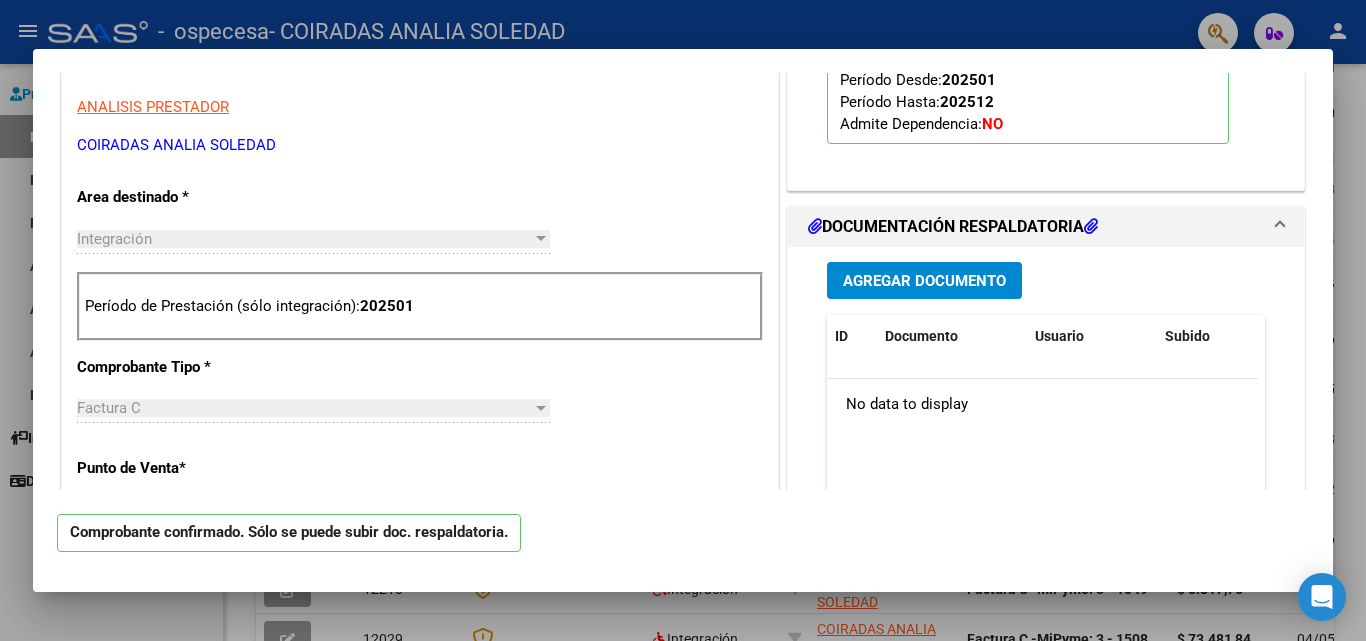 click at bounding box center (683, 320) 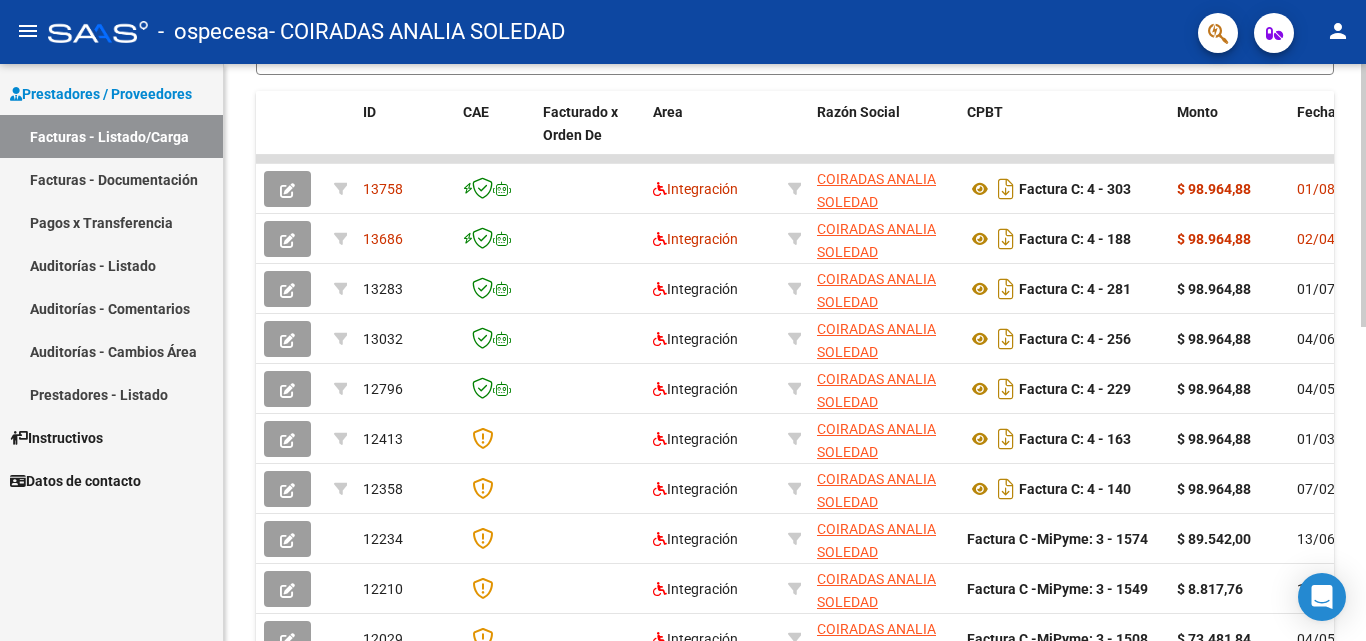 click on "Fecha Cpbt" 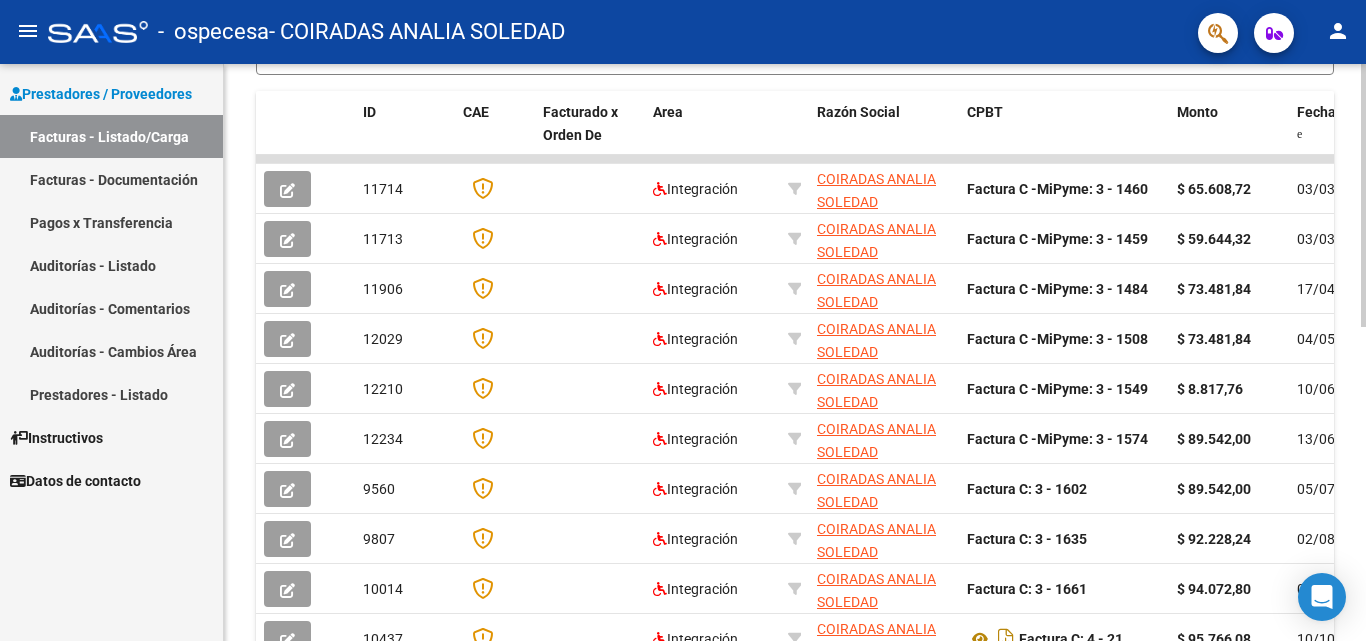 scroll, scrollTop: 691, scrollLeft: 0, axis: vertical 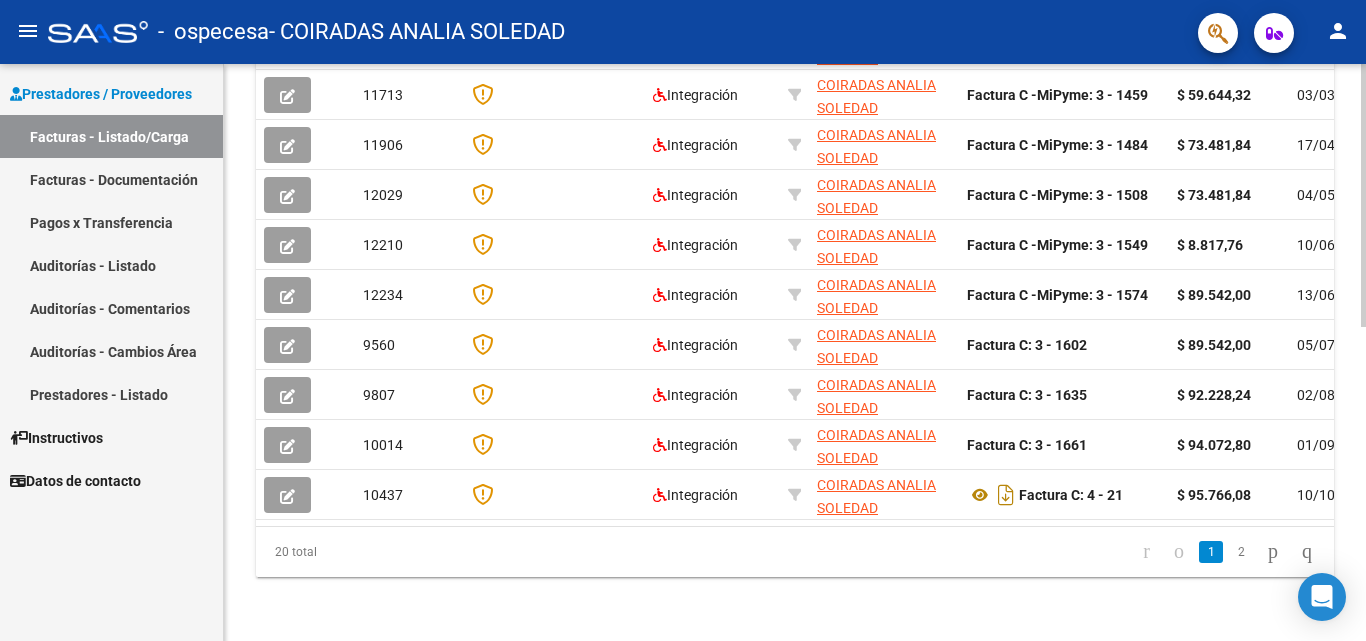 click 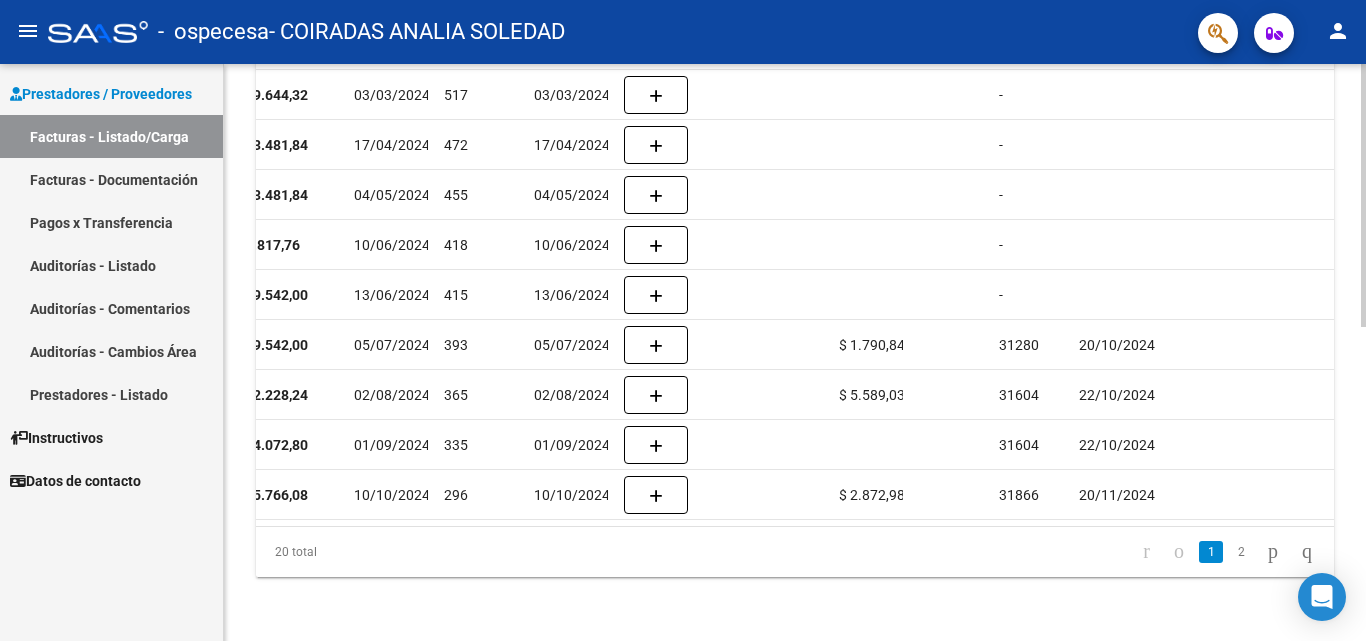 scroll, scrollTop: 114, scrollLeft: 0, axis: vertical 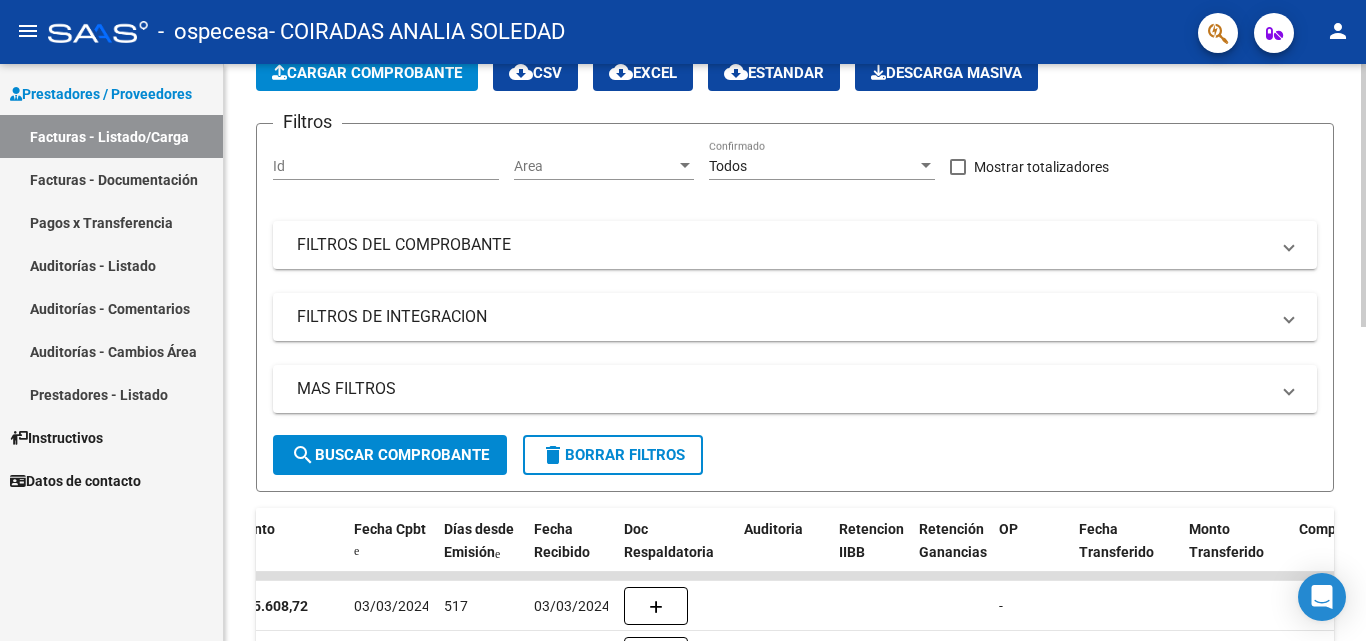 click 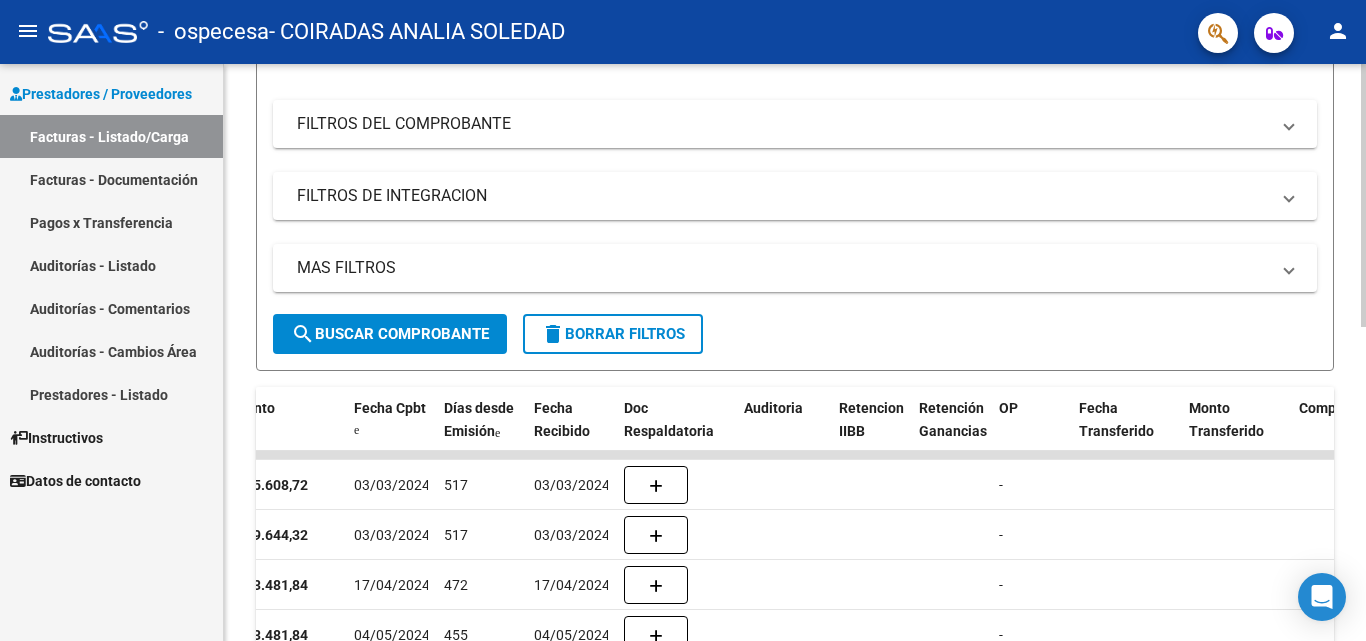 scroll, scrollTop: 255, scrollLeft: 0, axis: vertical 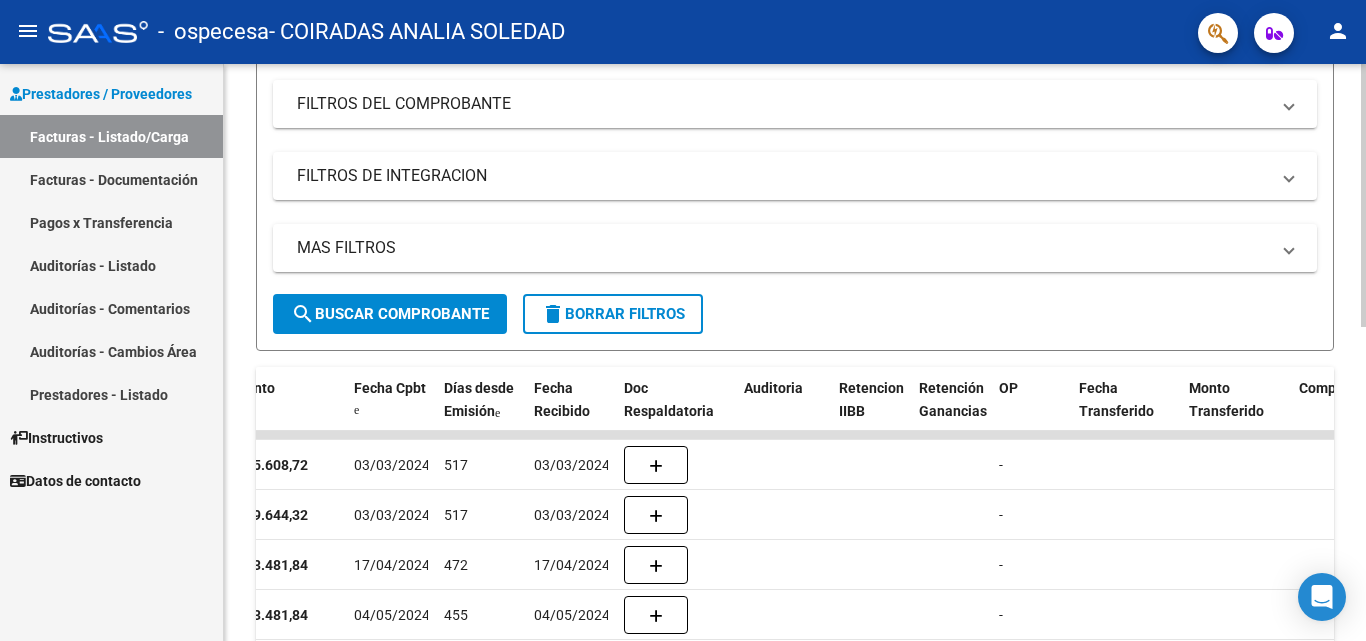 click 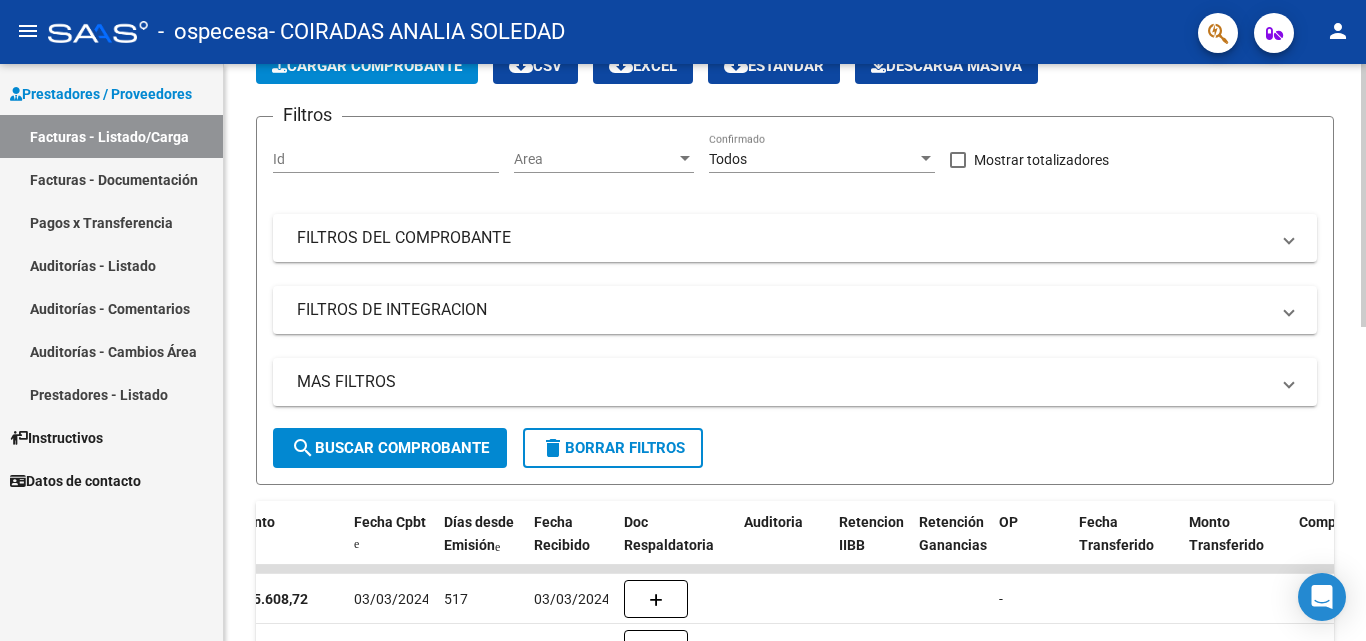 scroll, scrollTop: 119, scrollLeft: 0, axis: vertical 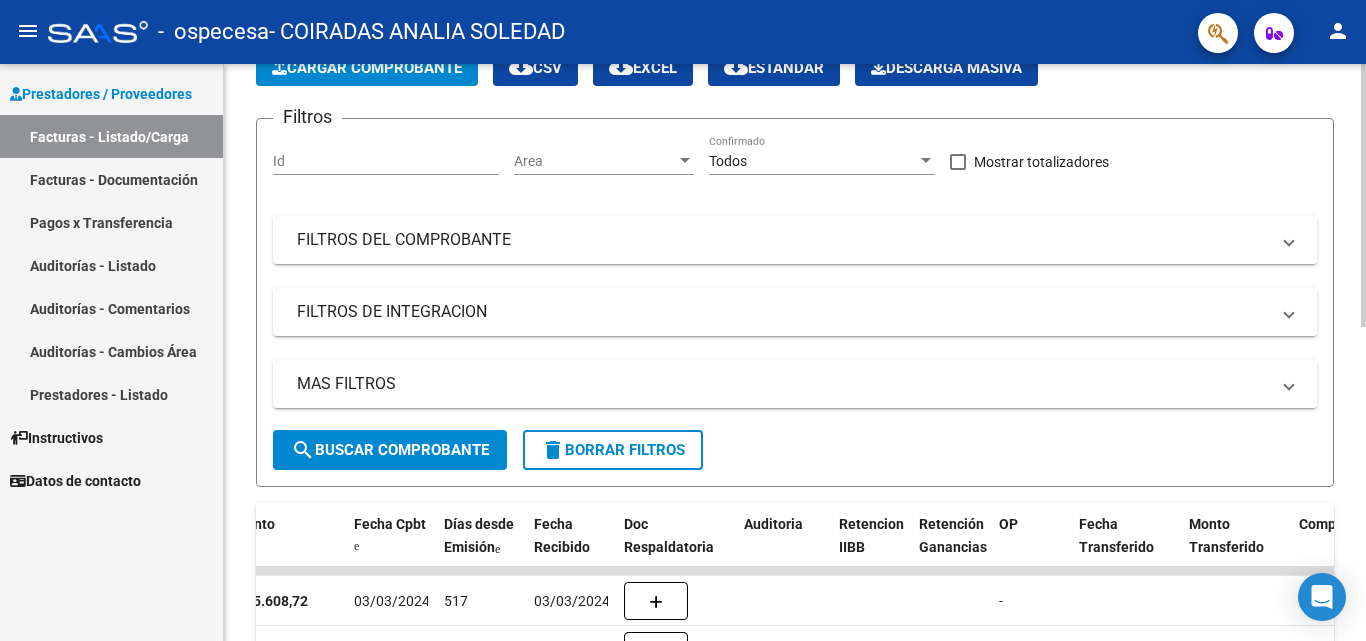 click 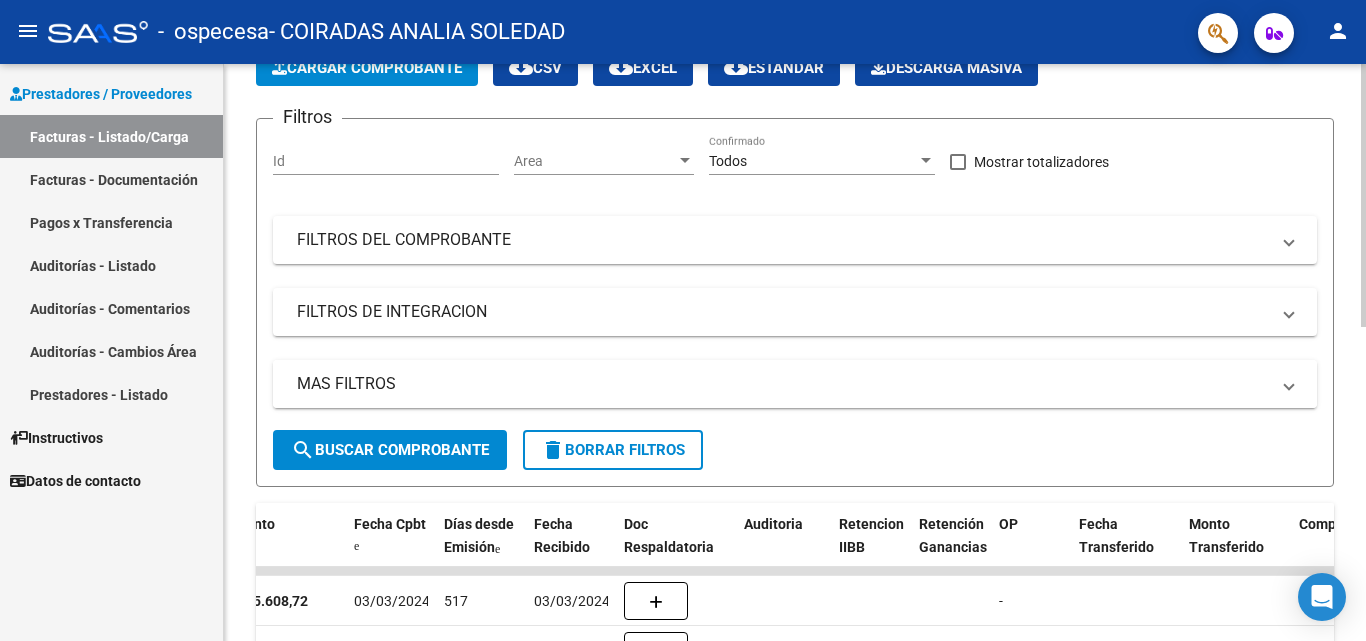 click on "MAS FILTROS" at bounding box center [783, 384] 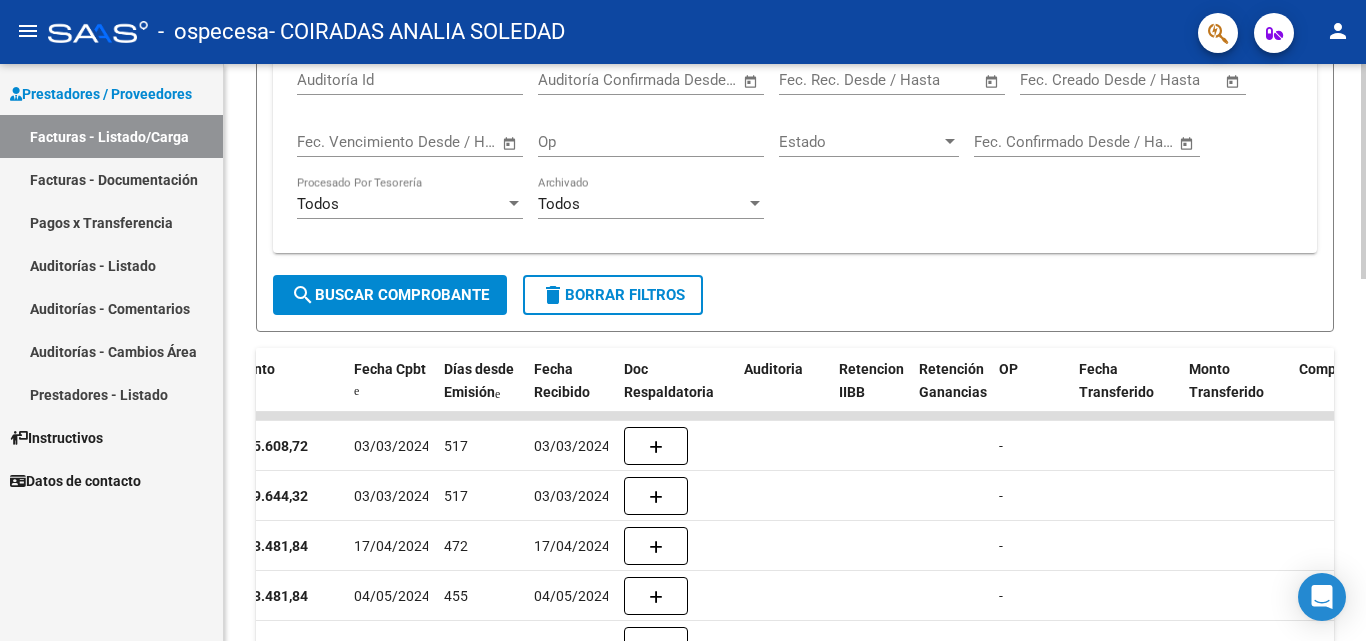 scroll, scrollTop: 569, scrollLeft: 0, axis: vertical 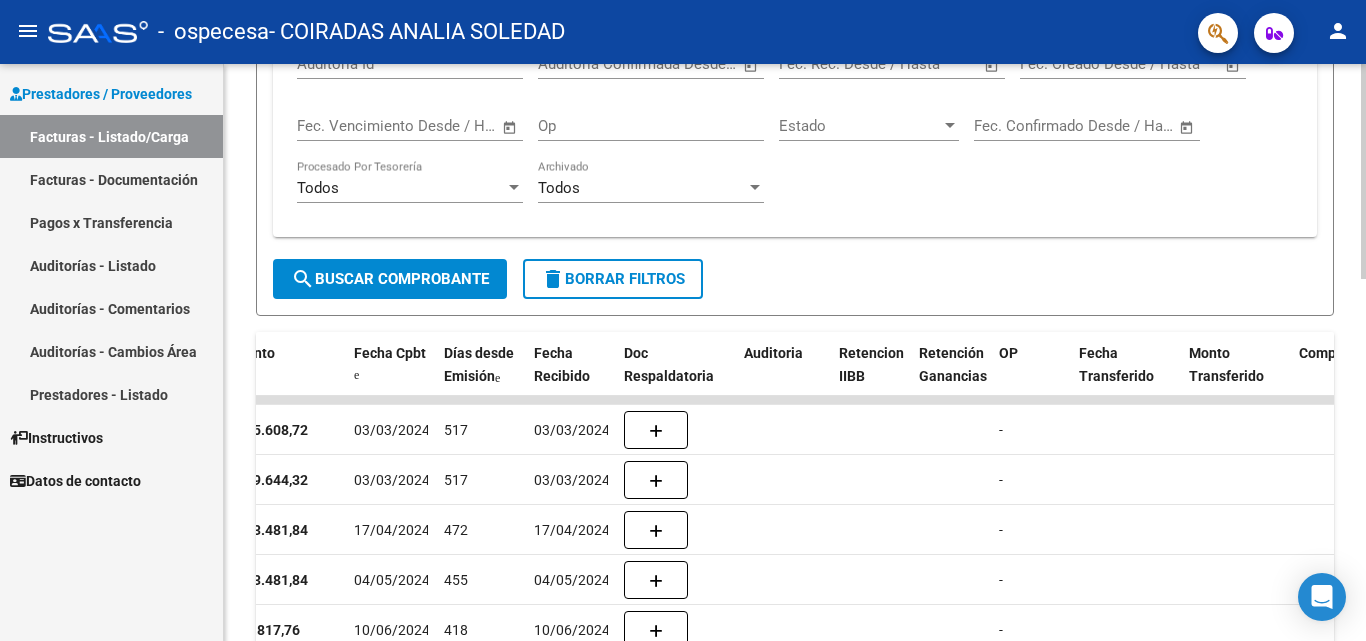 click 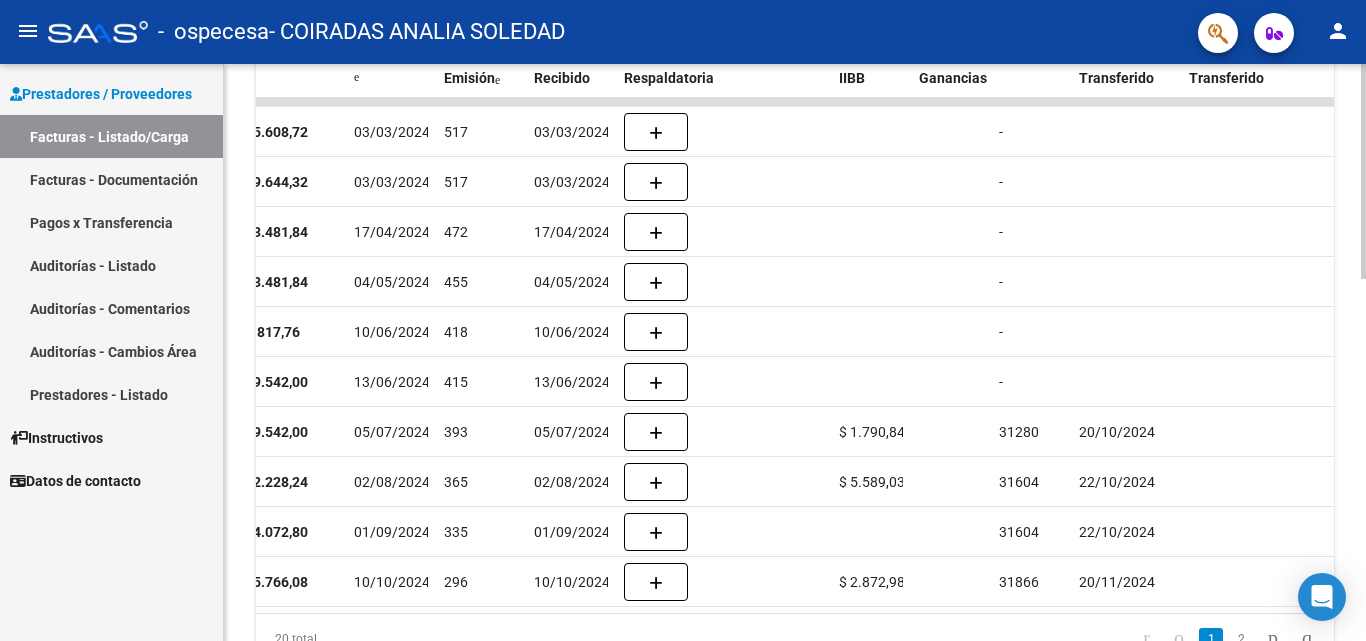 scroll, scrollTop: 942, scrollLeft: 0, axis: vertical 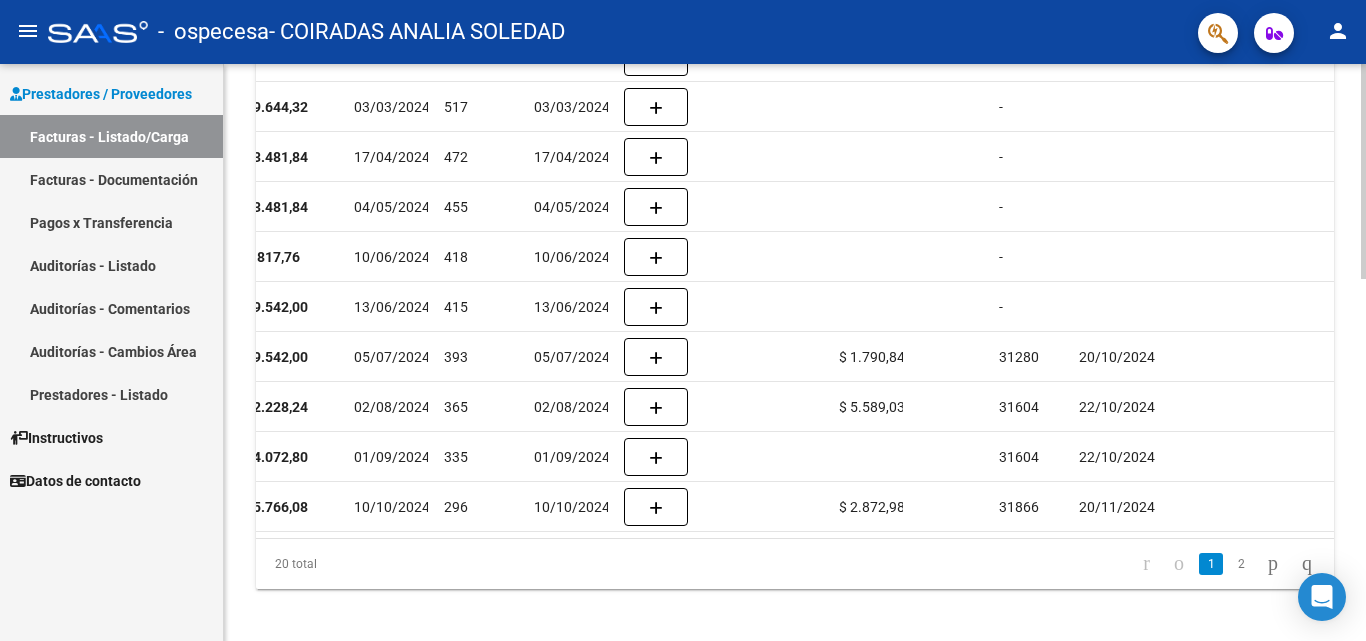click 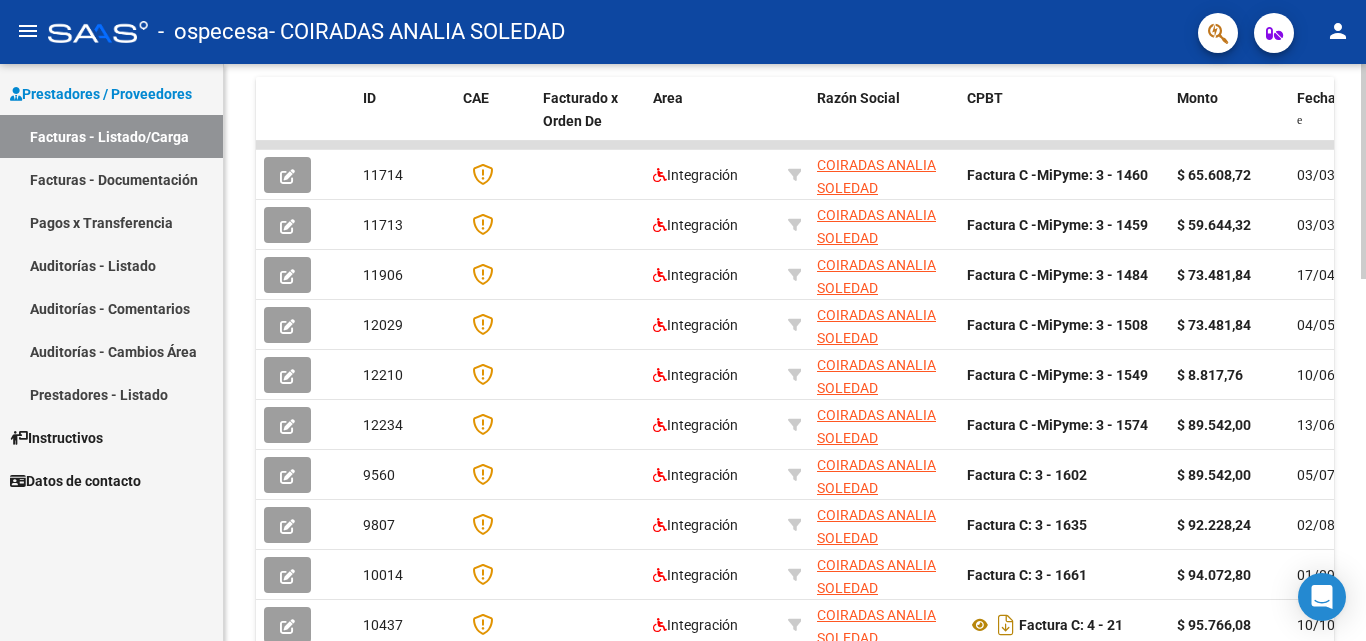 scroll, scrollTop: 784, scrollLeft: 0, axis: vertical 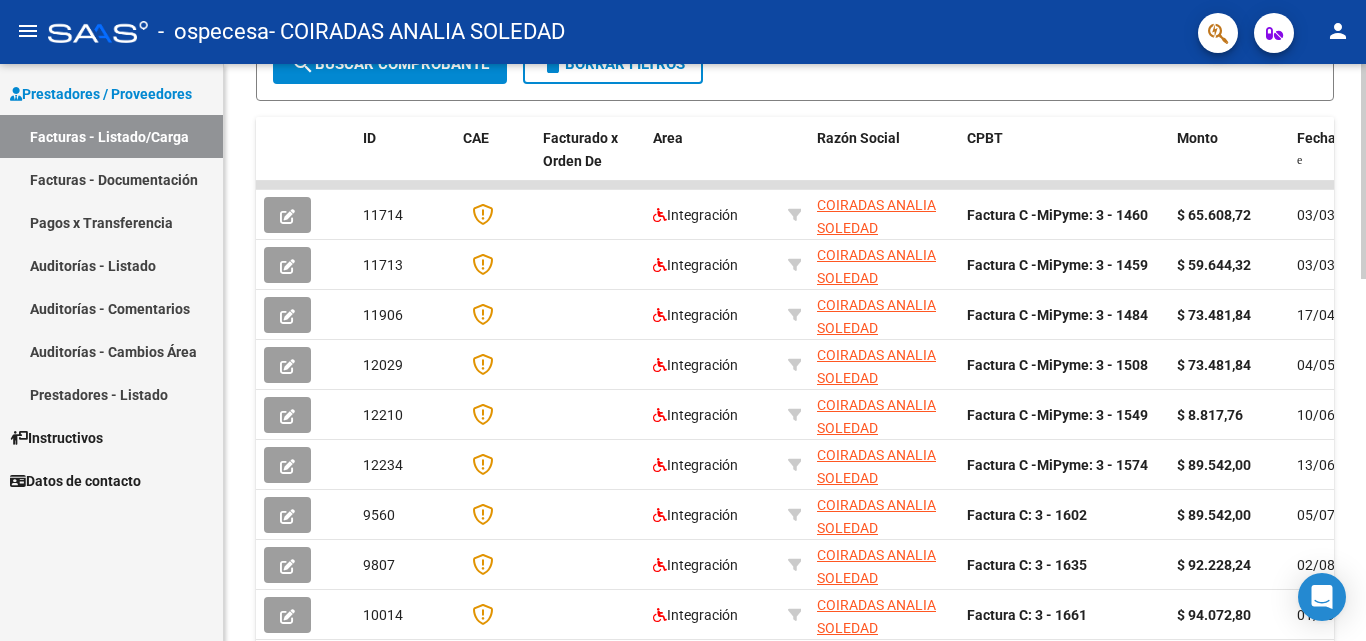click 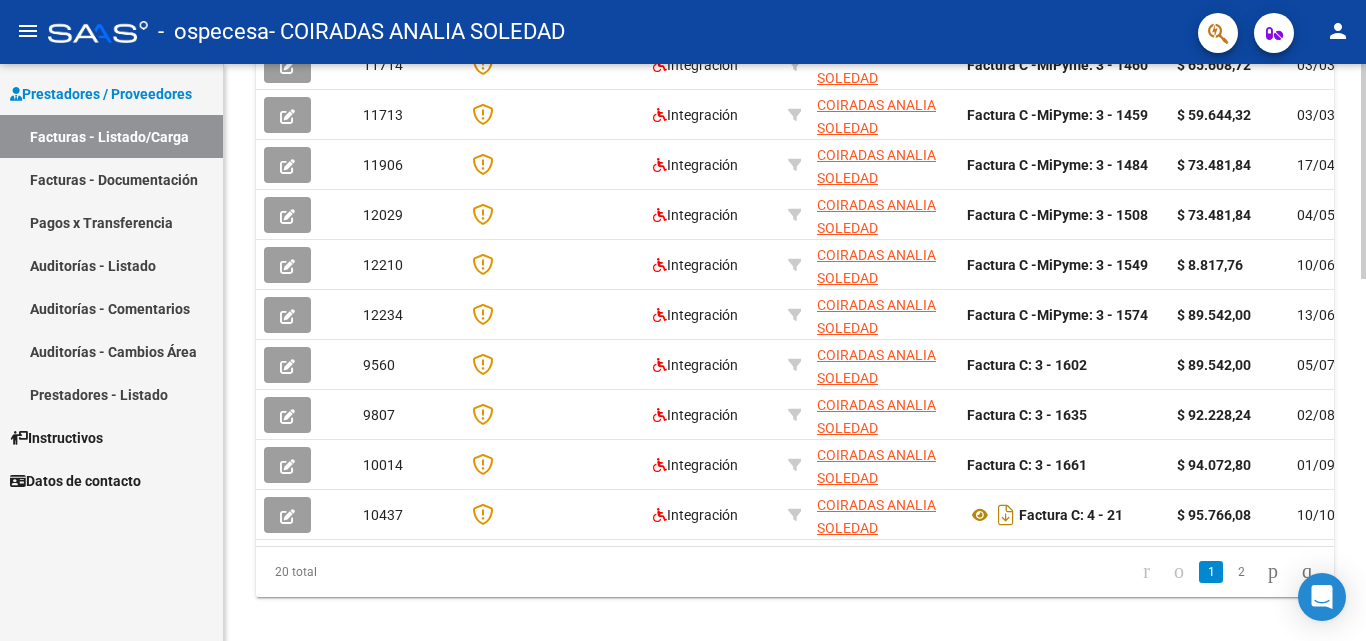 scroll, scrollTop: 937, scrollLeft: 0, axis: vertical 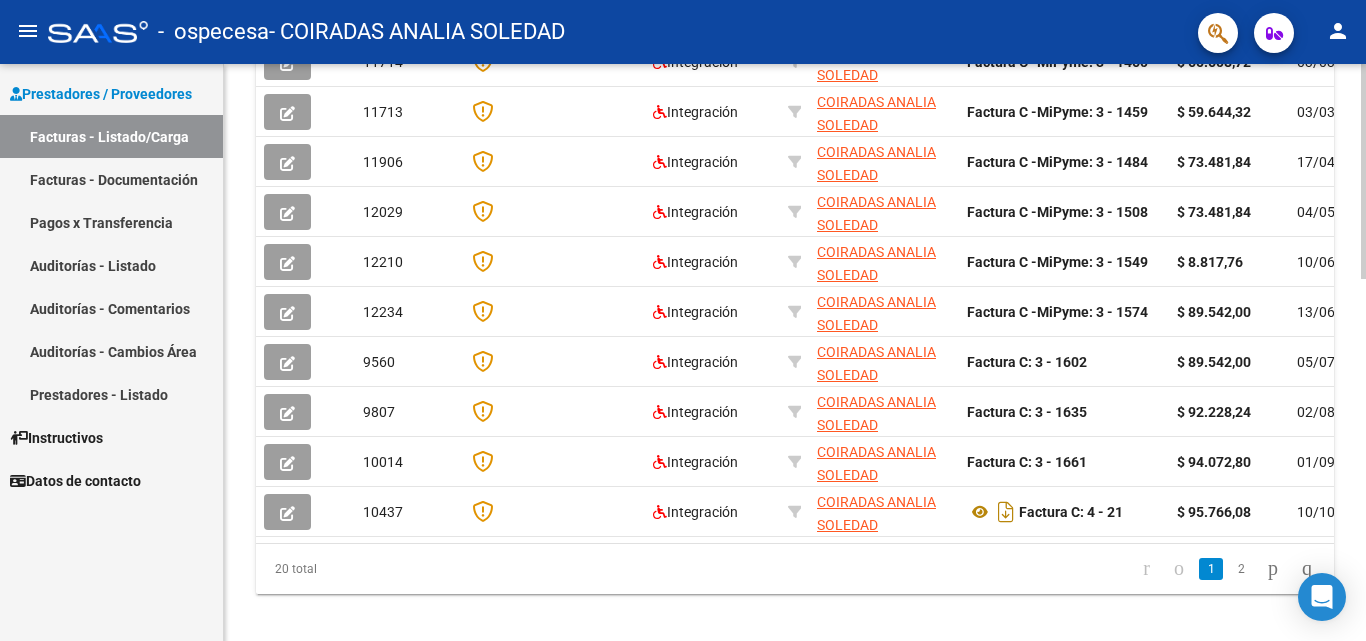 click 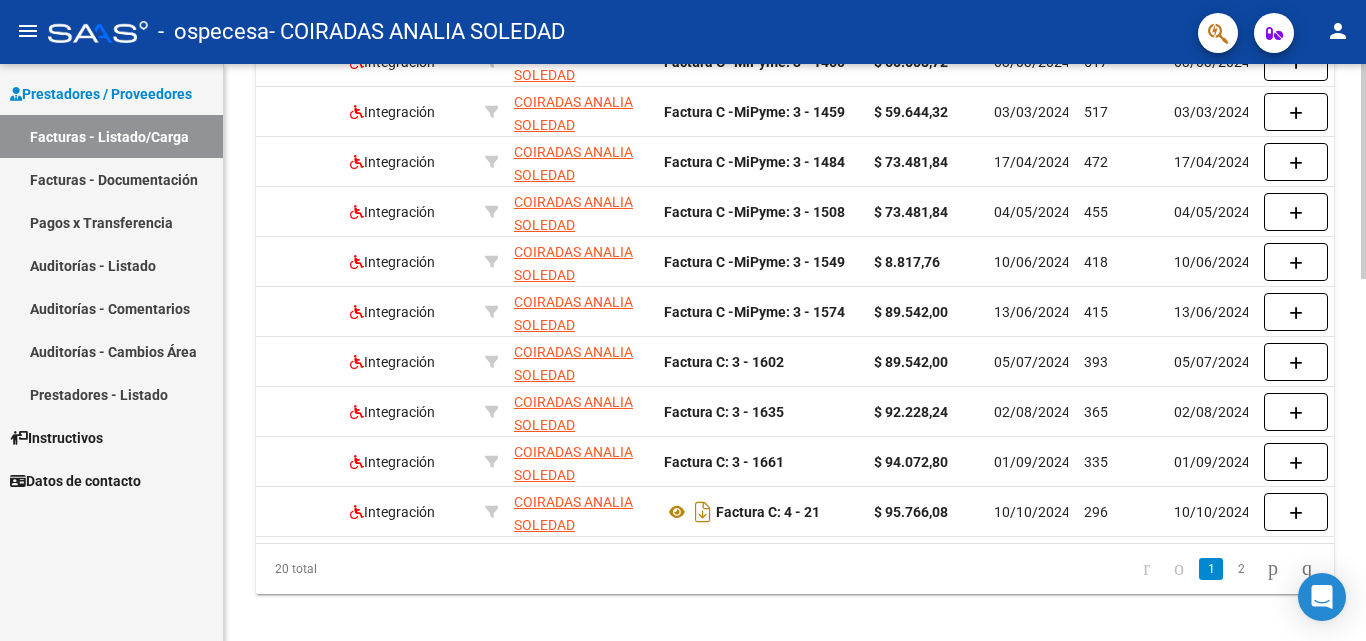 scroll, scrollTop: 0, scrollLeft: 437, axis: horizontal 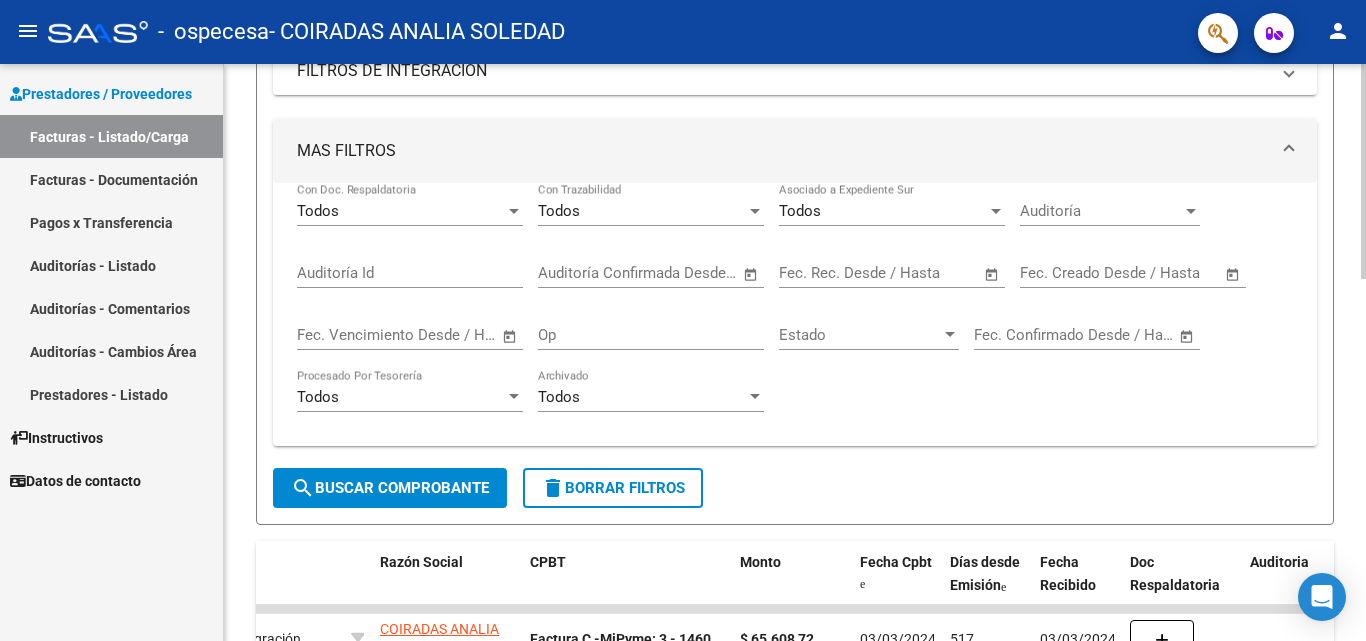 click 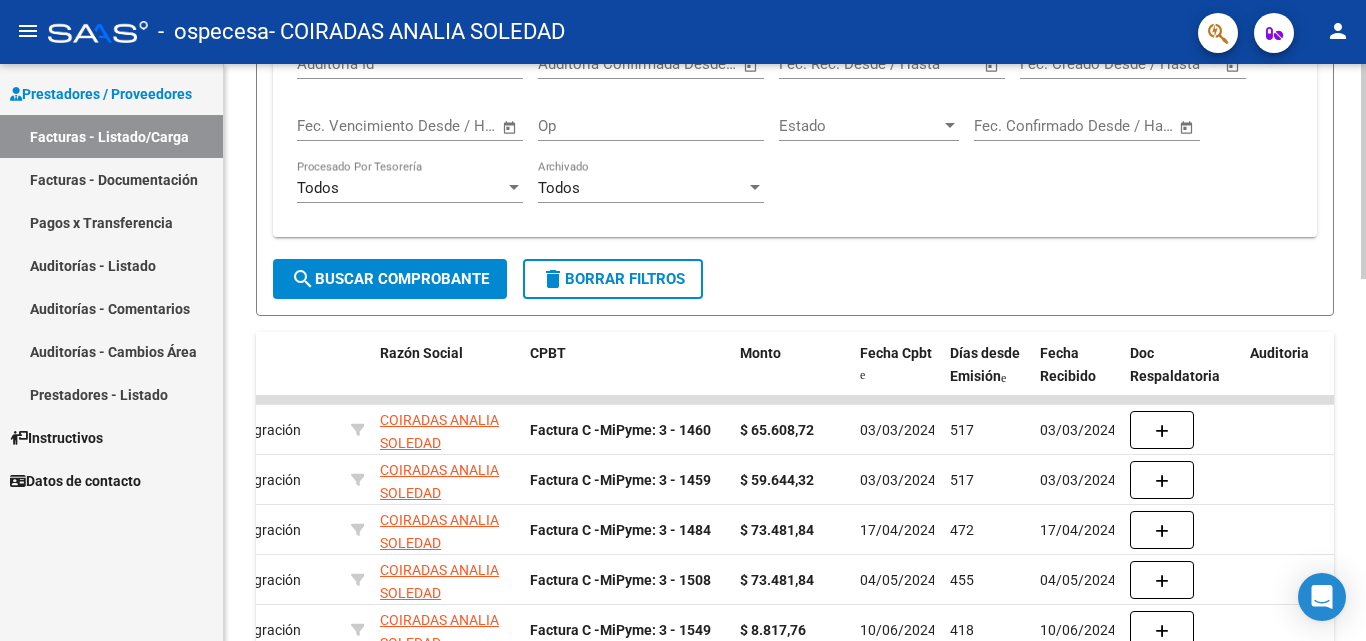 scroll, scrollTop: 609, scrollLeft: 0, axis: vertical 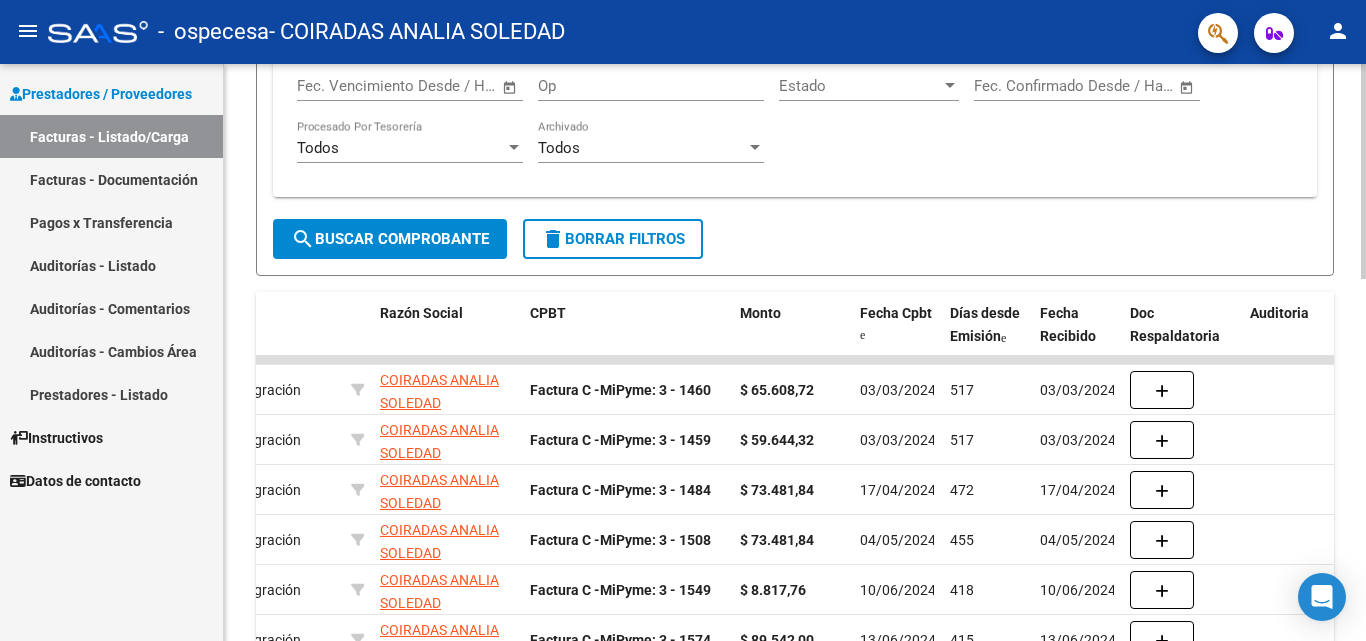 click 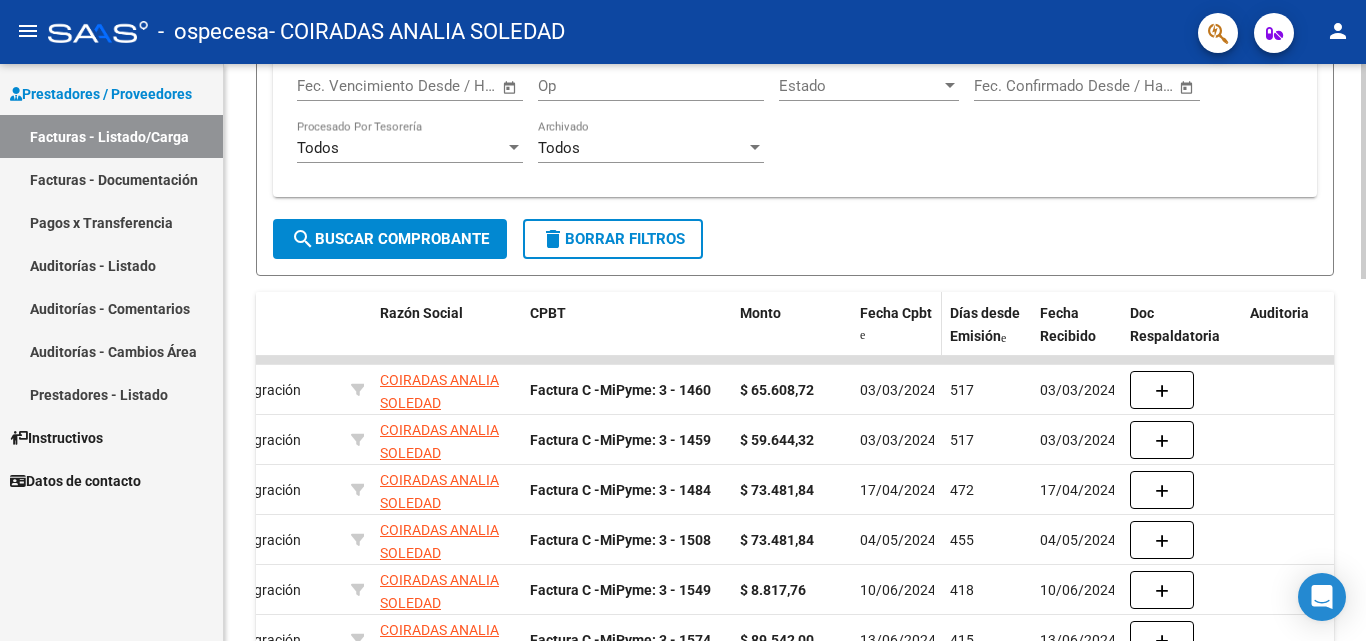 click on "Fecha Cpbt" 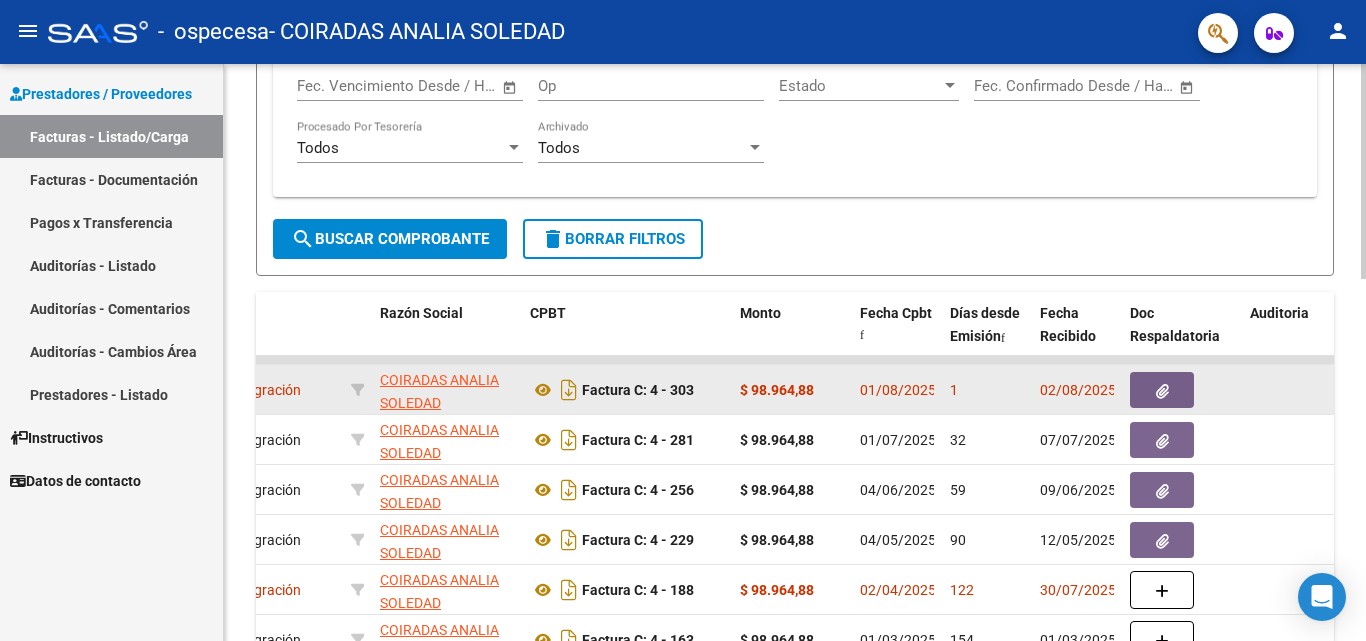 click on "01/08/2025" 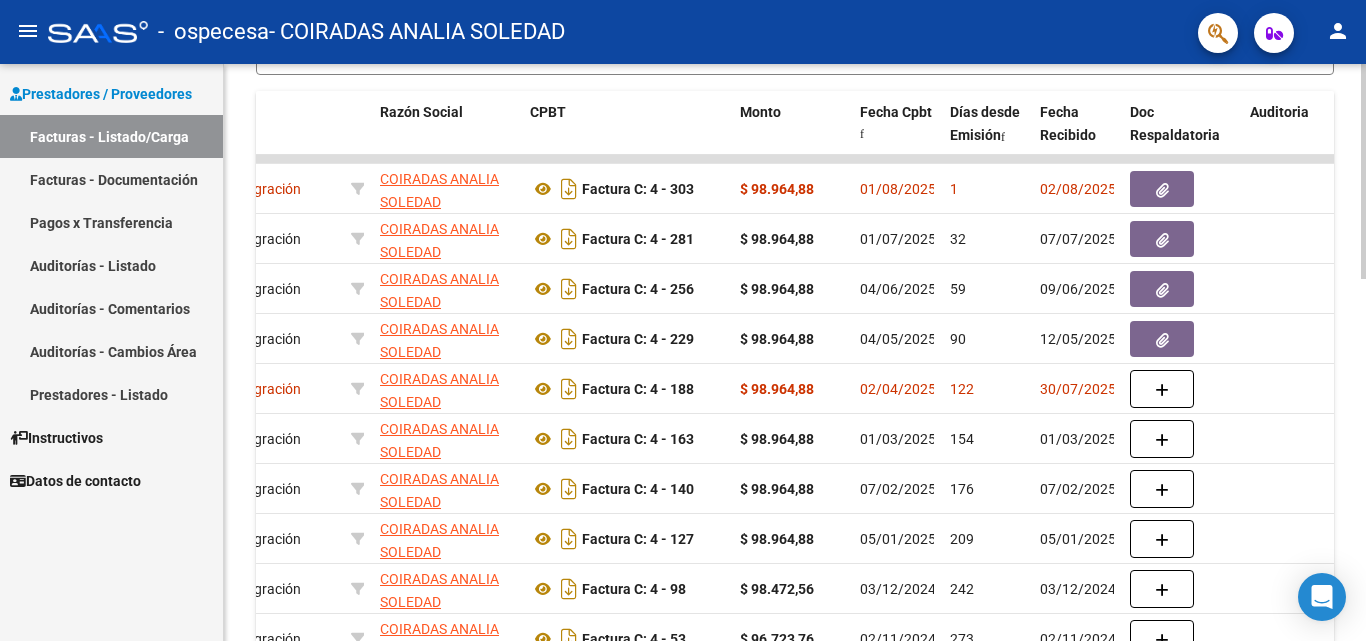 click on "Video tutorial   PRESTADORES -> Listado de CPBTs Emitidos por Prestadores / Proveedores (alt+q)   Cargar Comprobante
cloud_download  CSV  cloud_download  EXCEL  cloud_download  Estandar   Descarga Masiva
Filtros Id Area Area Todos Confirmado   Mostrar totalizadores   FILTROS DEL COMPROBANTE  Comprobante Tipo Comprobante Tipo Start date – End date Fec. Comprobante Desde / Hasta Días Emisión Desde(cant. días) Días Emisión Hasta(cant. días) CUIT / Razón Social Pto. Venta Nro. Comprobante Código SSS CAE Válido CAE Válido Todos Cargado Módulo Hosp. Todos Tiene facturacion Apócrifa Hospital Refes  FILTROS DE INTEGRACION  Período De Prestación Campos del Archivo de Rendición Devuelto x SSS (dr_envio) Todos Rendido x SSS (dr_envio) Tipo de Registro Tipo de Registro Período Presentación Período Presentación Campos del Legajo Asociado (preaprobación) Afiliado Legajo (cuil/nombre) Todos Solo facturas preaprobadas  MAS FILTROS  Todos Con Doc. Respaldatoria Todos Con Trazabilidad Todos – – 1" 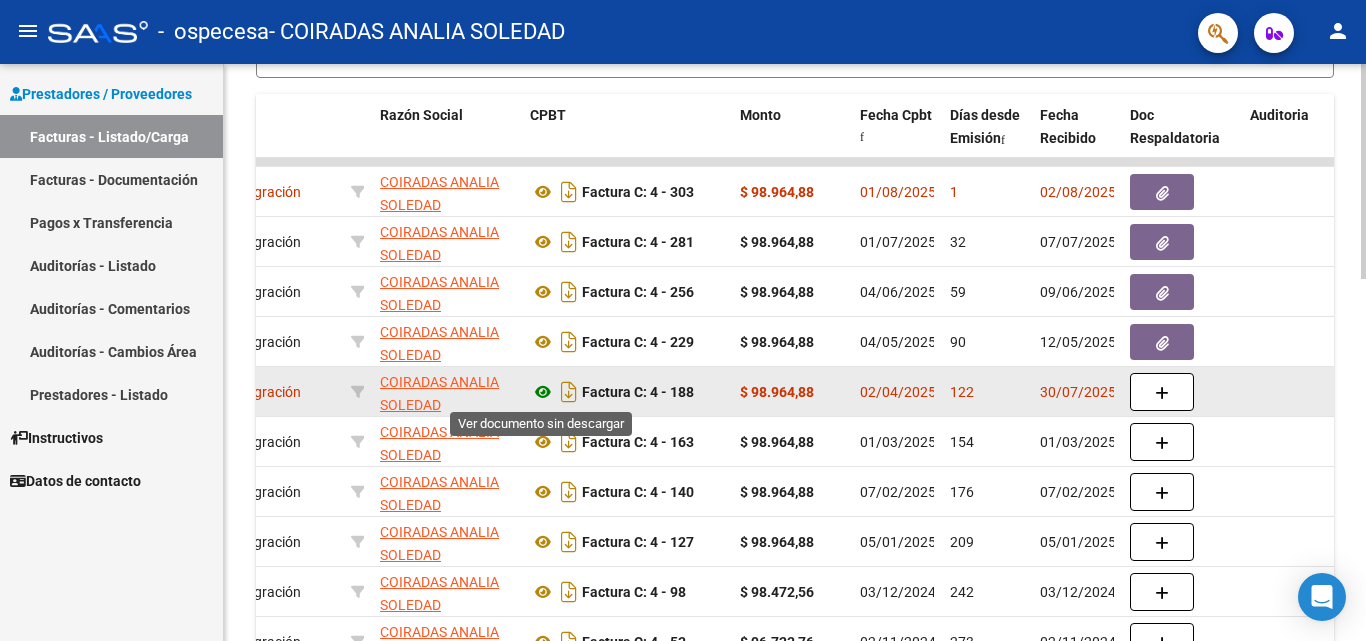 click 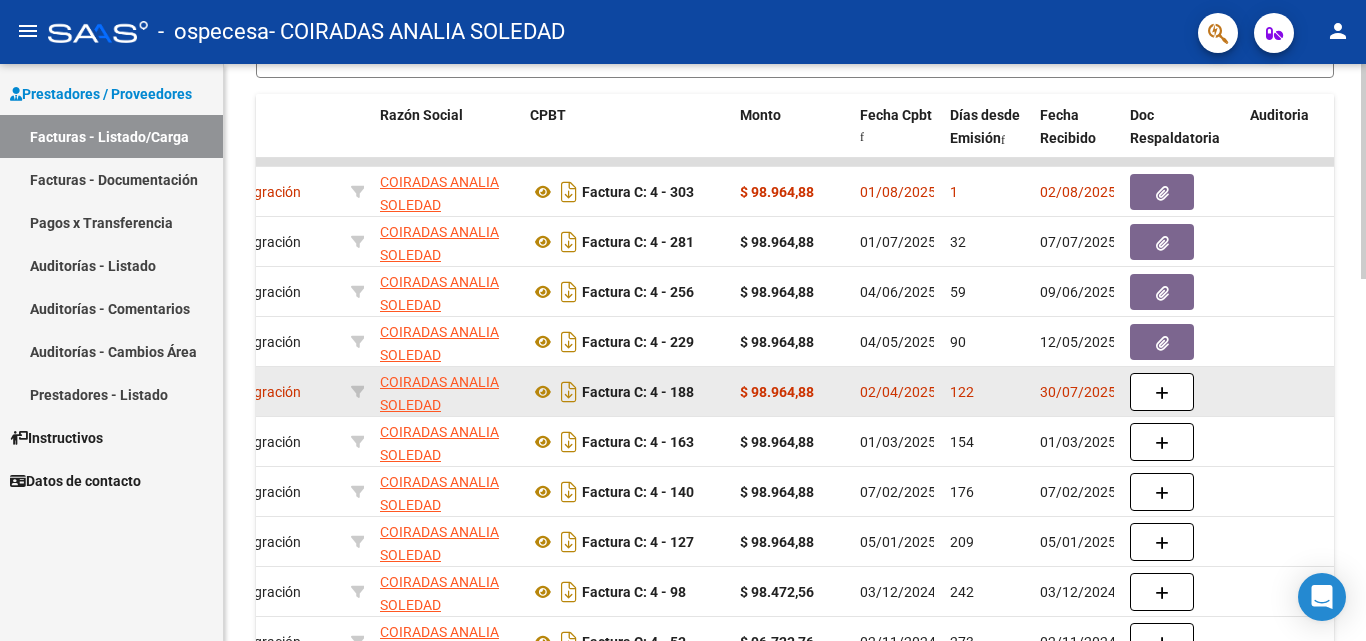 click 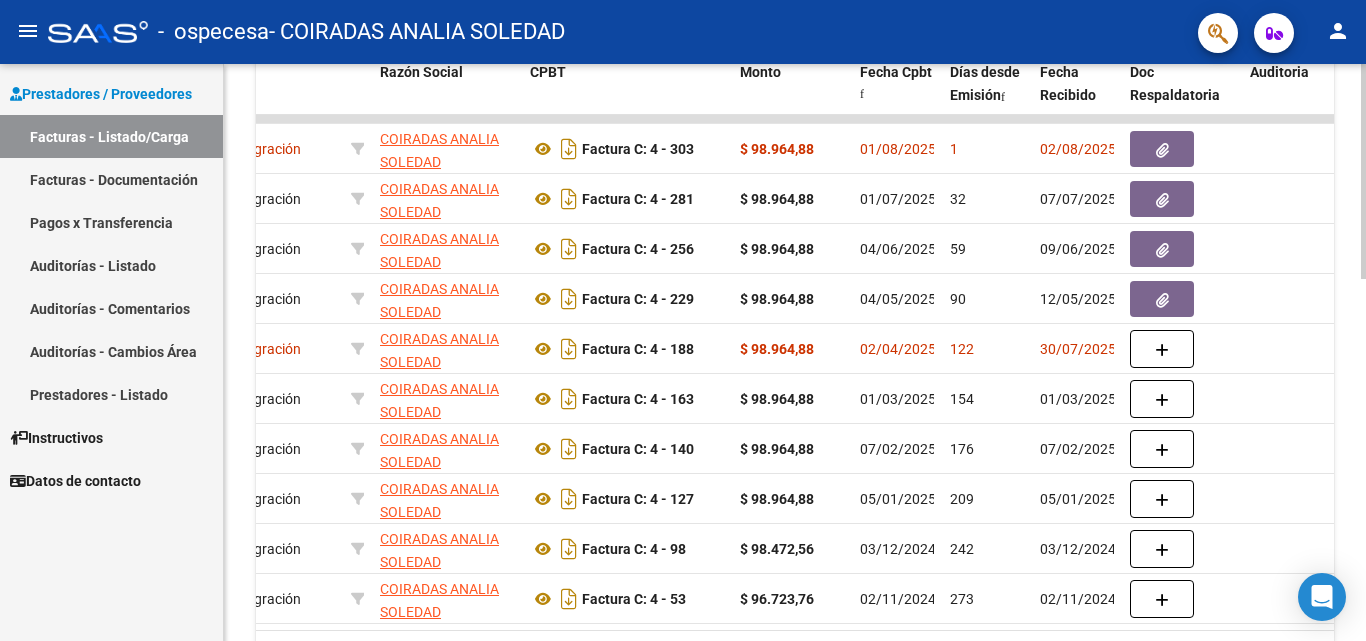 scroll, scrollTop: 810, scrollLeft: 0, axis: vertical 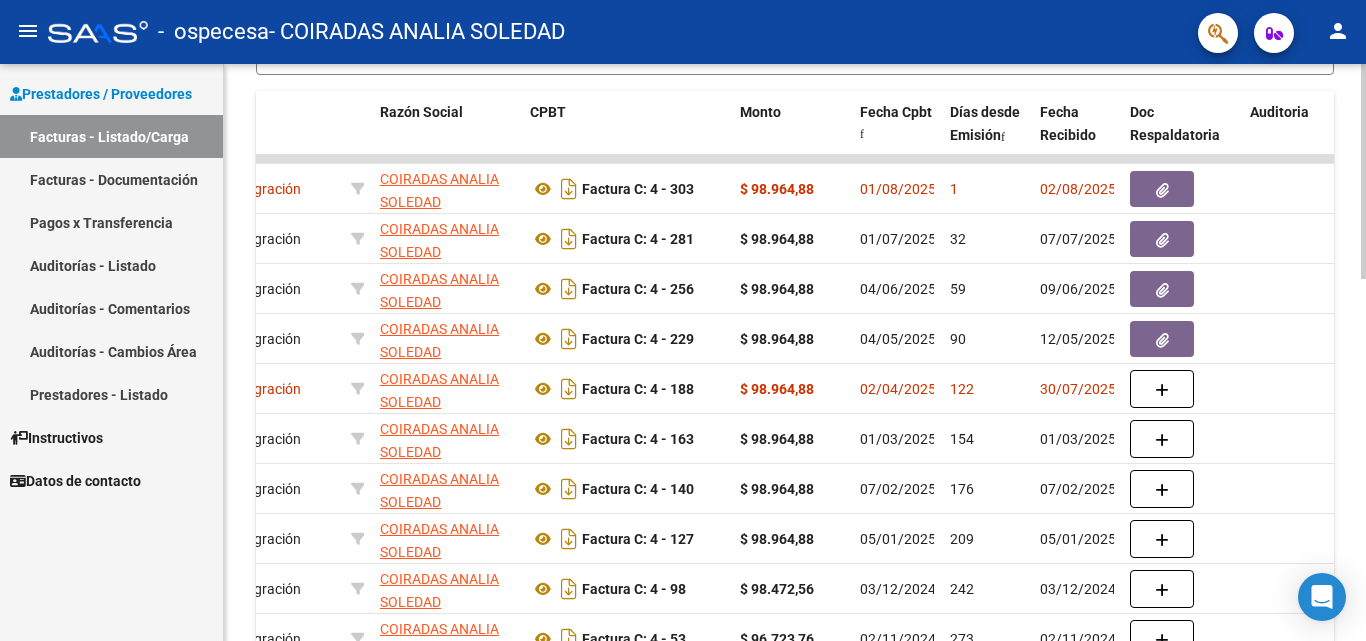 click 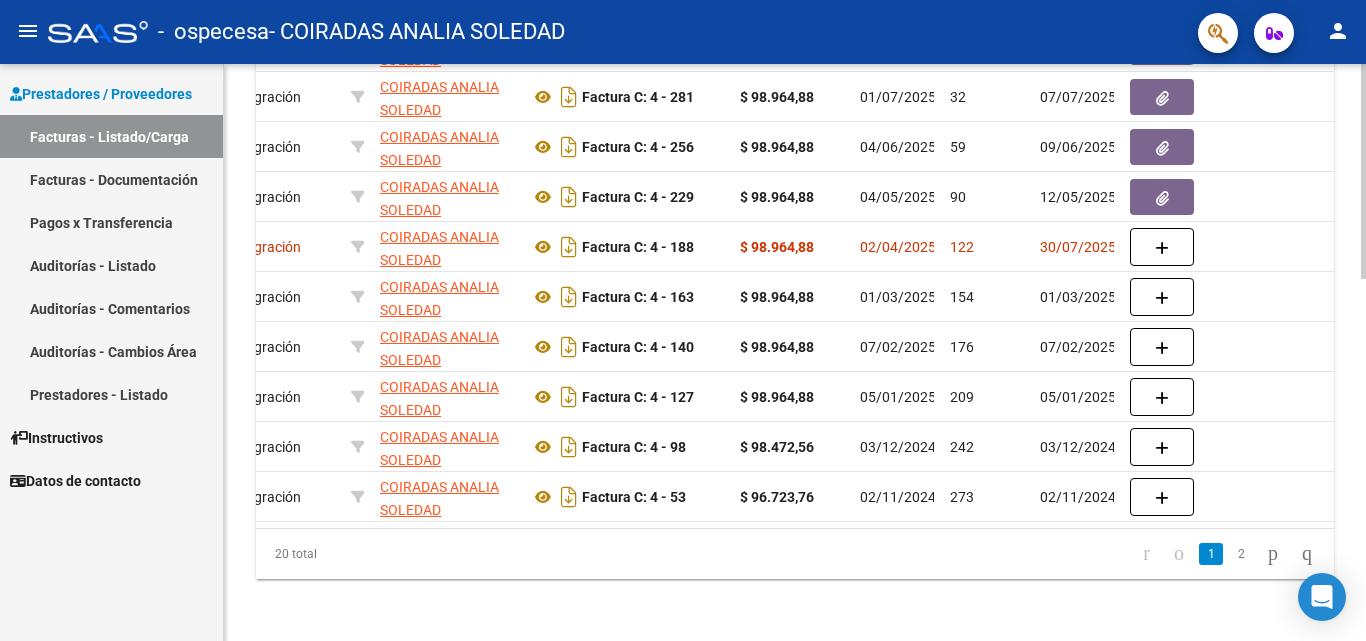 click 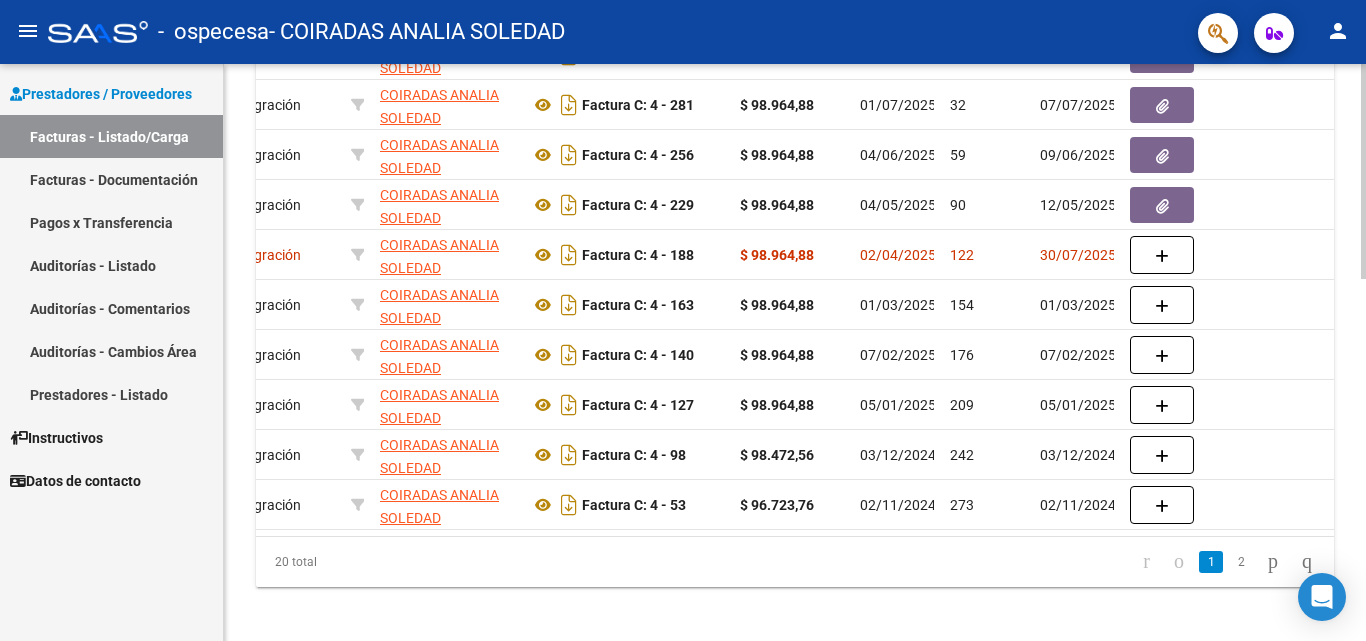 scroll, scrollTop: 0, scrollLeft: 0, axis: both 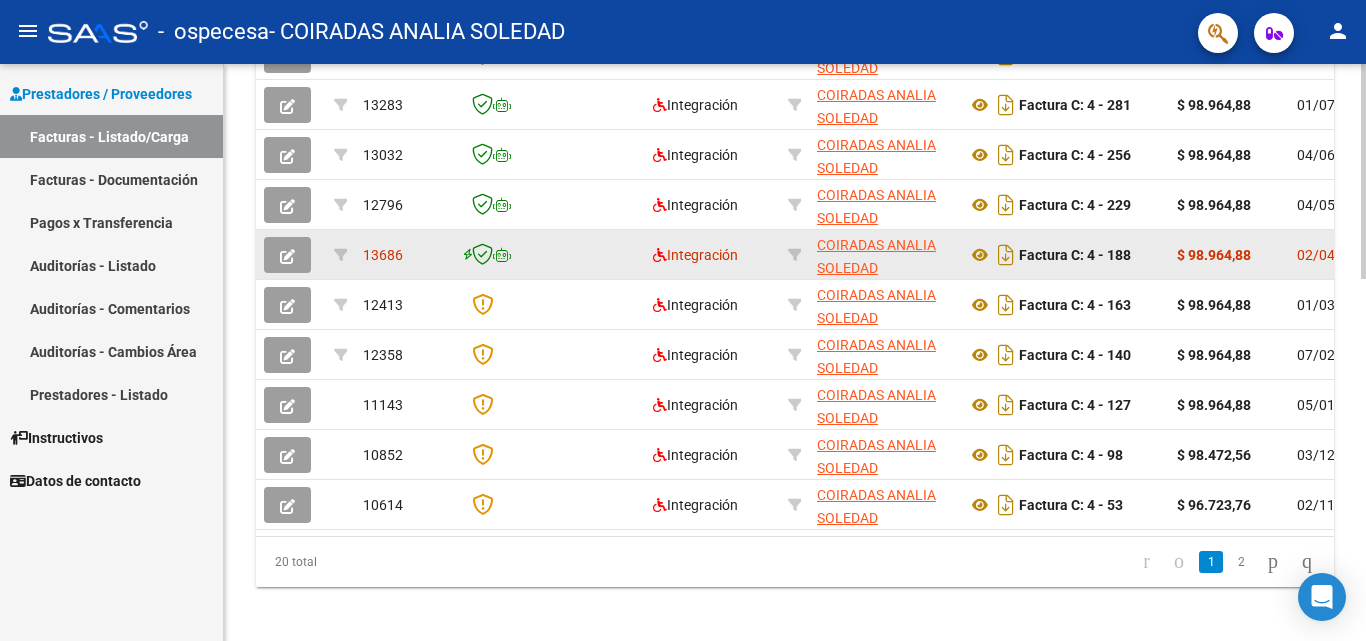 click 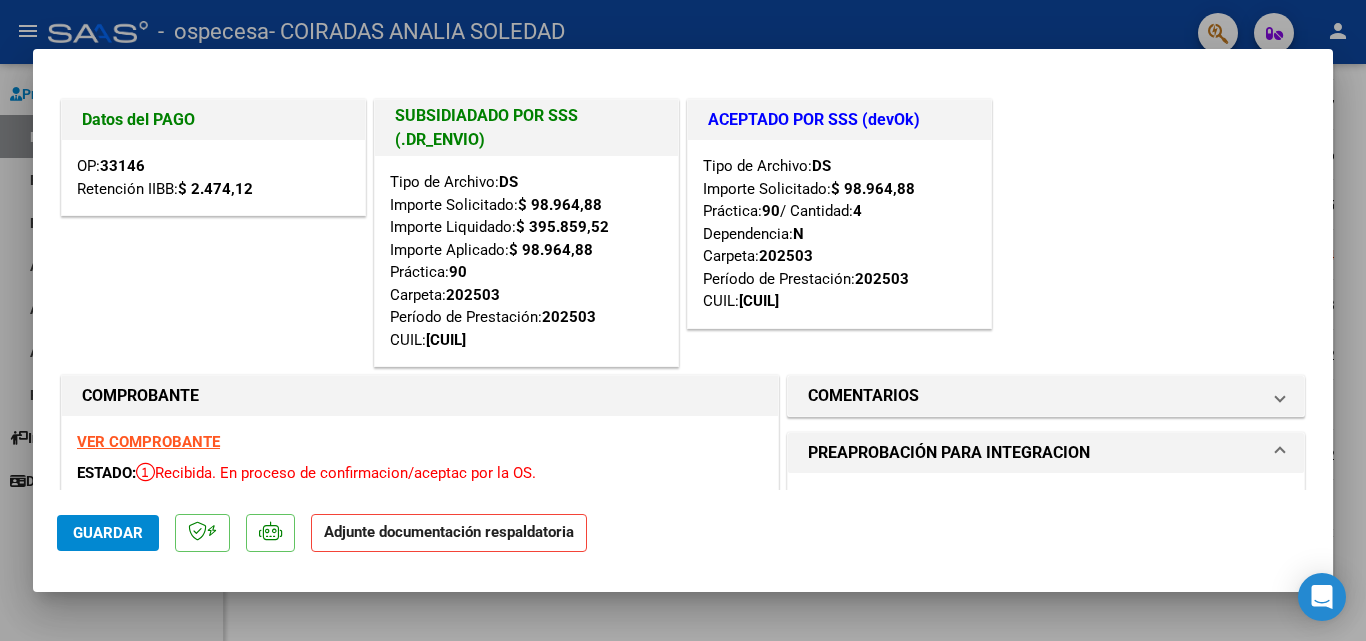 click at bounding box center (683, 320) 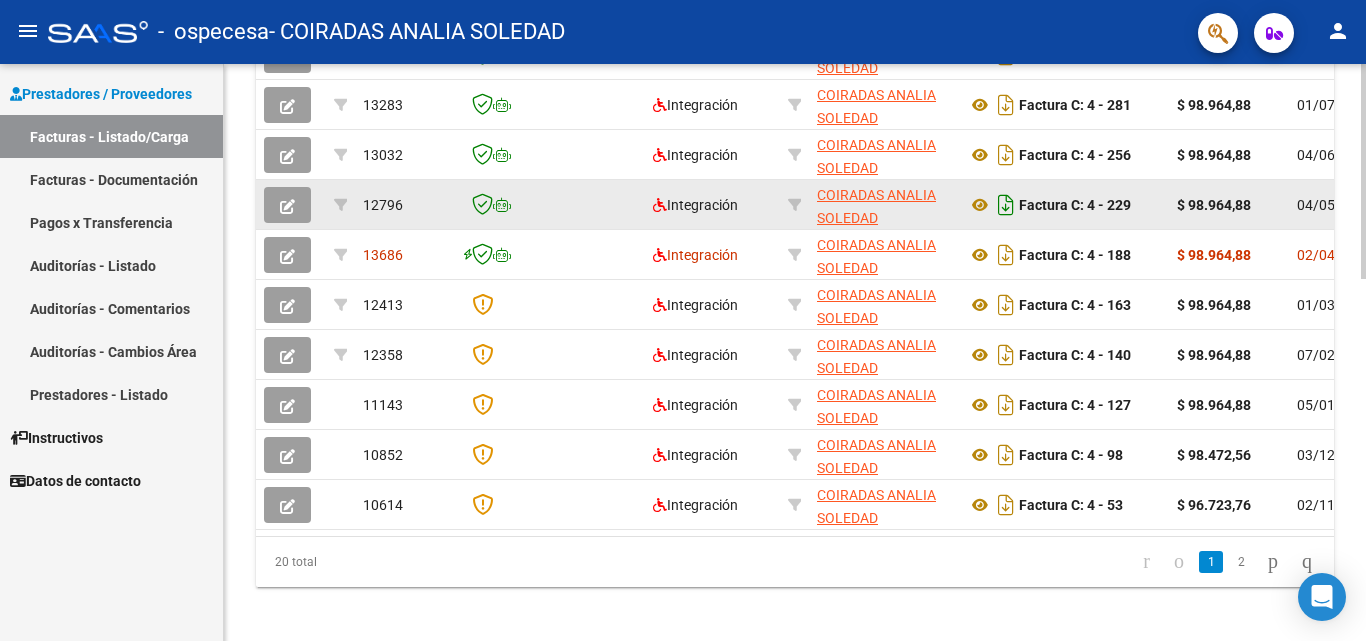 scroll, scrollTop: 944, scrollLeft: 0, axis: vertical 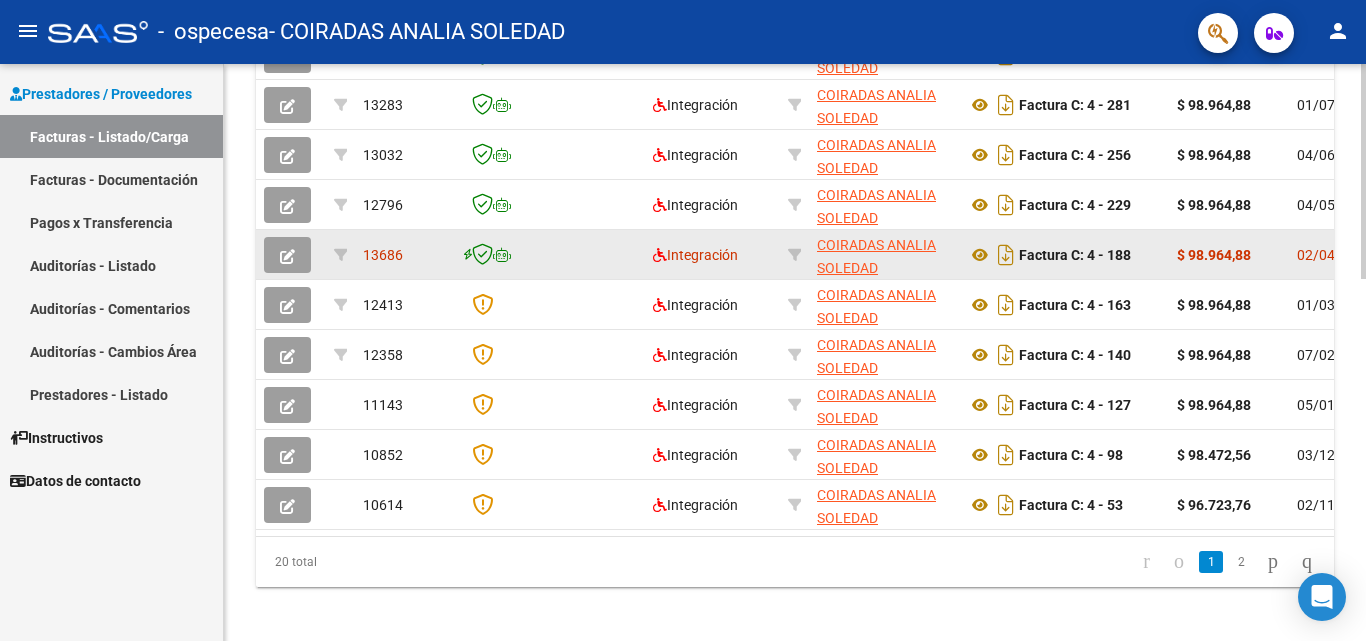 click on "13686" 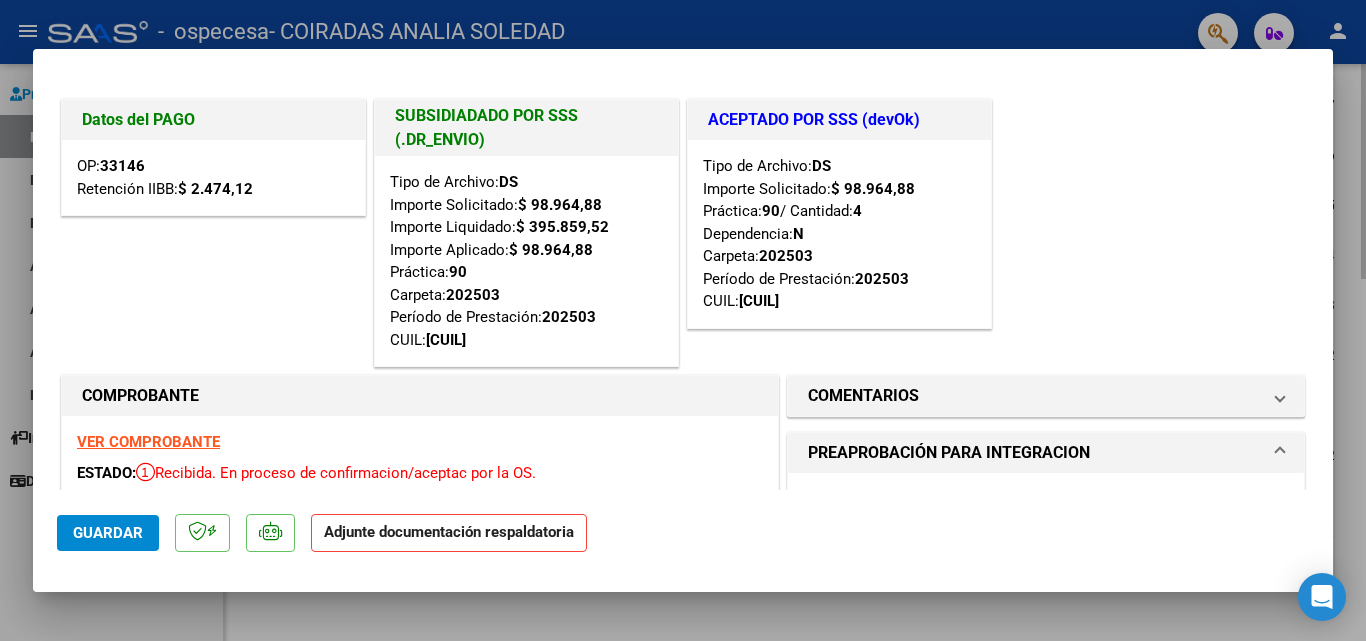 click at bounding box center [683, 320] 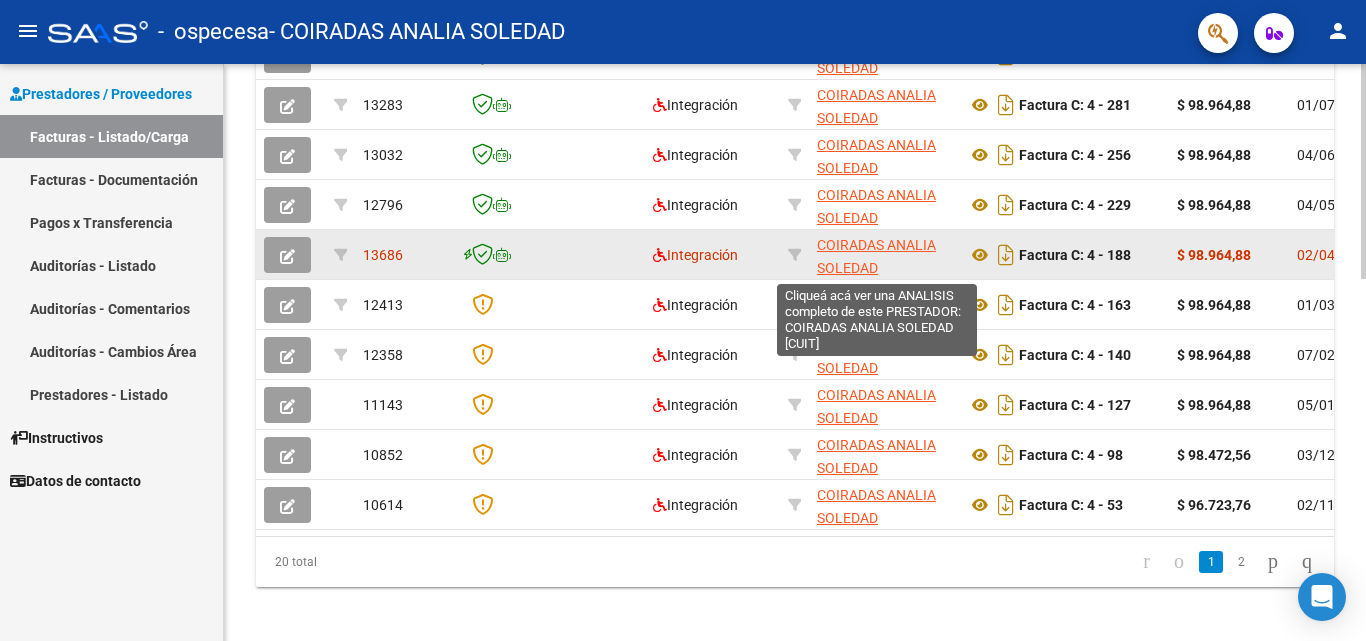 scroll, scrollTop: 944, scrollLeft: 0, axis: vertical 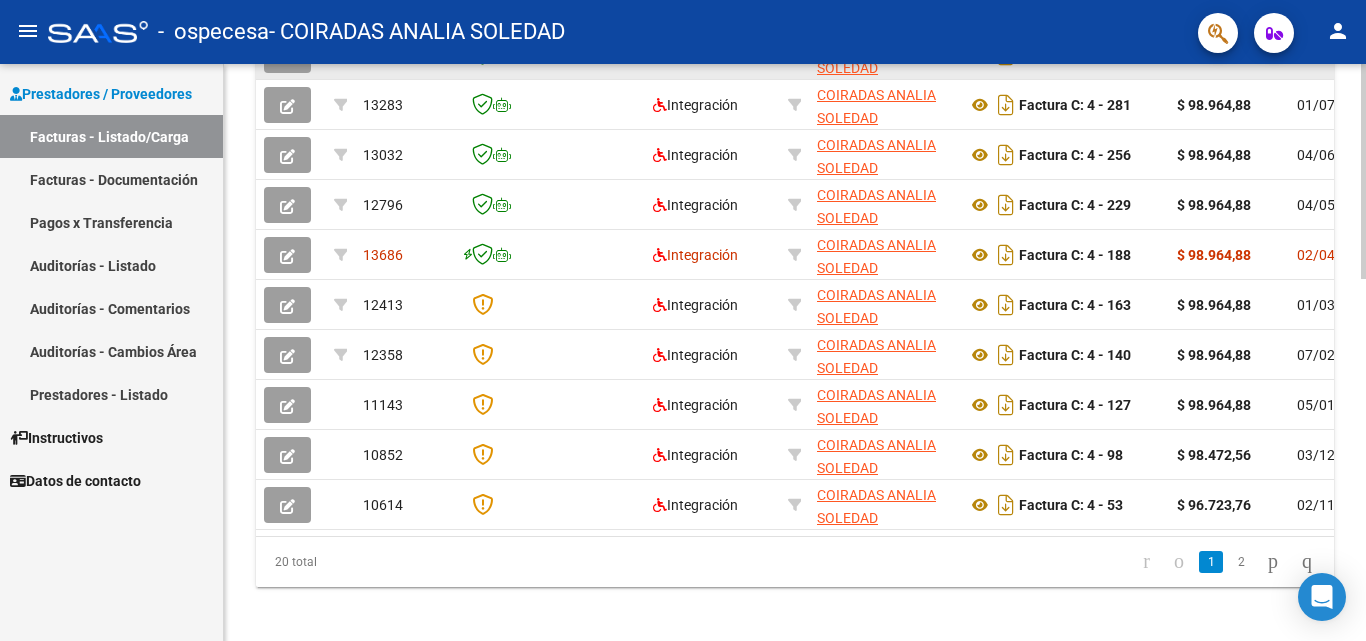 click on "13758" 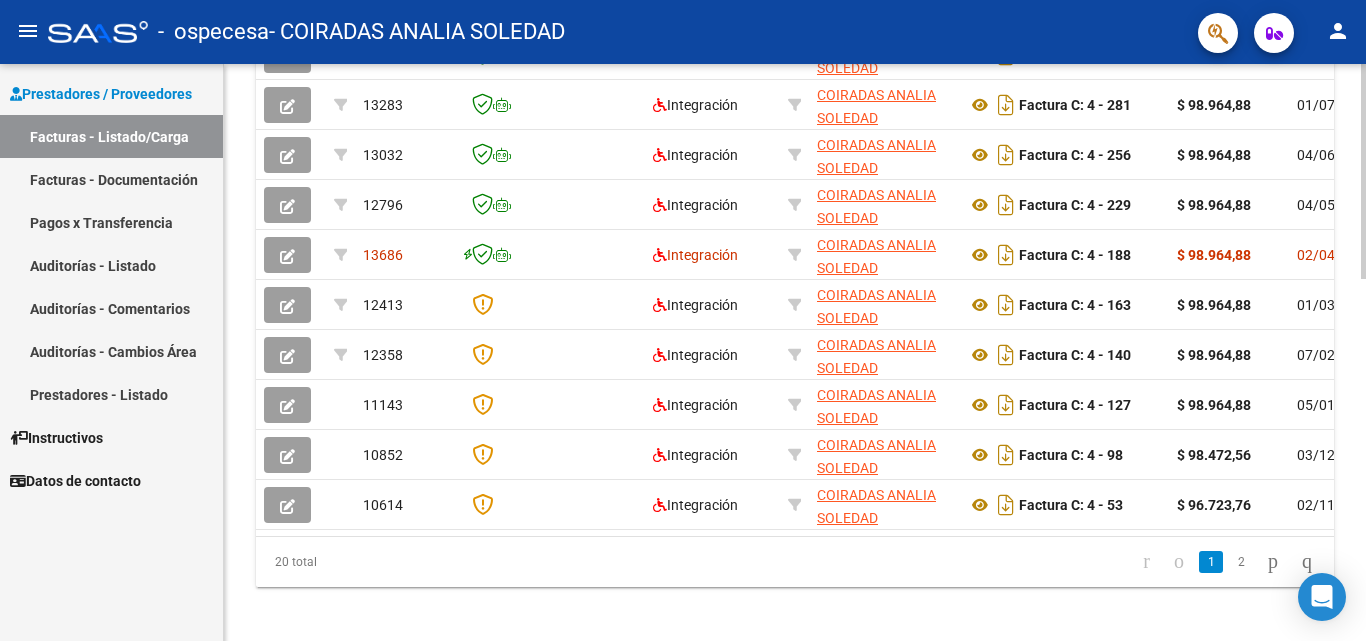 click 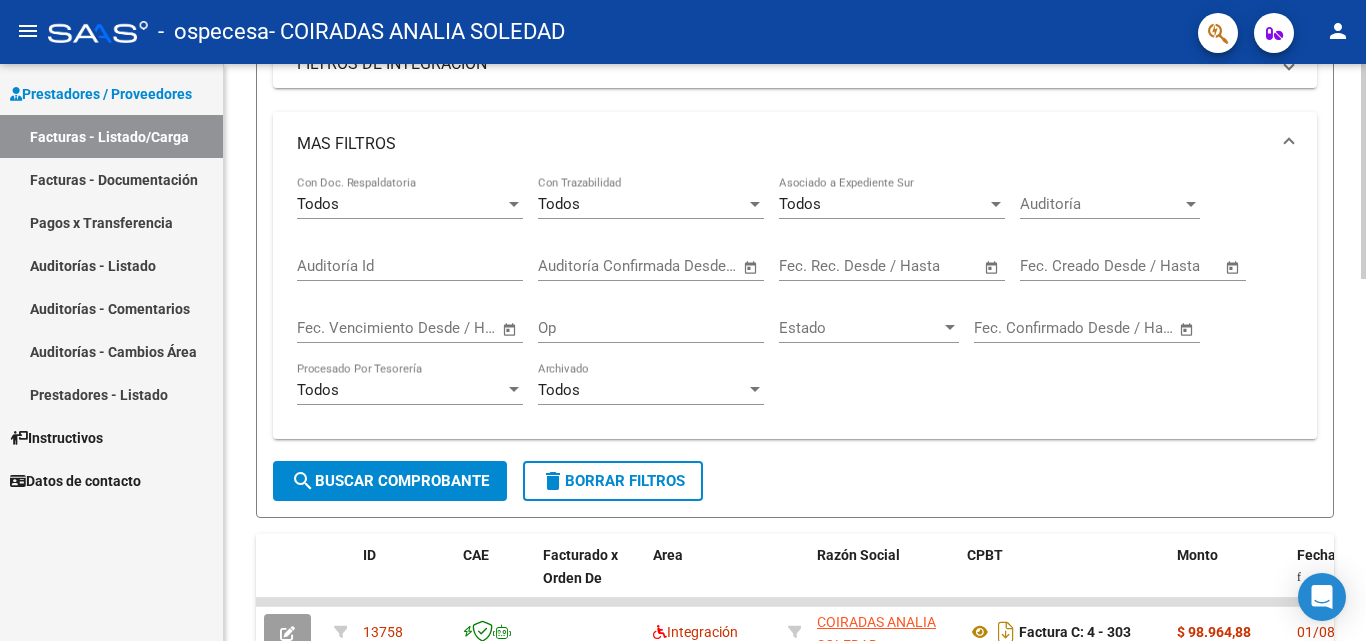 click 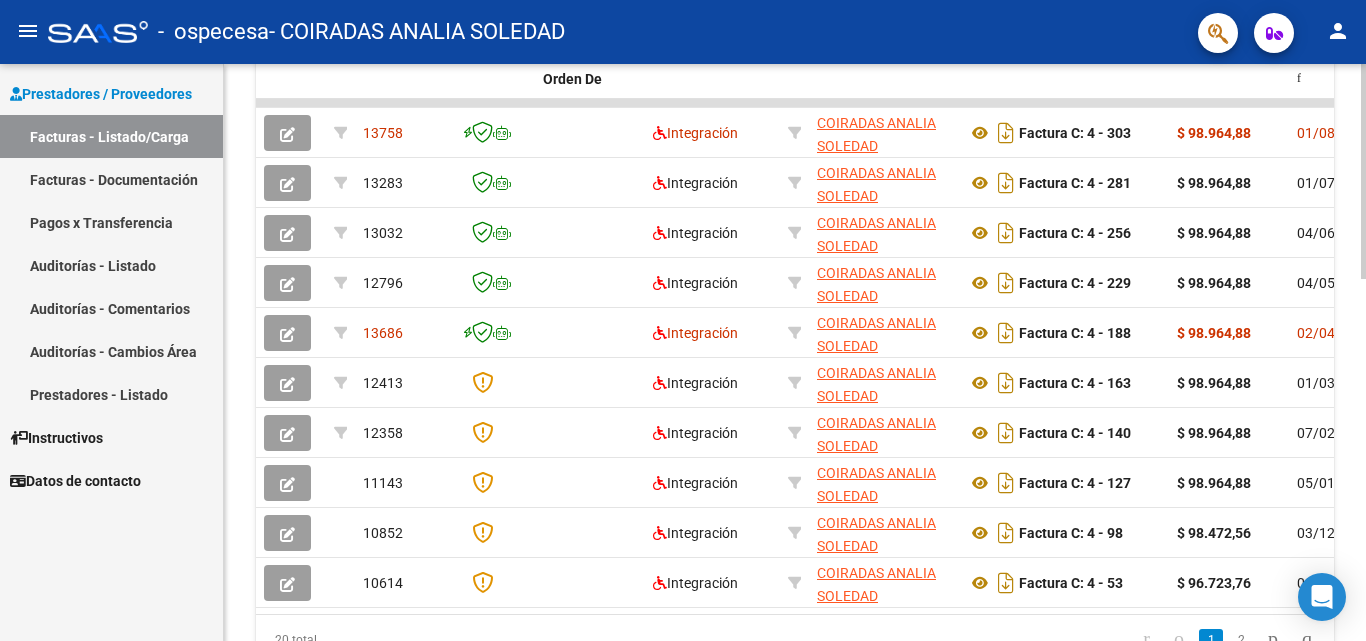 scroll, scrollTop: 826, scrollLeft: 0, axis: vertical 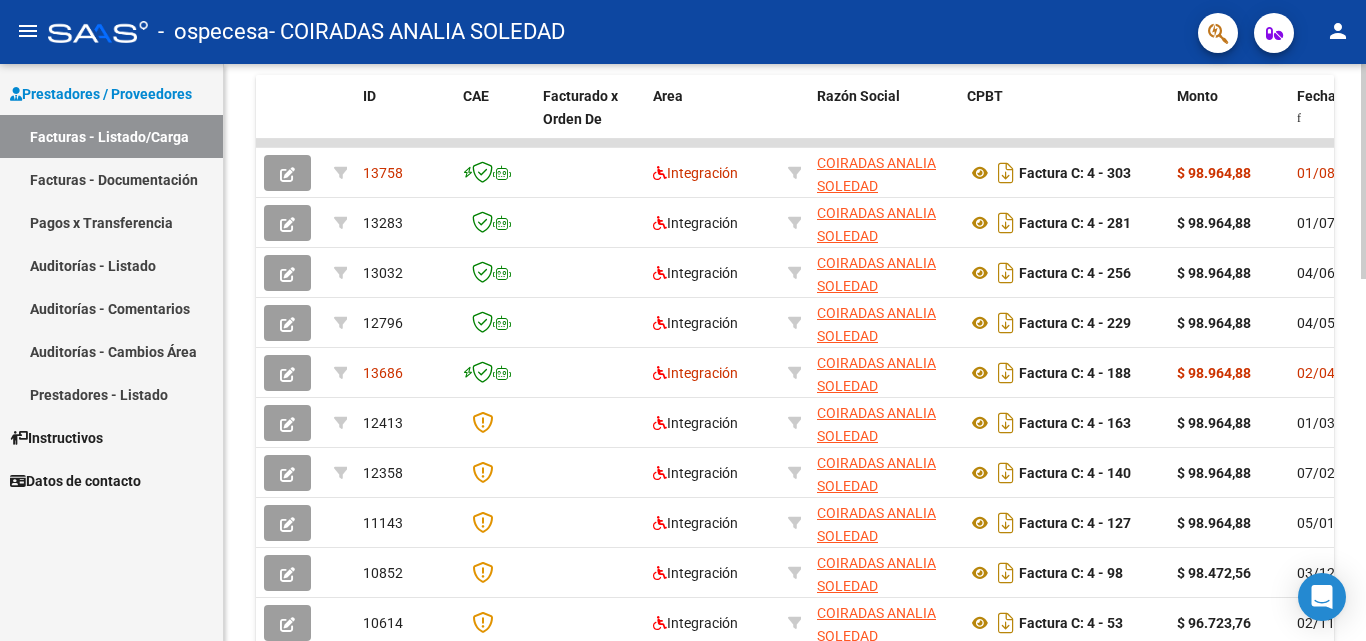 click on "Video tutorial   PRESTADORES -> Listado de CPBTs Emitidos por Prestadores / Proveedores (alt+q)   Cargar Comprobante
cloud_download  CSV  cloud_download  EXCEL  cloud_download  Estandar   Descarga Masiva
Filtros Id Area Area Todos Confirmado   Mostrar totalizadores   FILTROS DEL COMPROBANTE  Comprobante Tipo Comprobante Tipo Start date – End date Fec. Comprobante Desde / Hasta Días Emisión Desde(cant. días) Días Emisión Hasta(cant. días) CUIT / Razón Social Pto. Venta Nro. Comprobante Código SSS CAE Válido CAE Válido Todos Cargado Módulo Hosp. Todos Tiene facturacion Apócrifa Hospital Refes  FILTROS DE INTEGRACION  Período De Prestación Campos del Archivo de Rendición Devuelto x SSS (dr_envio) Todos Rendido x SSS (dr_envio) Tipo de Registro Tipo de Registro Período Presentación Período Presentación Campos del Legajo Asociado (preaprobación) Afiliado Legajo (cuil/nombre) Todos Solo facturas preaprobadas  MAS FILTROS  Todos Con Doc. Respaldatoria Todos Con Trazabilidad Todos – – 1" 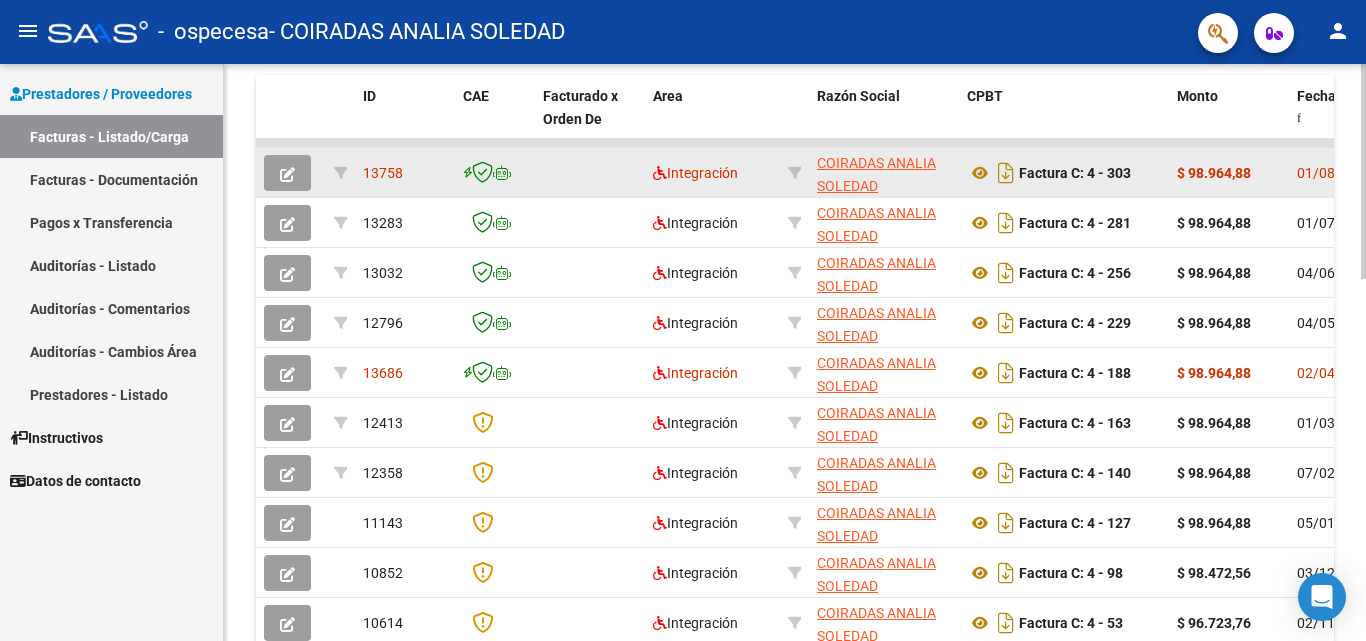 click 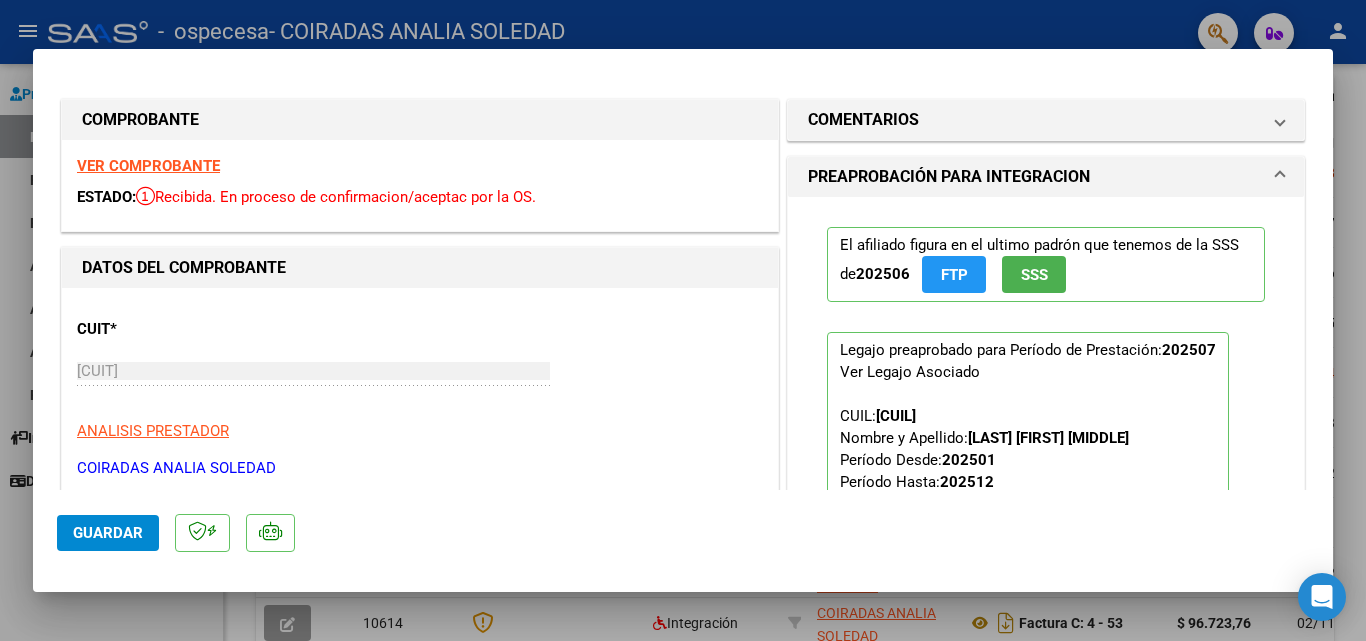 click at bounding box center [683, 320] 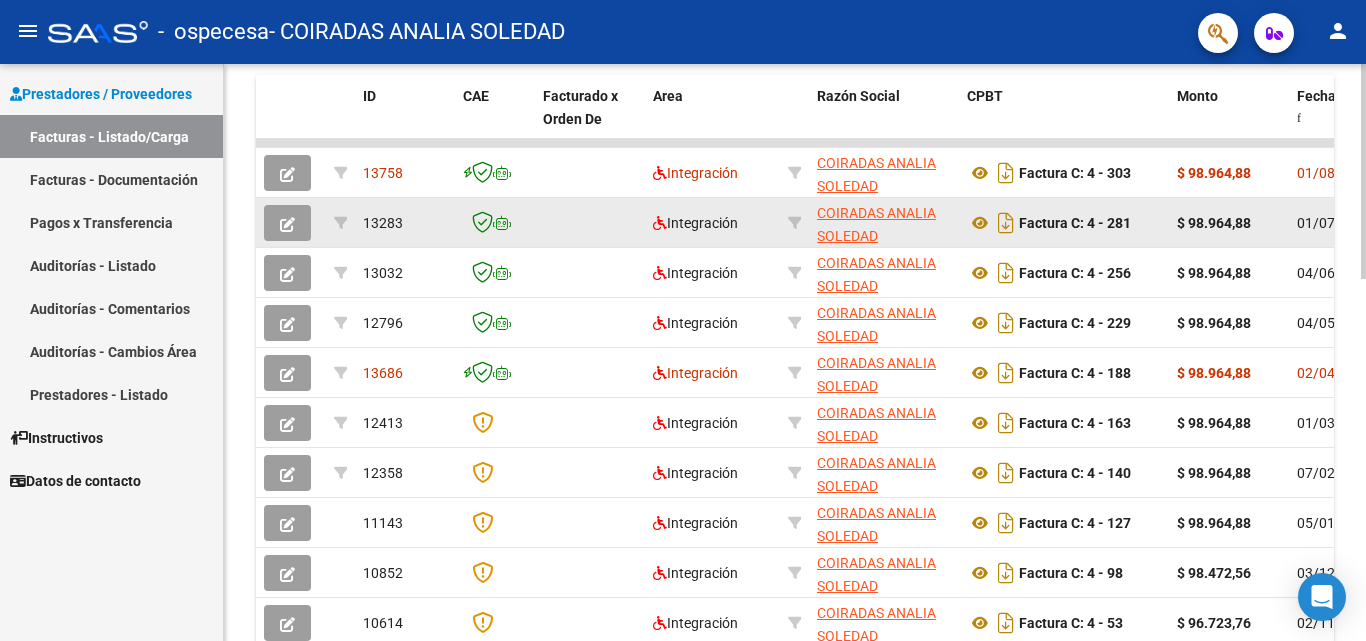 click 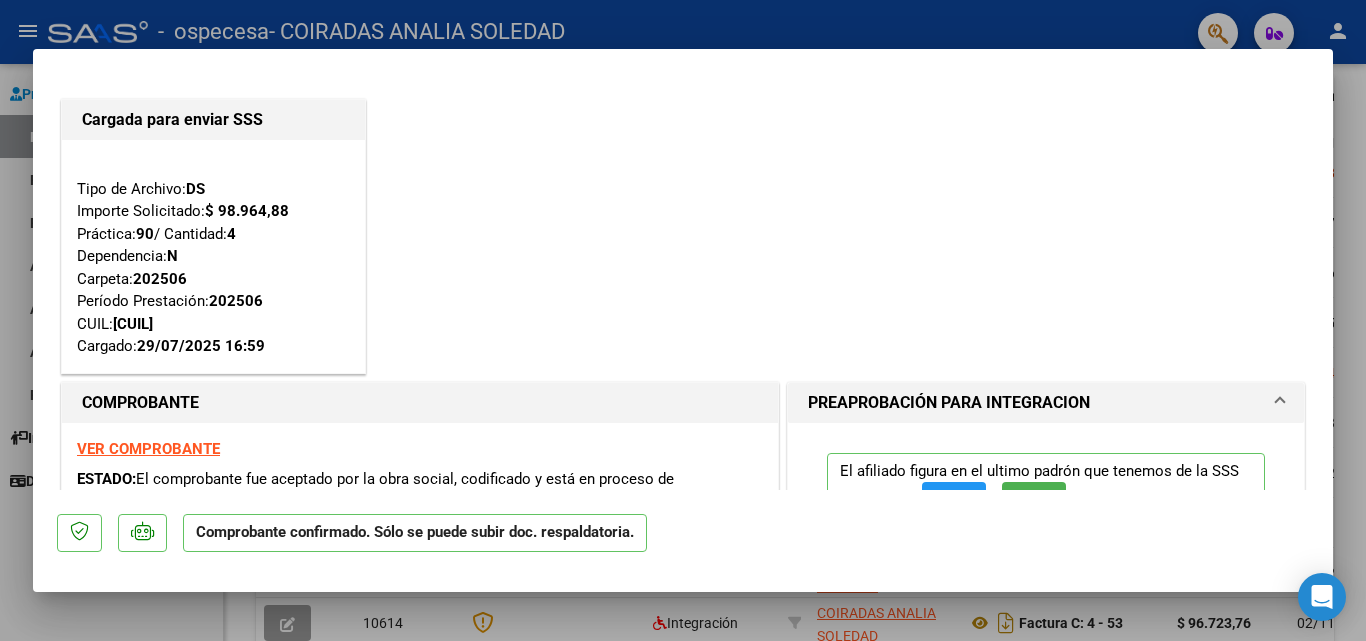 click at bounding box center (683, 320) 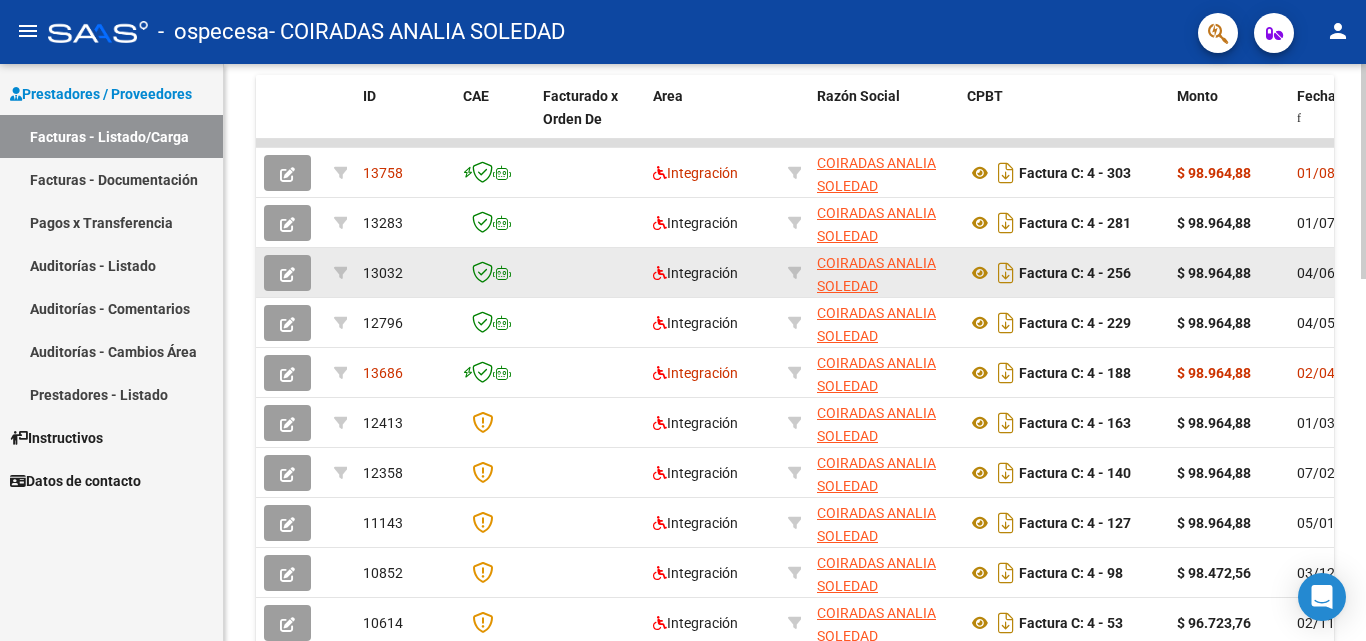 click 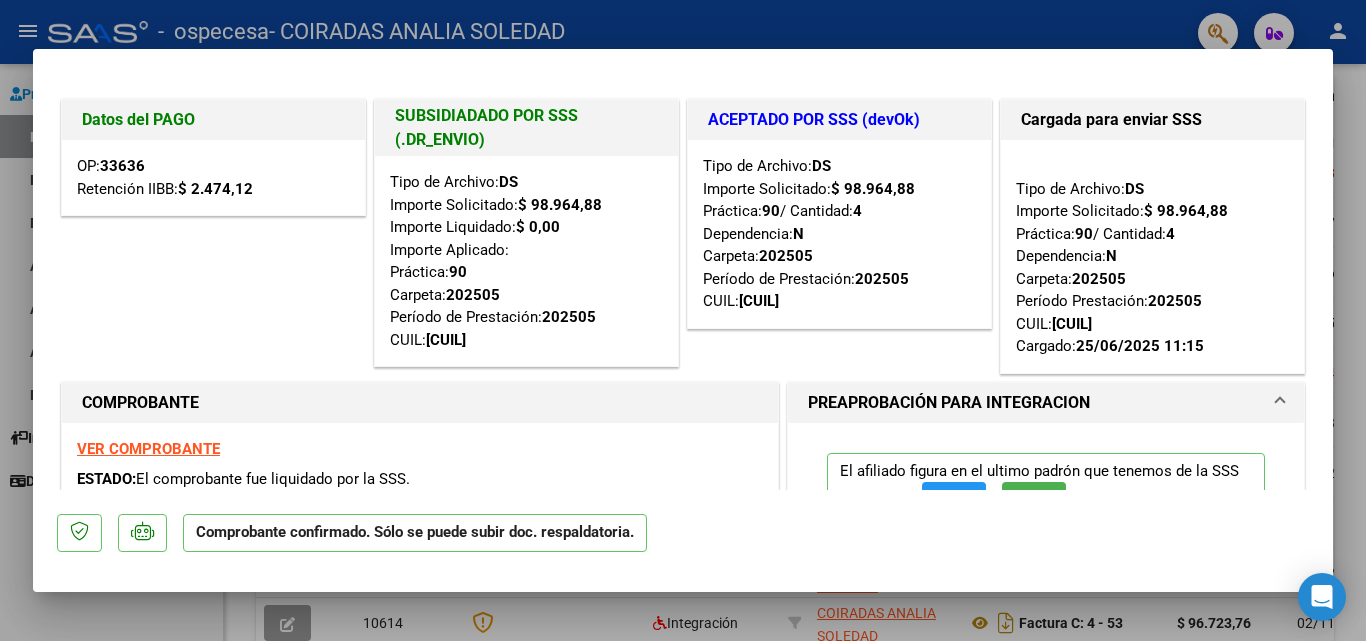 scroll, scrollTop: 364, scrollLeft: 0, axis: vertical 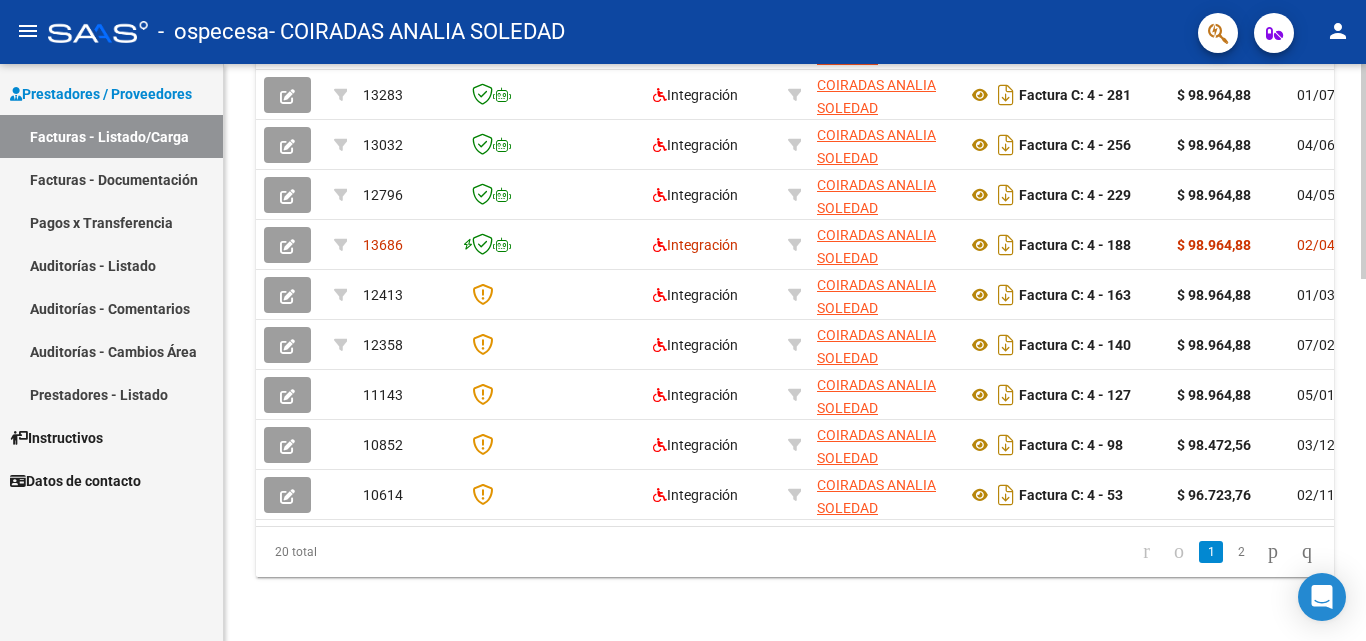 click 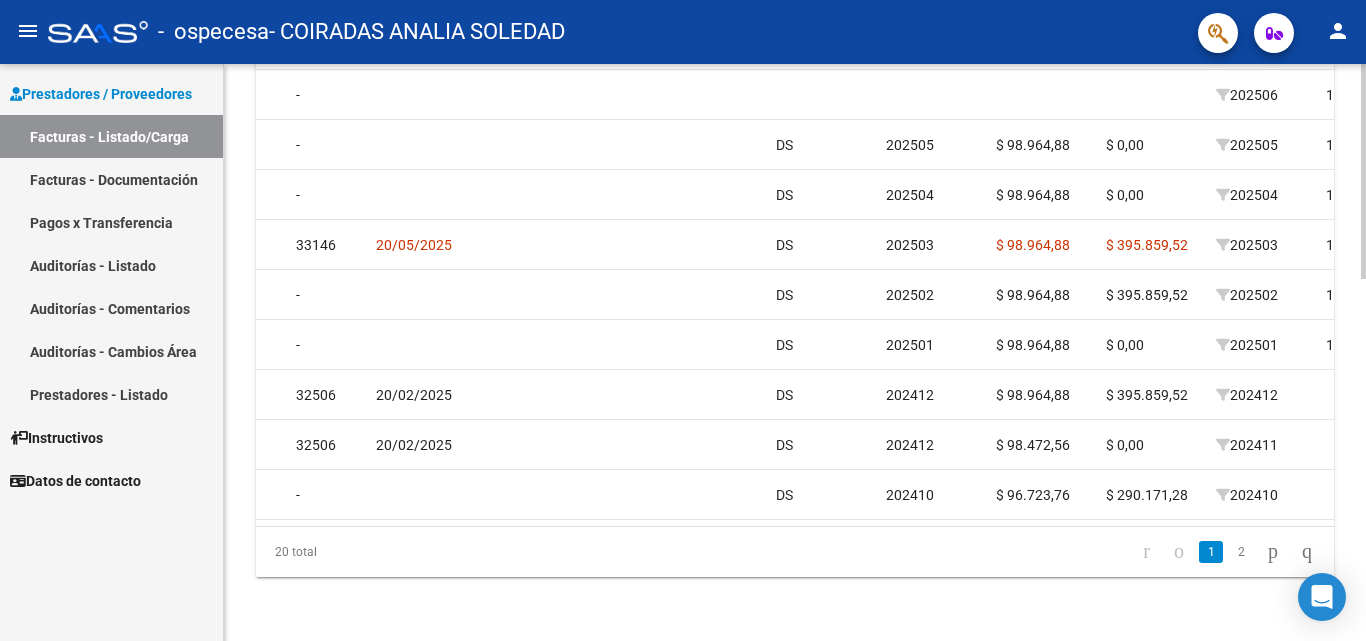 scroll, scrollTop: 0, scrollLeft: 1686, axis: horizontal 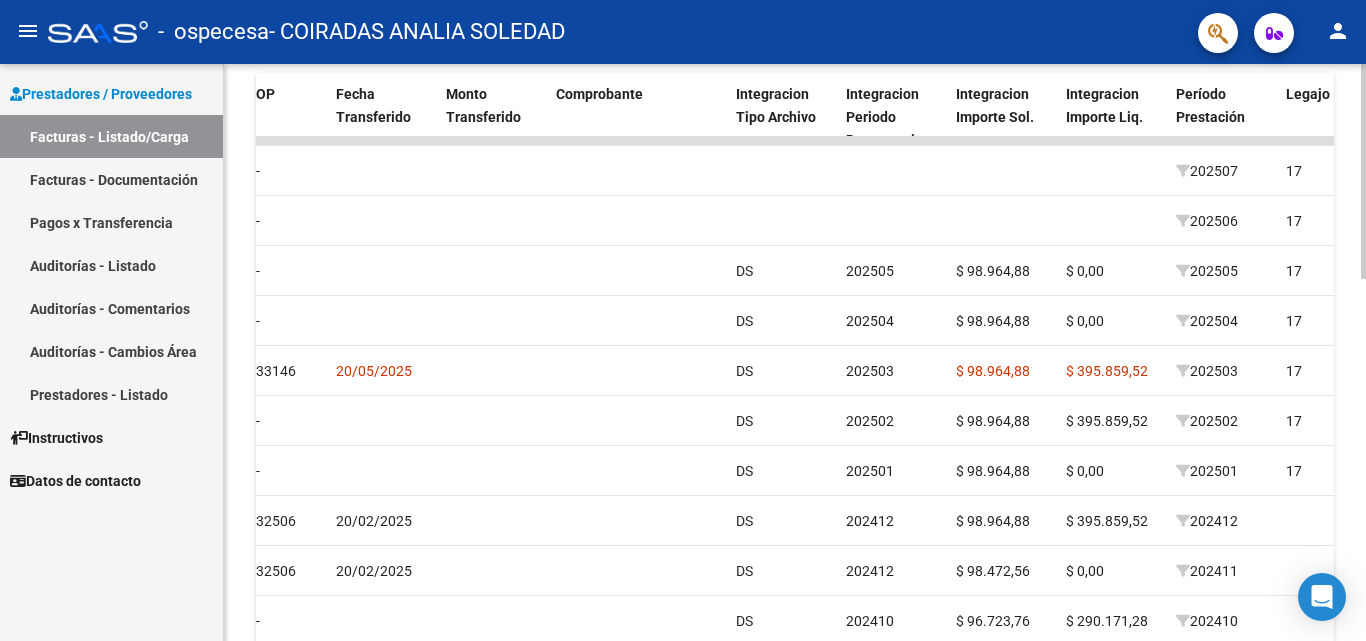 click on "Video tutorial   PRESTADORES -> Listado de CPBTs Emitidos por Prestadores / Proveedores (alt+q)   Cargar Comprobante
cloud_download  CSV  cloud_download  EXCEL  cloud_download  Estandar   Descarga Masiva
Filtros Id Area Area Todos Confirmado   Mostrar totalizadores   FILTROS DEL COMPROBANTE  Comprobante Tipo Comprobante Tipo Start date – End date Fec. Comprobante Desde / Hasta Días Emisión Desde(cant. días) Días Emisión Hasta(cant. días) CUIT / Razón Social Pto. Venta Nro. Comprobante Código SSS CAE Válido CAE Válido Todos Cargado Módulo Hosp. Todos Tiene facturacion Apócrifa Hospital Refes  FILTROS DE INTEGRACION  Período De Prestación Campos del Archivo de Rendición Devuelto x SSS (dr_envio) Todos Rendido x SSS (dr_envio) Tipo de Registro Tipo de Registro Período Presentación Período Presentación Campos del Legajo Asociado (preaprobación) Afiliado Legajo (cuil/nombre) Todos Solo facturas preaprobadas  MAS FILTROS  Todos Con Doc. Respaldatoria Todos Con Trazabilidad Todos – – 1" 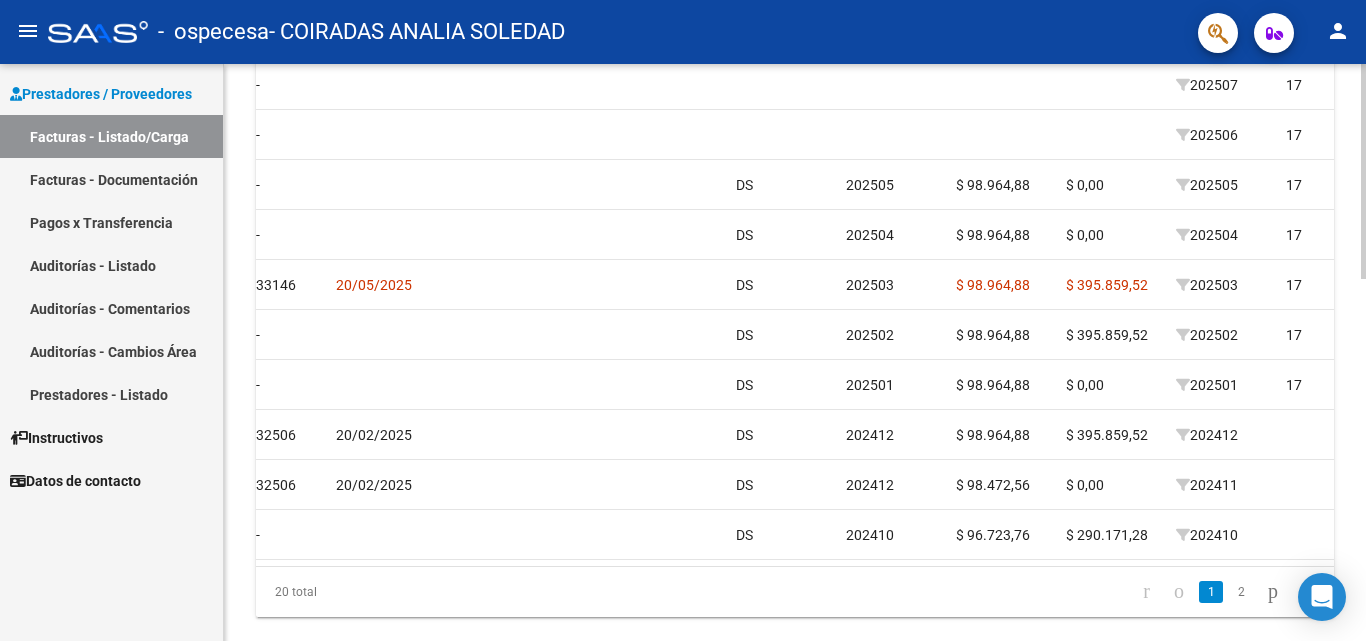 scroll, scrollTop: 916, scrollLeft: 0, axis: vertical 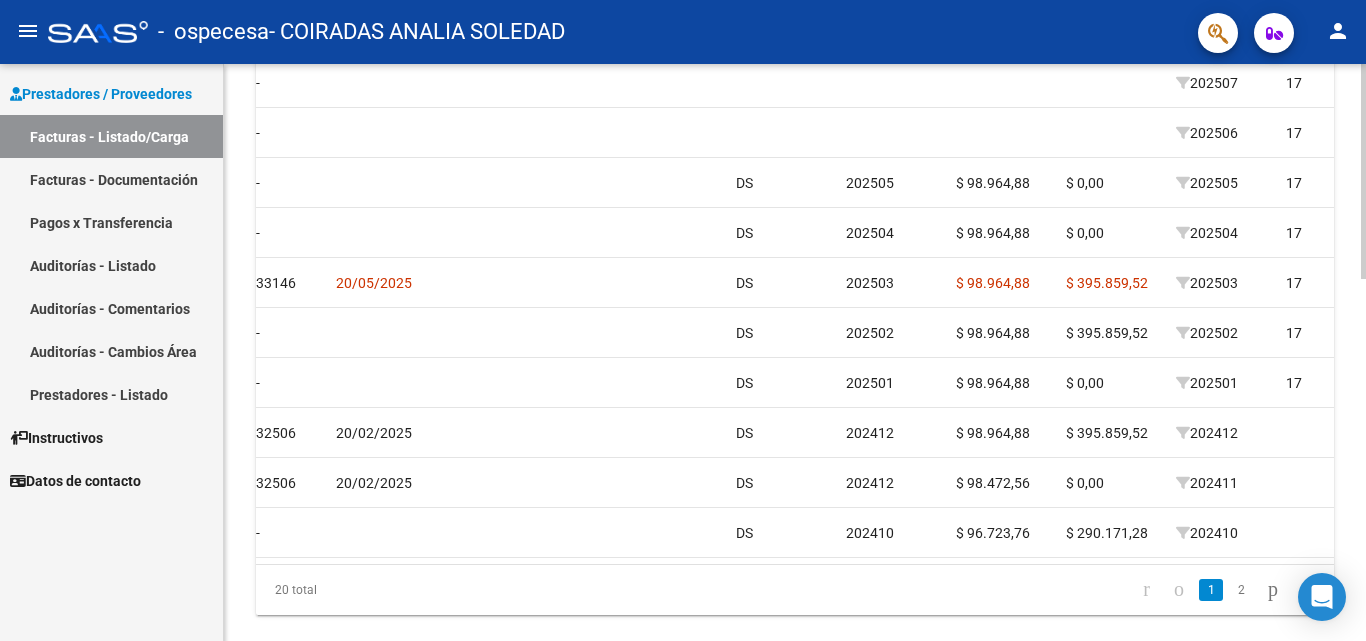 click 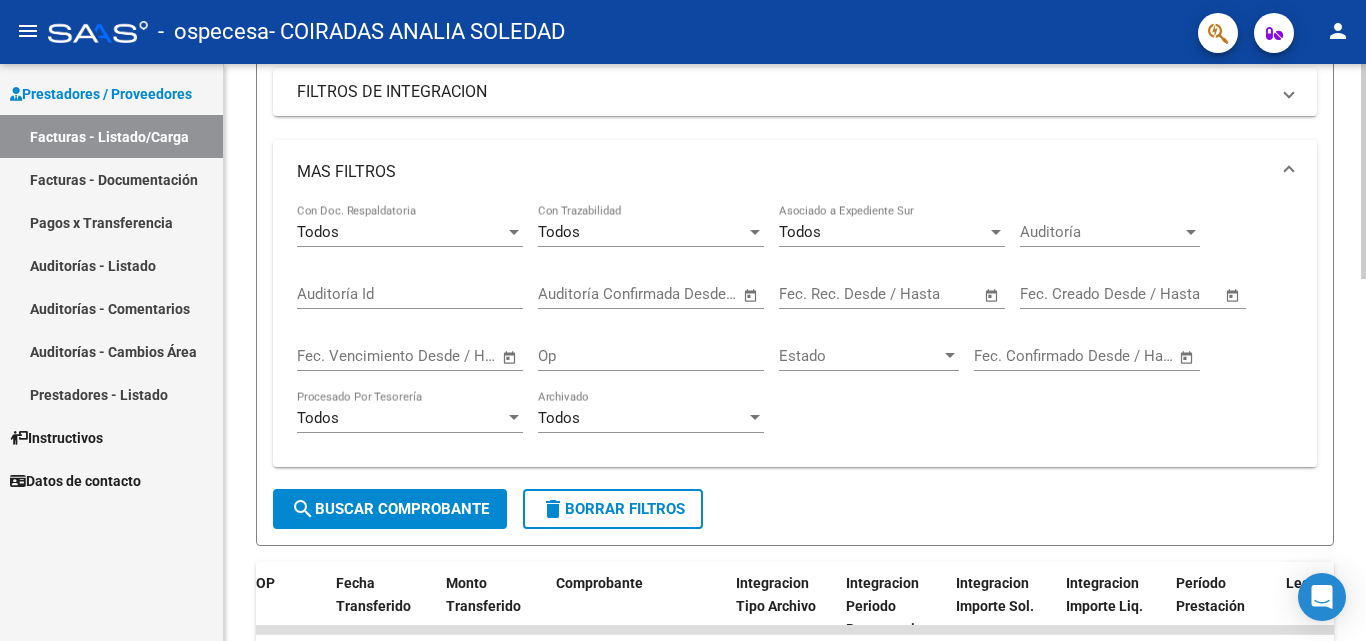 click 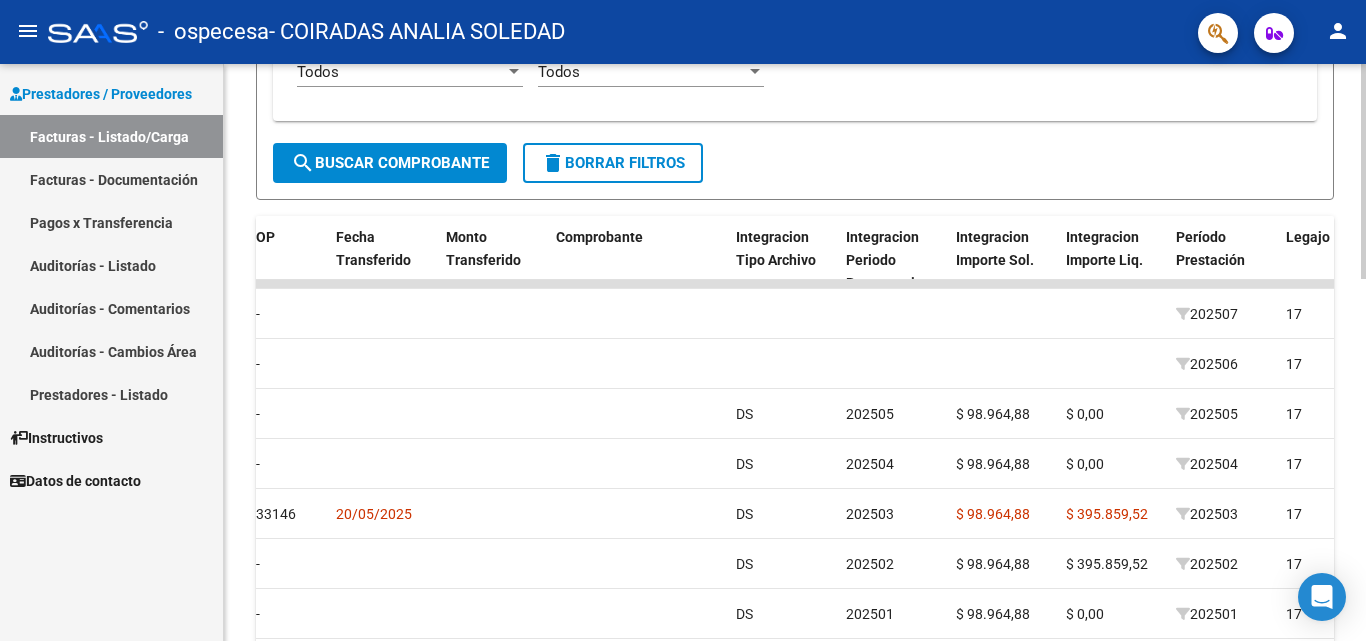 scroll, scrollTop: 690, scrollLeft: 0, axis: vertical 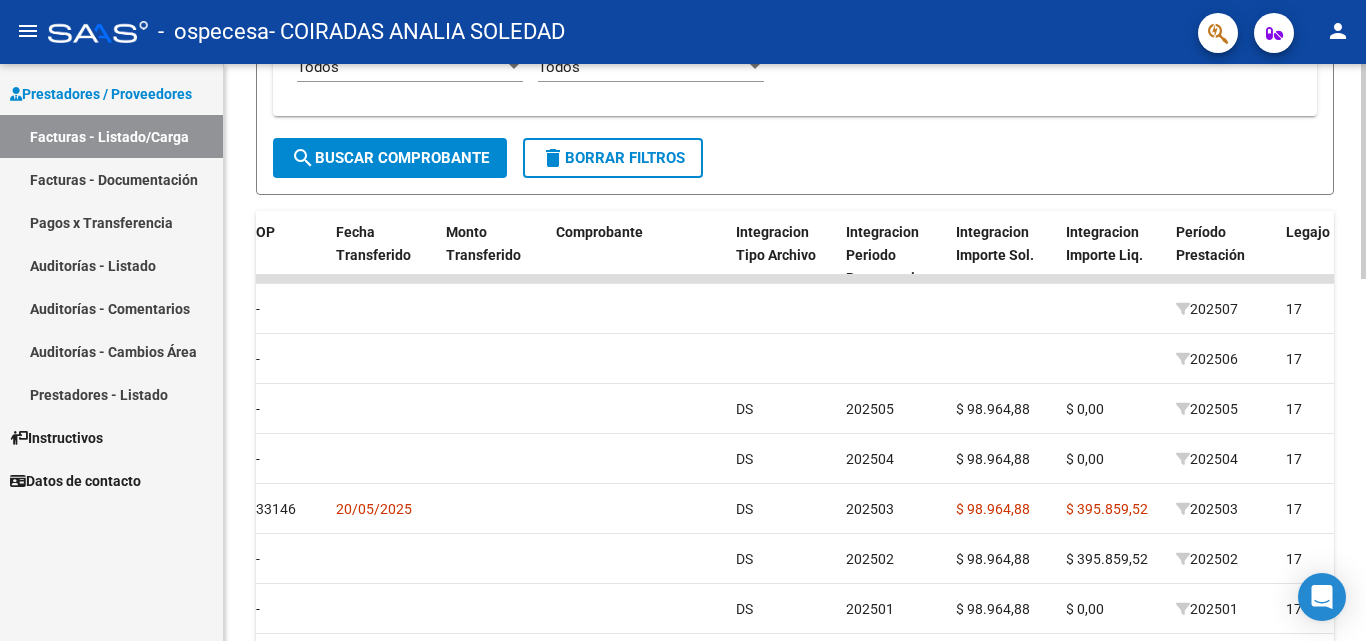 click 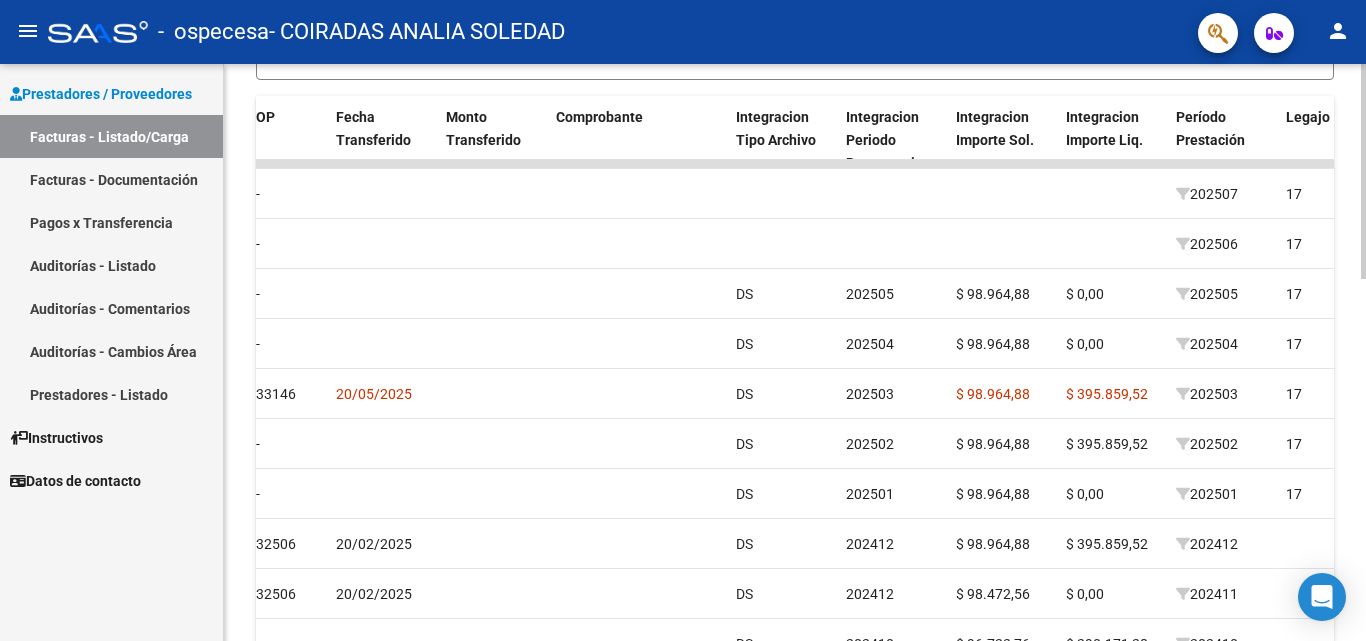 scroll, scrollTop: 800, scrollLeft: 0, axis: vertical 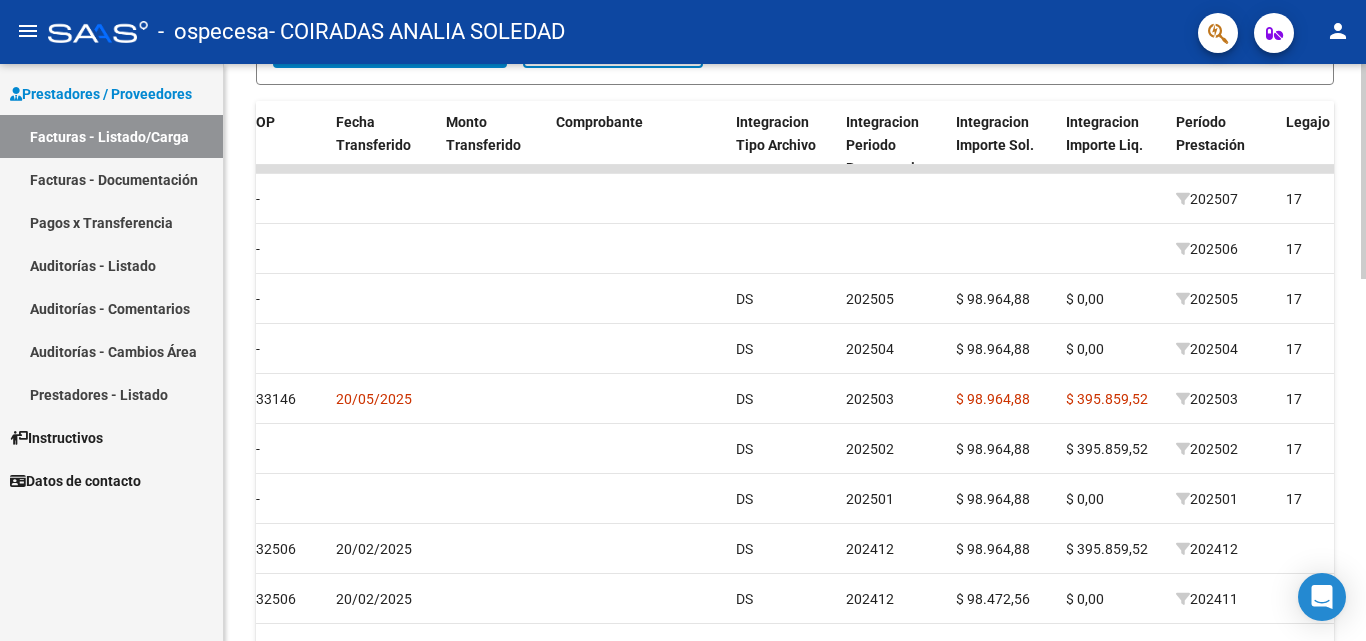 click 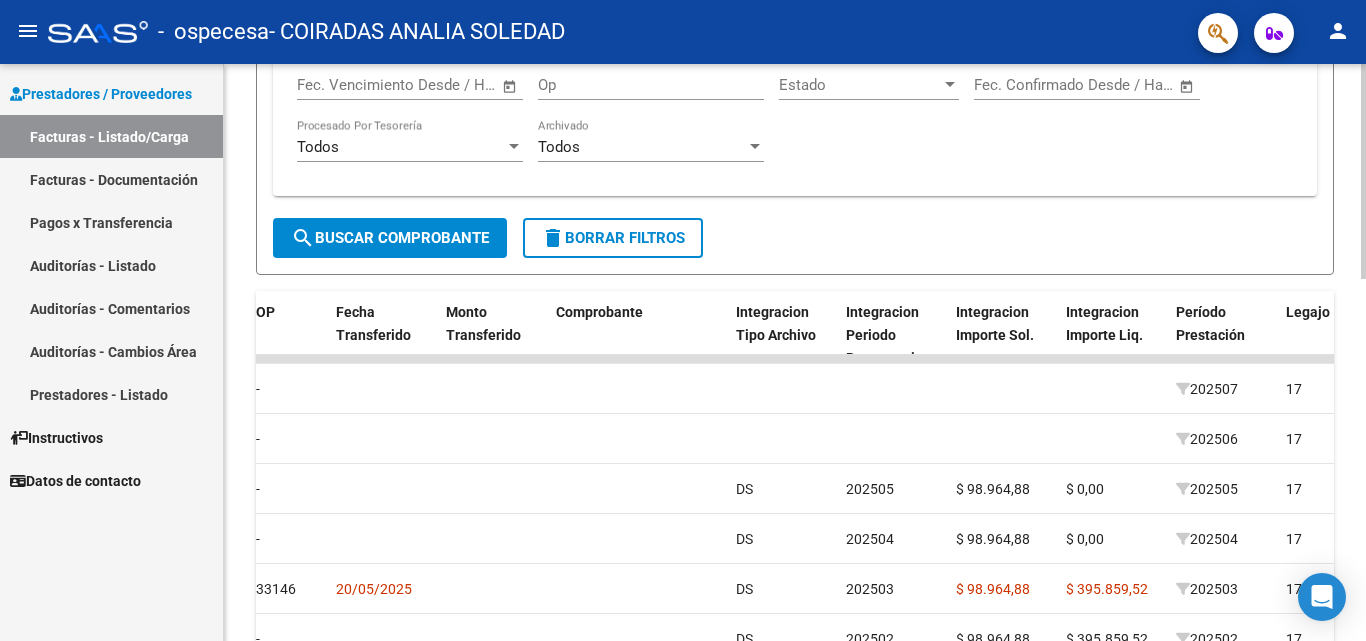 scroll, scrollTop: 623, scrollLeft: 0, axis: vertical 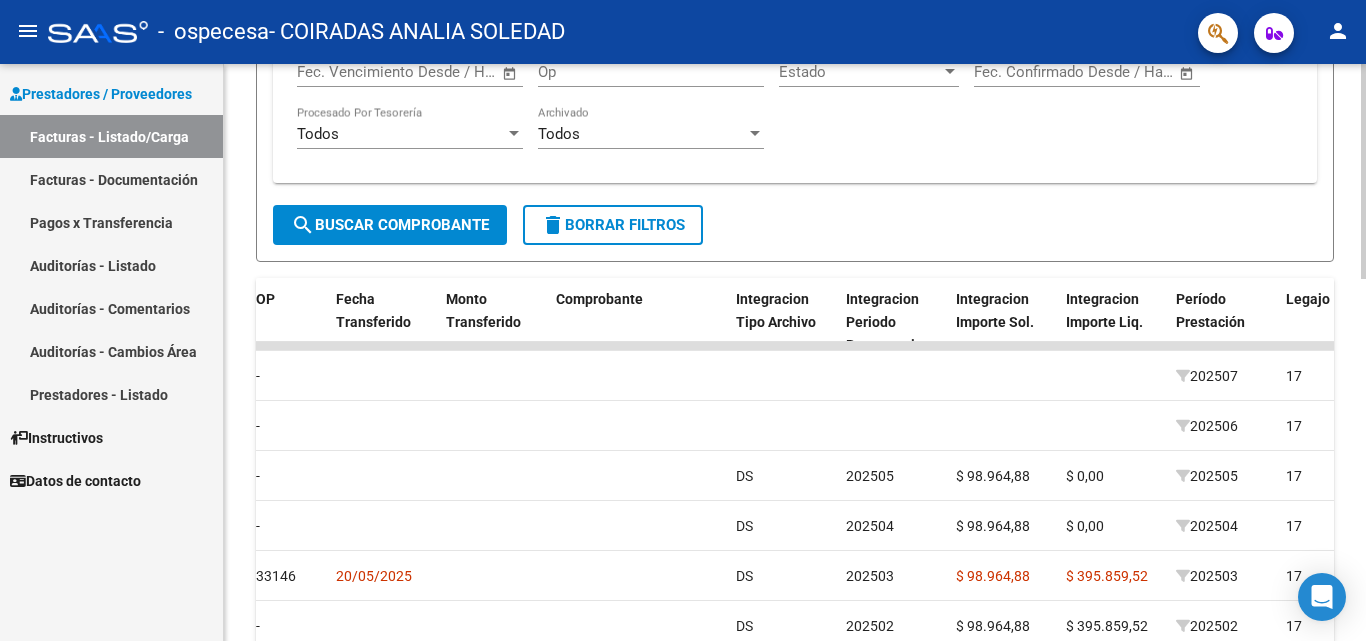 click 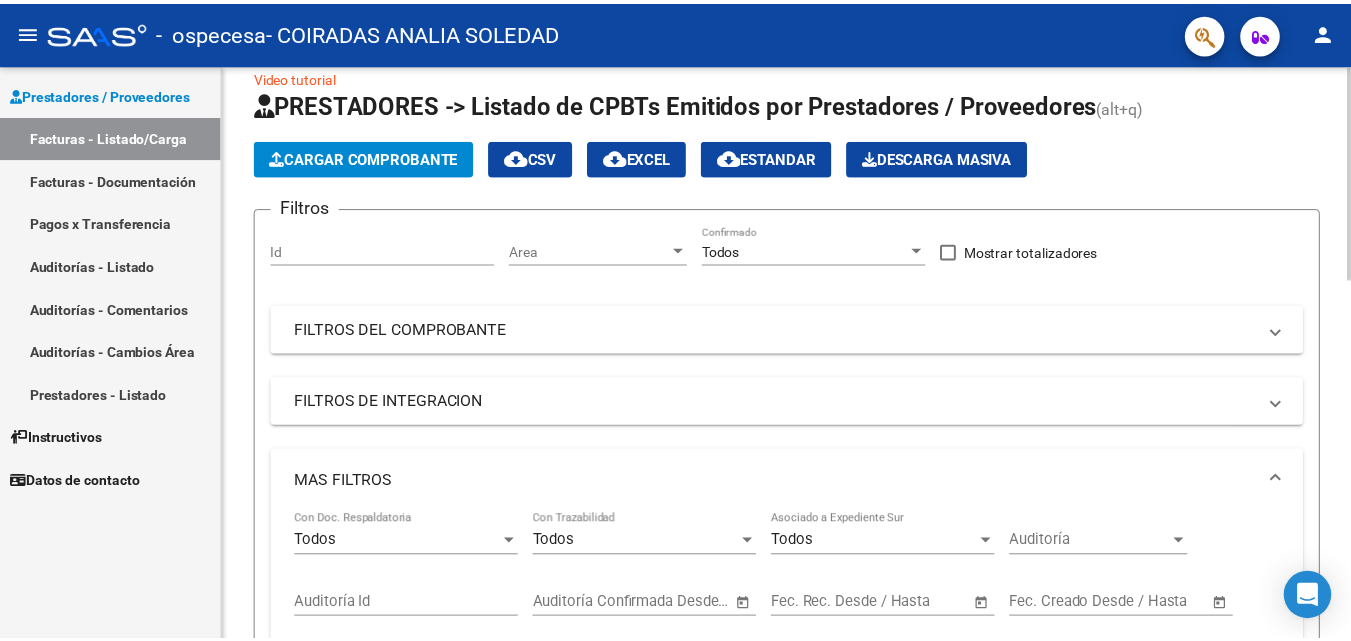 scroll, scrollTop: 0, scrollLeft: 0, axis: both 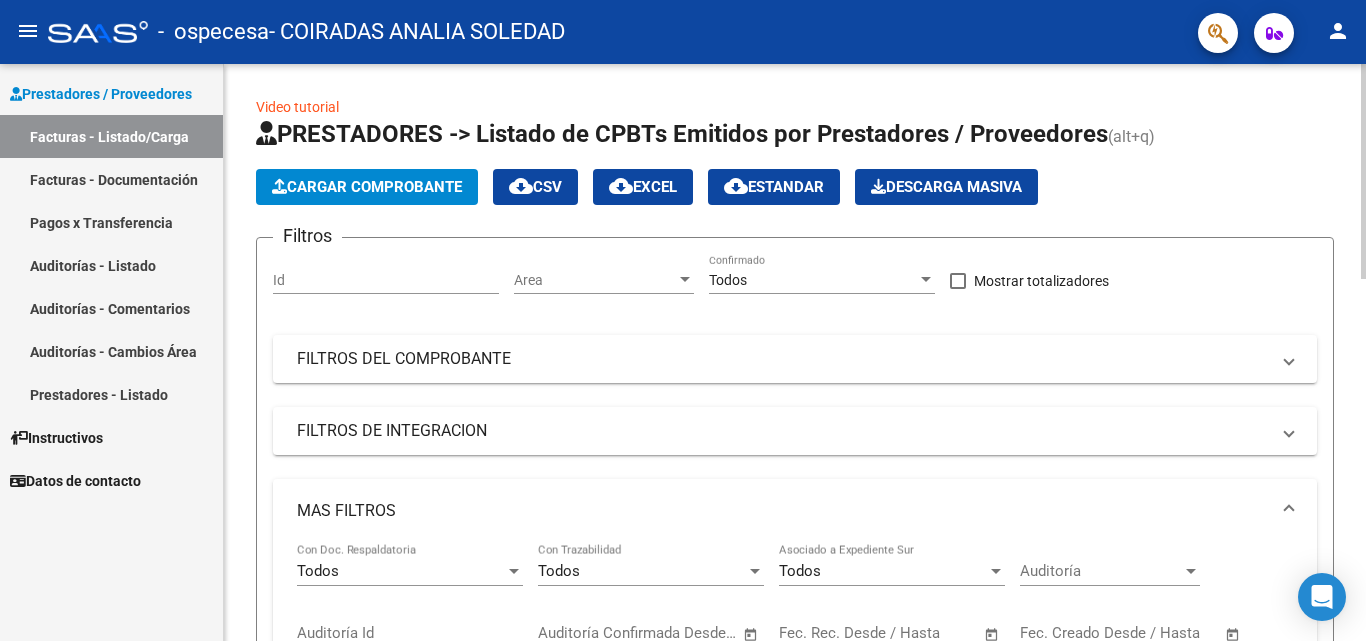click on "Video tutorial   PRESTADORES -> Listado de CPBTs Emitidos por Prestadores / Proveedores (alt+q)   Cargar Comprobante
cloud_download  CSV  cloud_download  EXCEL  cloud_download  Estandar   Descarga Masiva
Filtros Id Area Area Todos Confirmado   Mostrar totalizadores   FILTROS DEL COMPROBANTE  Comprobante Tipo Comprobante Tipo Start date – End date Fec. Comprobante Desde / Hasta Días Emisión Desde(cant. días) Días Emisión Hasta(cant. días) CUIT / Razón Social Pto. Venta Nro. Comprobante Código SSS CAE Válido CAE Válido Todos Cargado Módulo Hosp. Todos Tiene facturacion Apócrifa Hospital Refes  FILTROS DE INTEGRACION  Período De Prestación Campos del Archivo de Rendición Devuelto x SSS (dr_envio) Todos Rendido x SSS (dr_envio) Tipo de Registro Tipo de Registro Período Presentación Período Presentación Campos del Legajo Asociado (preaprobación) Afiliado Legajo (cuil/nombre) Todos Solo facturas preaprobadas  MAS FILTROS  Todos Con Doc. Respaldatoria Todos Con Trazabilidad Todos – – 1" 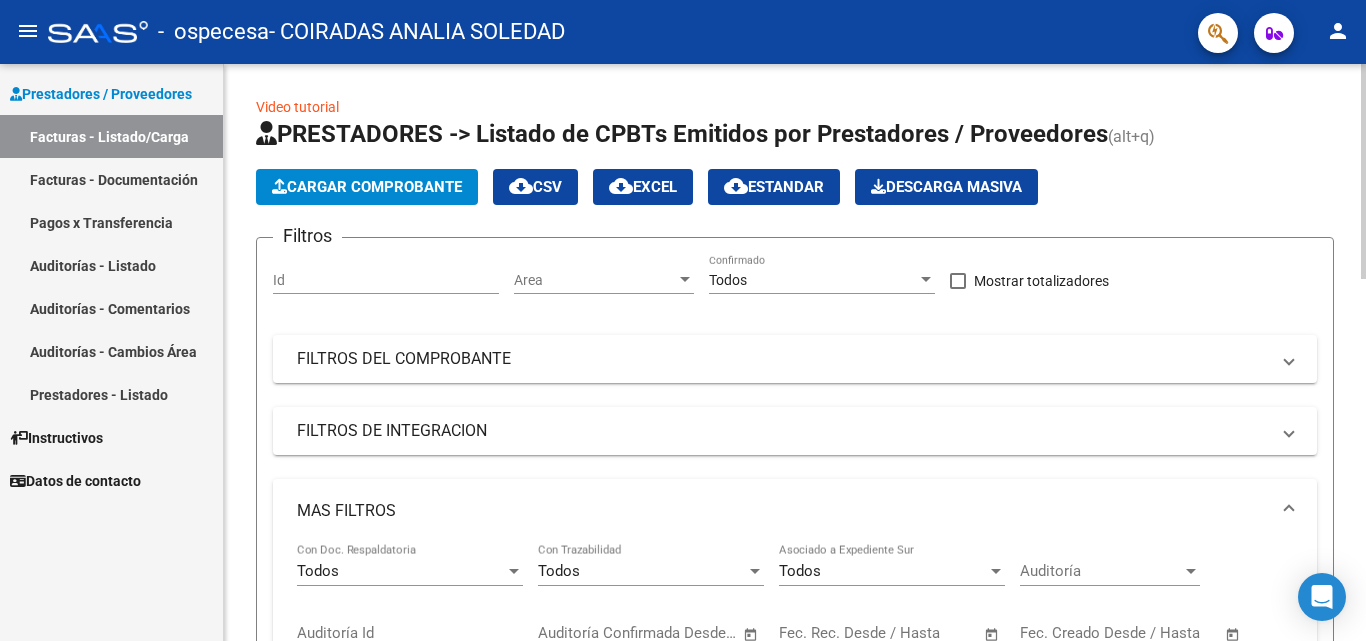 click on "Video tutorial   PRESTADORES -> Listado de CPBTs Emitidos por Prestadores / Proveedores (alt+q)   Cargar Comprobante
cloud_download  CSV  cloud_download  EXCEL  cloud_download  Estandar   Descarga Masiva
Filtros Id Area Area Todos Confirmado   Mostrar totalizadores   FILTROS DEL COMPROBANTE  Comprobante Tipo Comprobante Tipo Start date – End date Fec. Comprobante Desde / Hasta Días Emisión Desde(cant. días) Días Emisión Hasta(cant. días) CUIT / Razón Social Pto. Venta Nro. Comprobante Código SSS CAE Válido CAE Válido Todos Cargado Módulo Hosp. Todos Tiene facturacion Apócrifa Hospital Refes  FILTROS DE INTEGRACION  Período De Prestación Campos del Archivo de Rendición Devuelto x SSS (dr_envio) Todos Rendido x SSS (dr_envio) Tipo de Registro Tipo de Registro Período Presentación Período Presentación Campos del Legajo Asociado (preaprobación) Afiliado Legajo (cuil/nombre) Todos Solo facturas preaprobadas  MAS FILTROS  Todos Con Doc. Respaldatoria Todos Con Trazabilidad Todos – – 1" 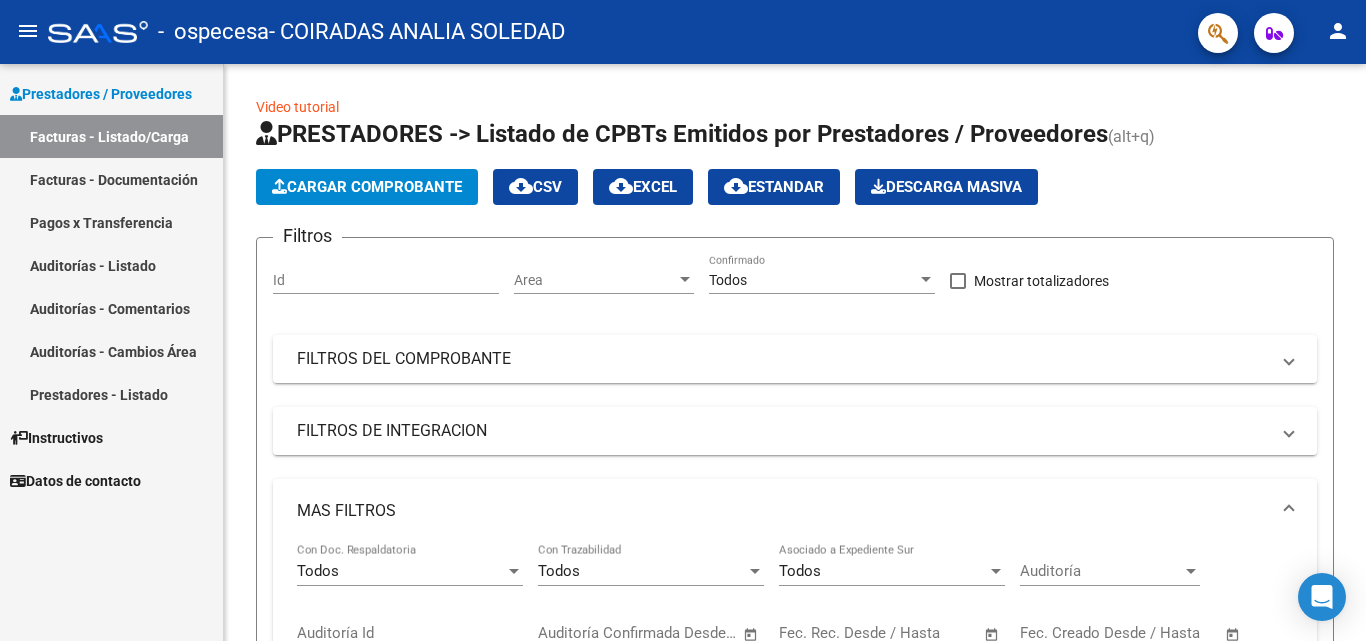 click on "person" 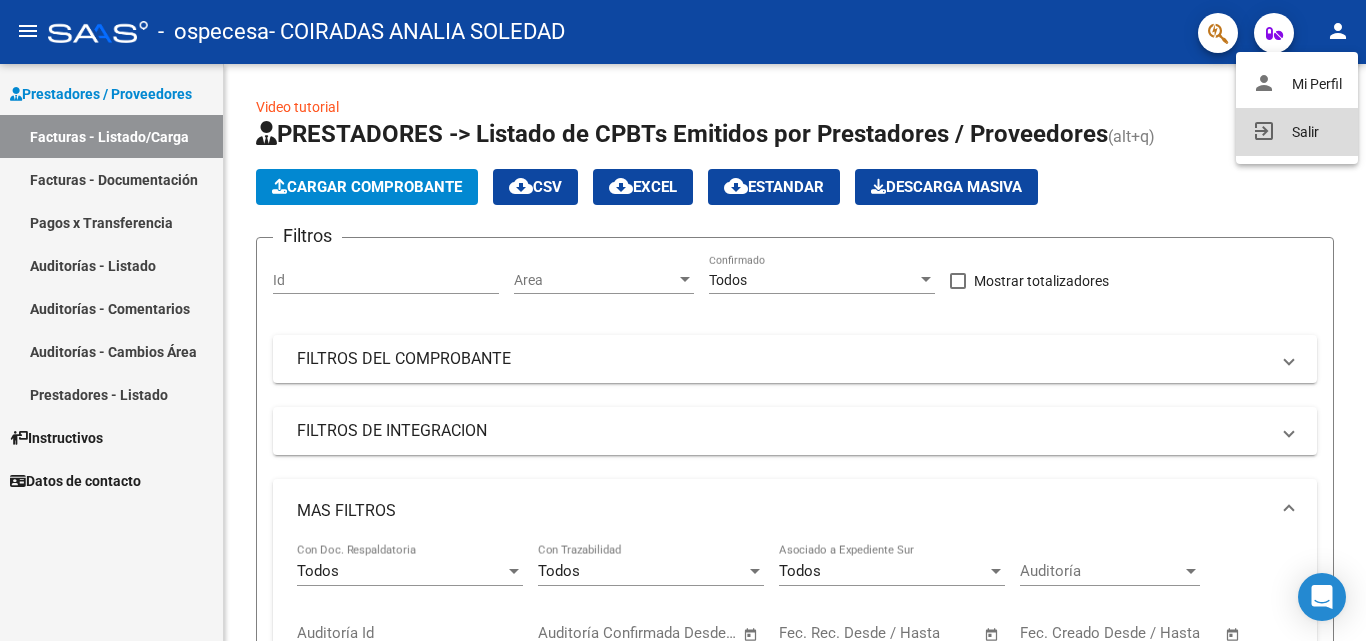 click on "exit_to_app  Salir" at bounding box center [1297, 132] 